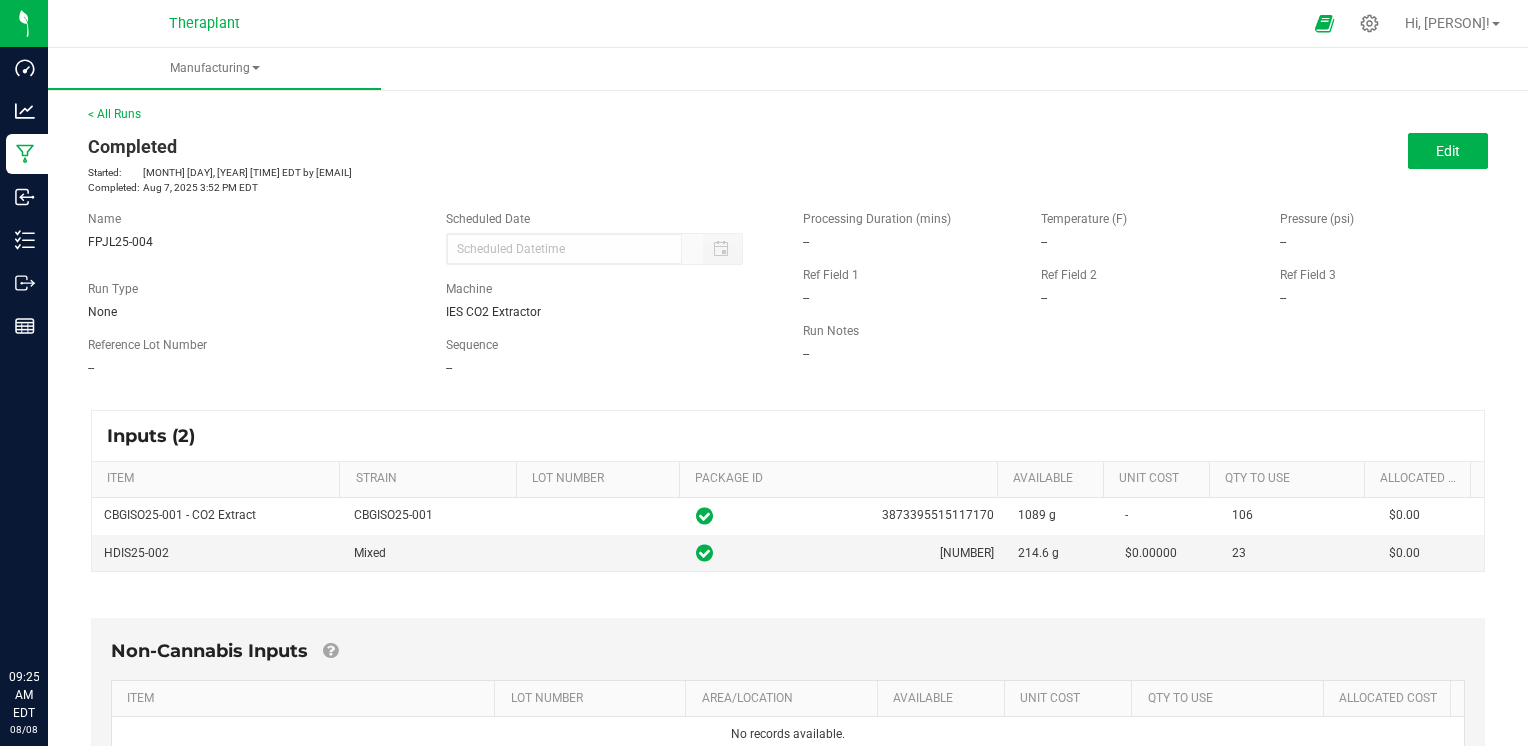scroll, scrollTop: 0, scrollLeft: 0, axis: both 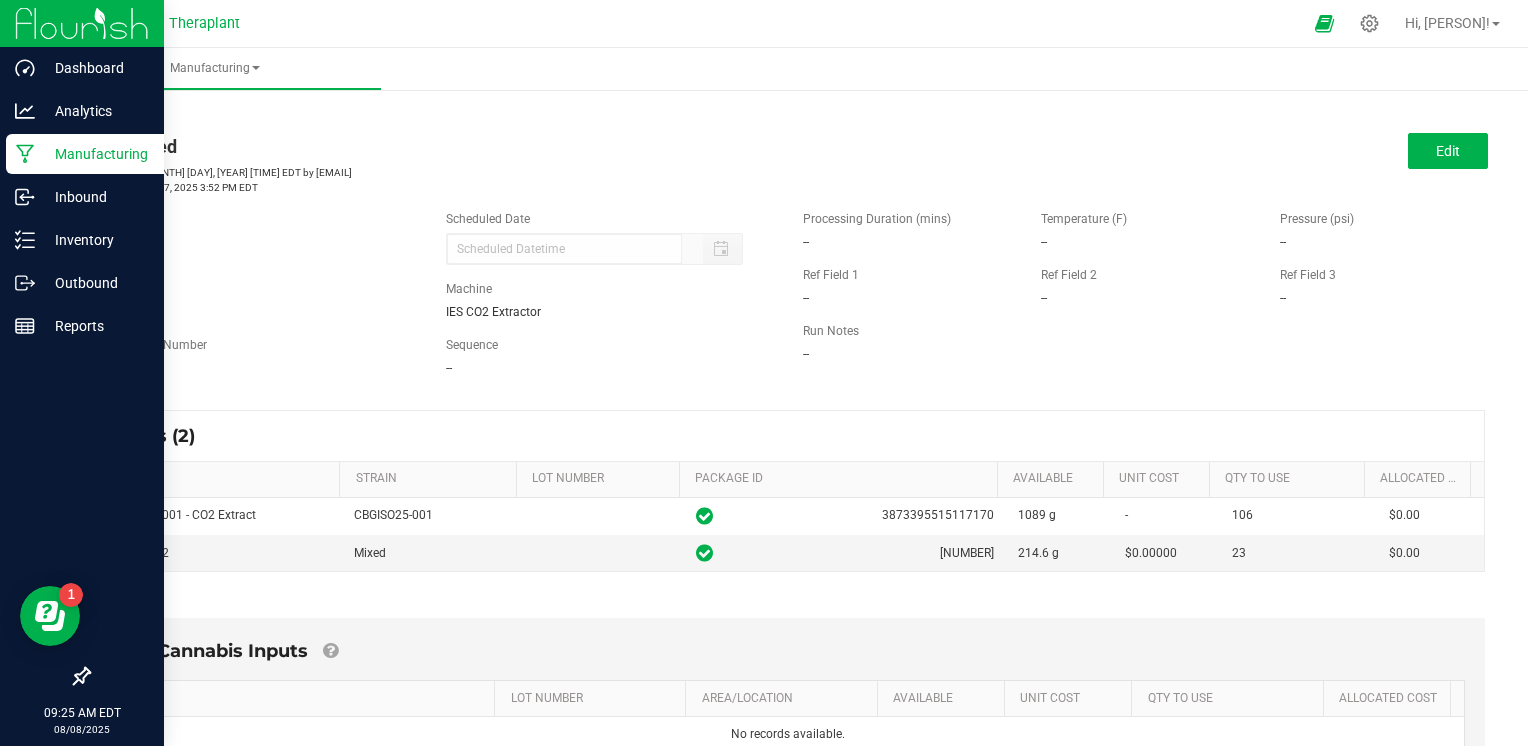 click on "Manufacturing" at bounding box center [95, 154] 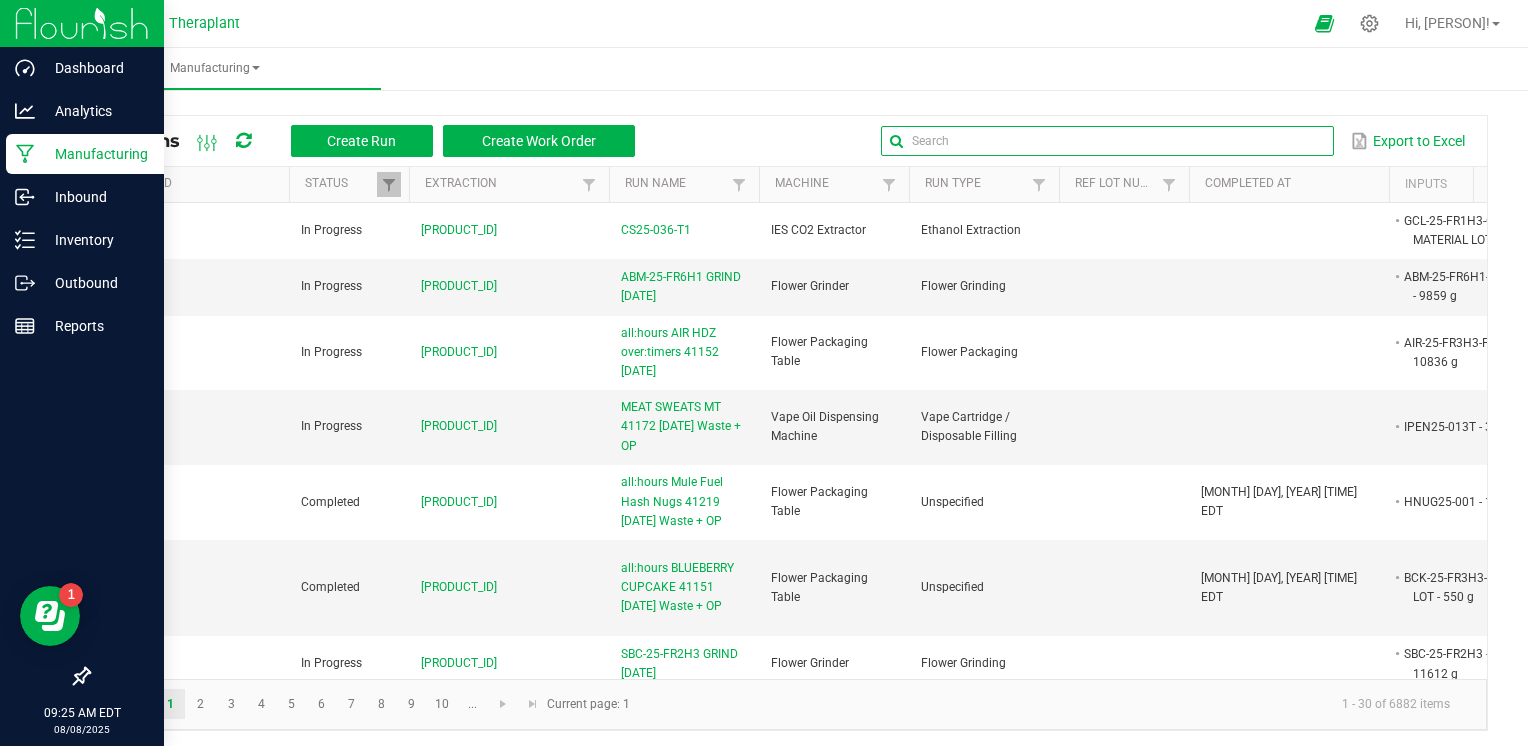 click at bounding box center [1107, 141] 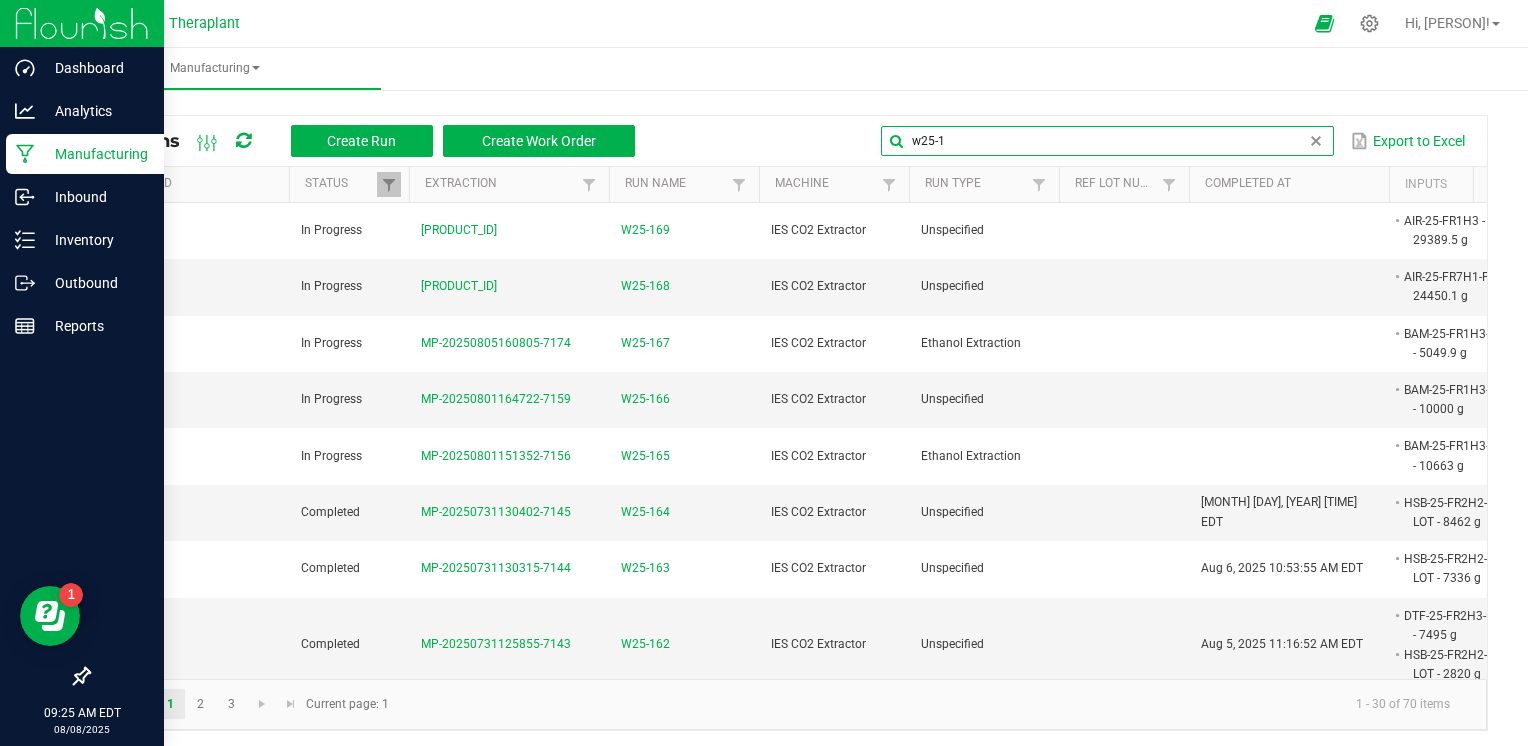 type on "w25-1" 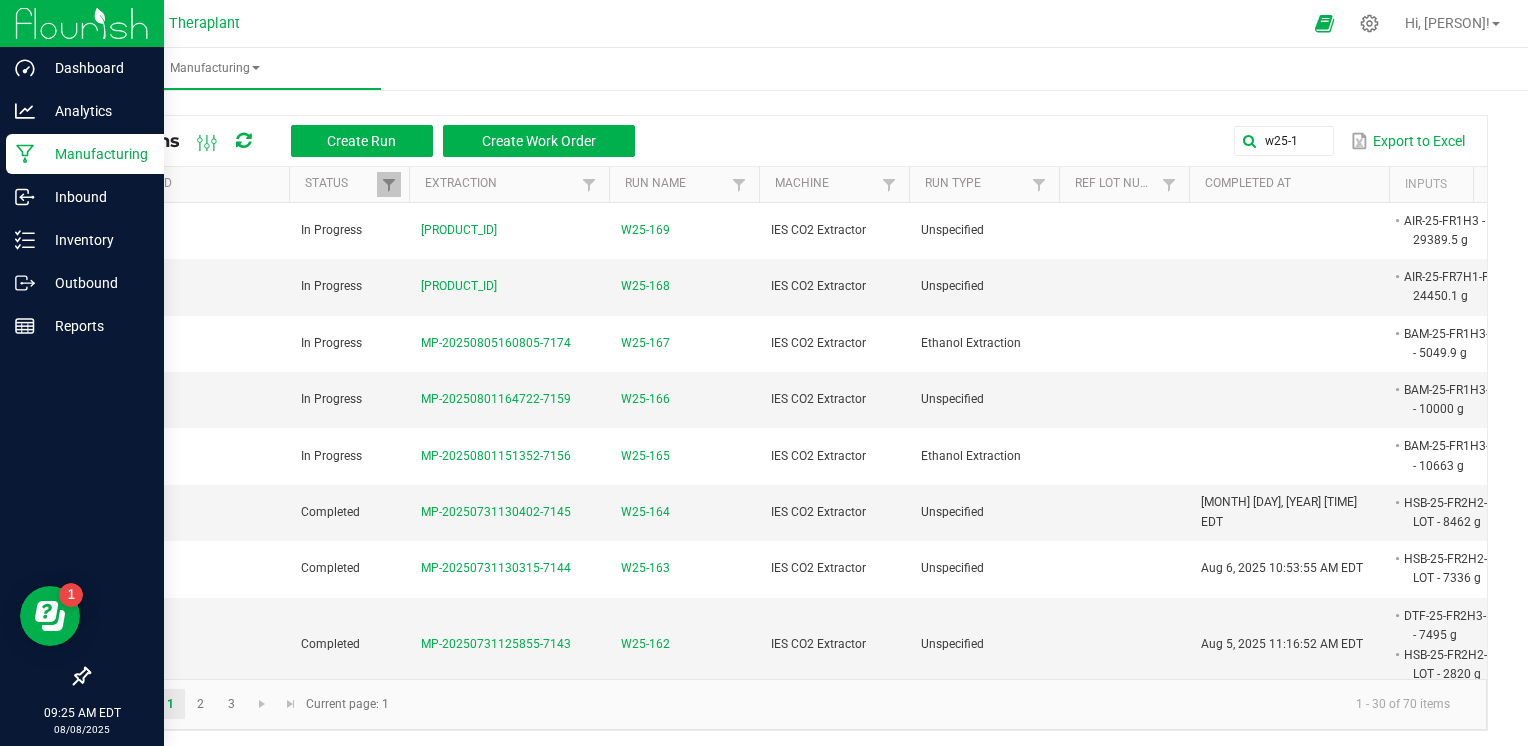 scroll, scrollTop: 0, scrollLeft: 135, axis: horizontal 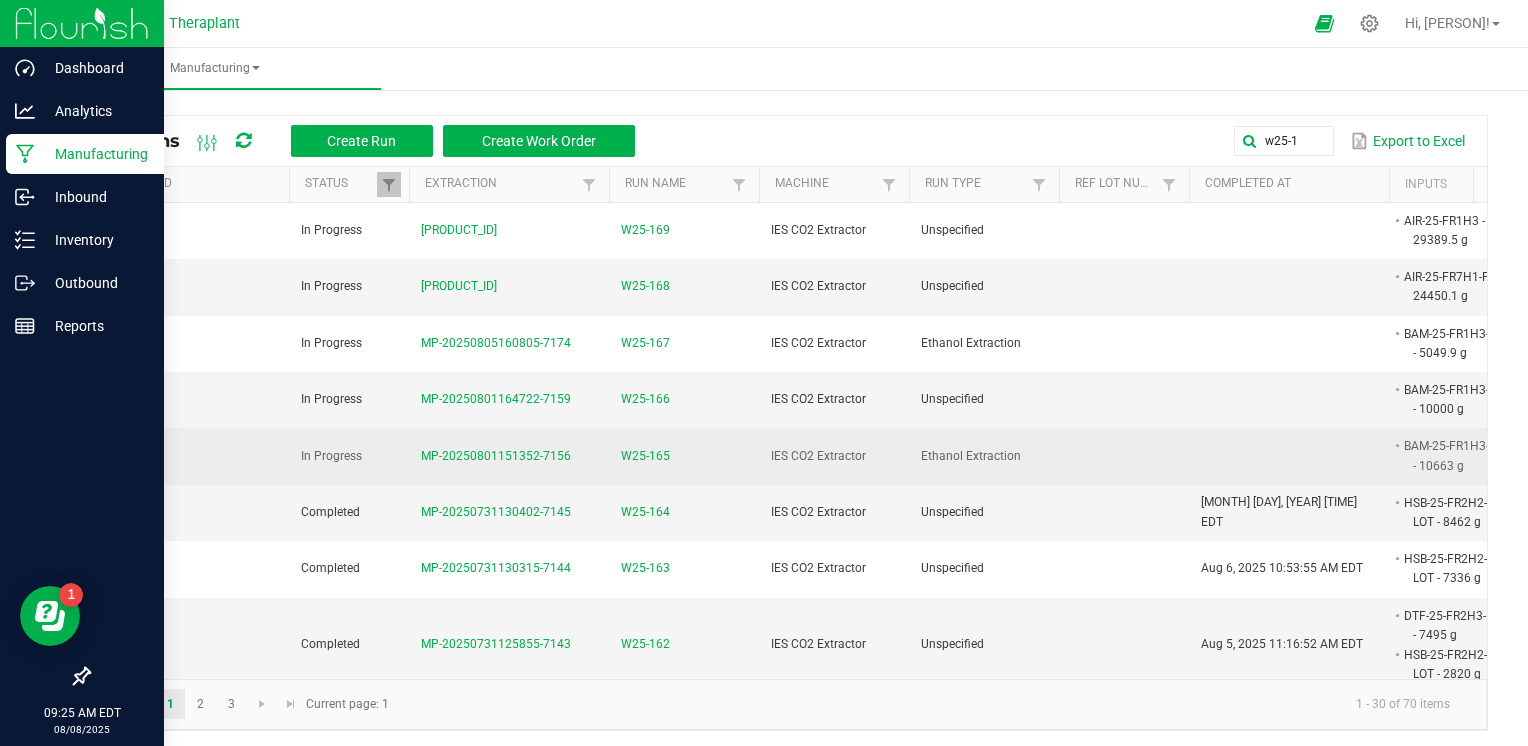 click on "W25-165" at bounding box center (645, 456) 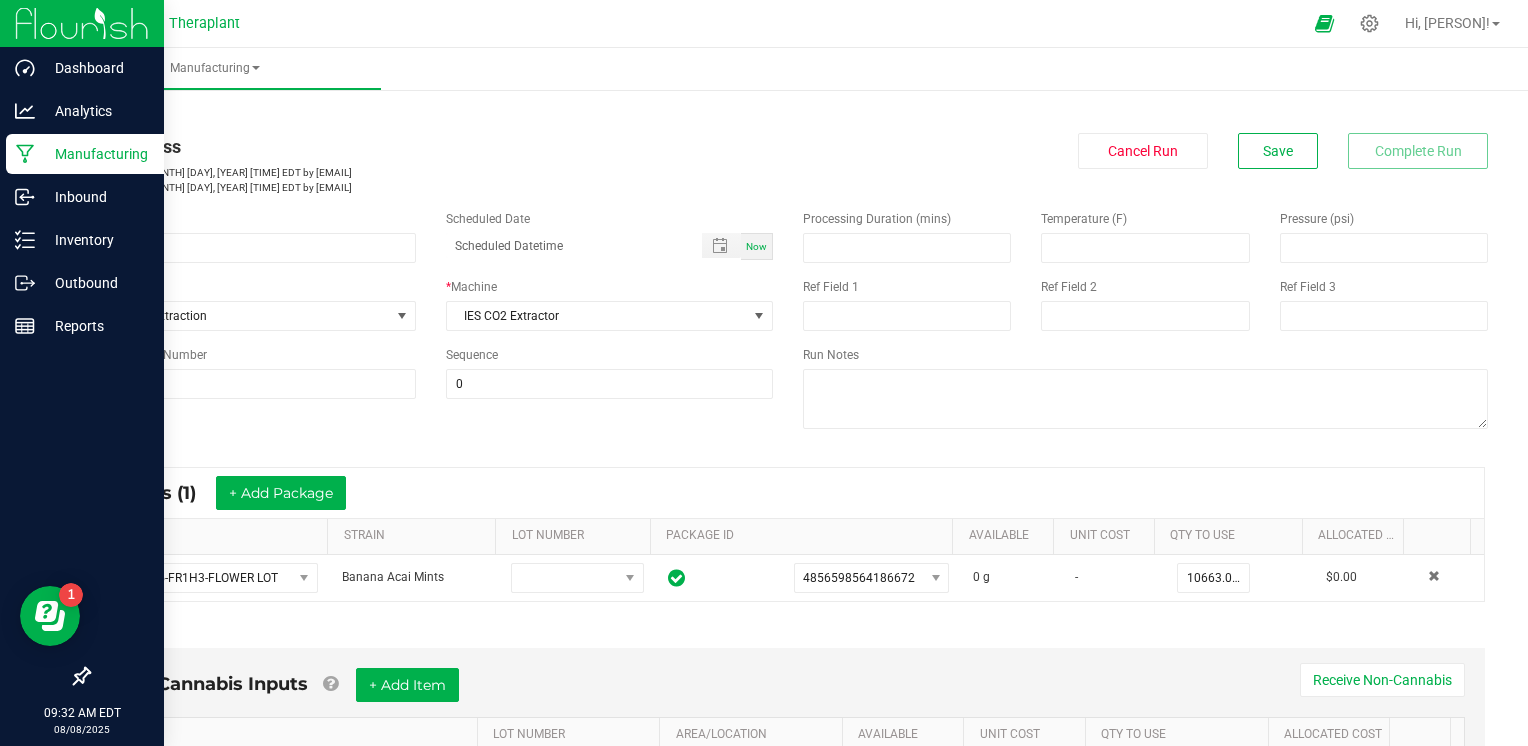 scroll, scrollTop: 200, scrollLeft: 0, axis: vertical 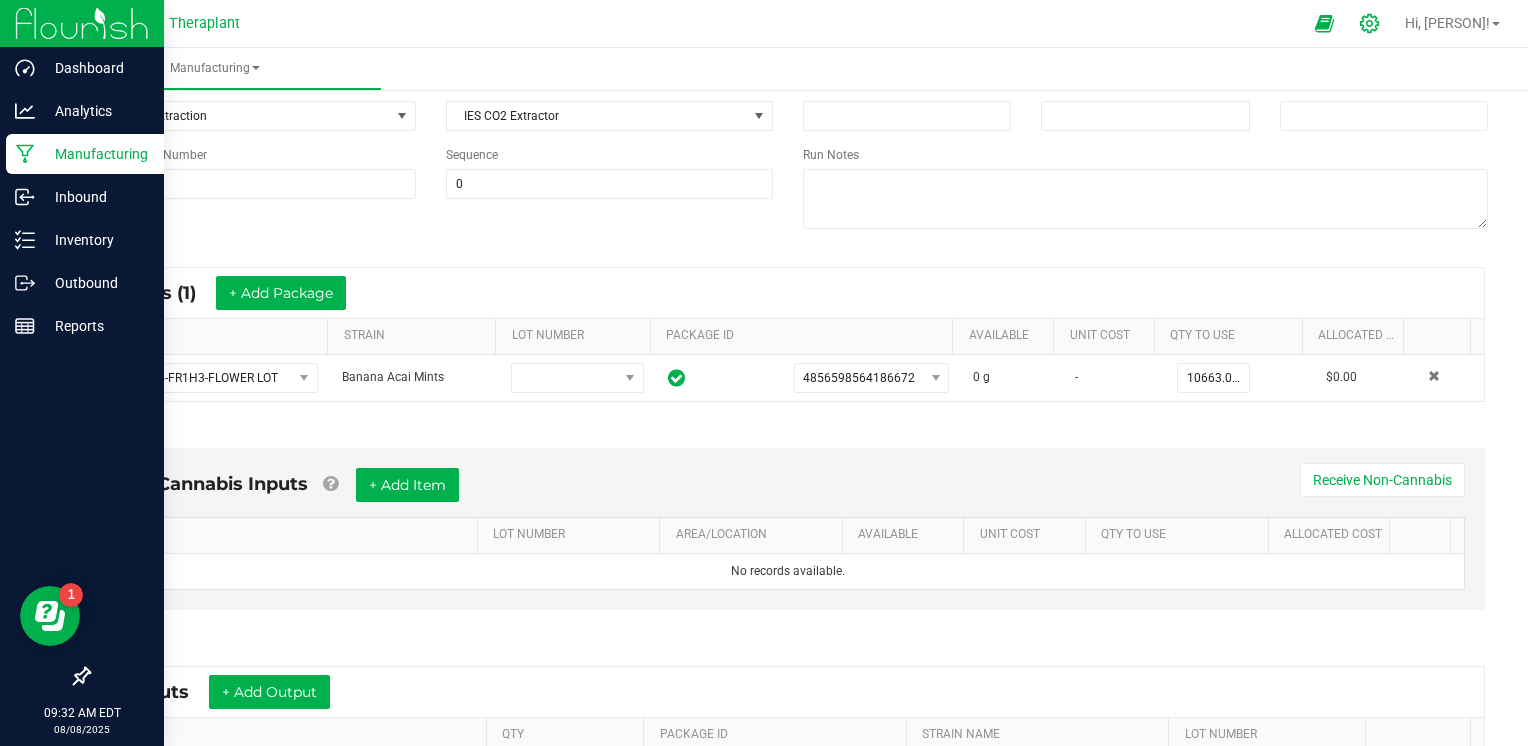 click 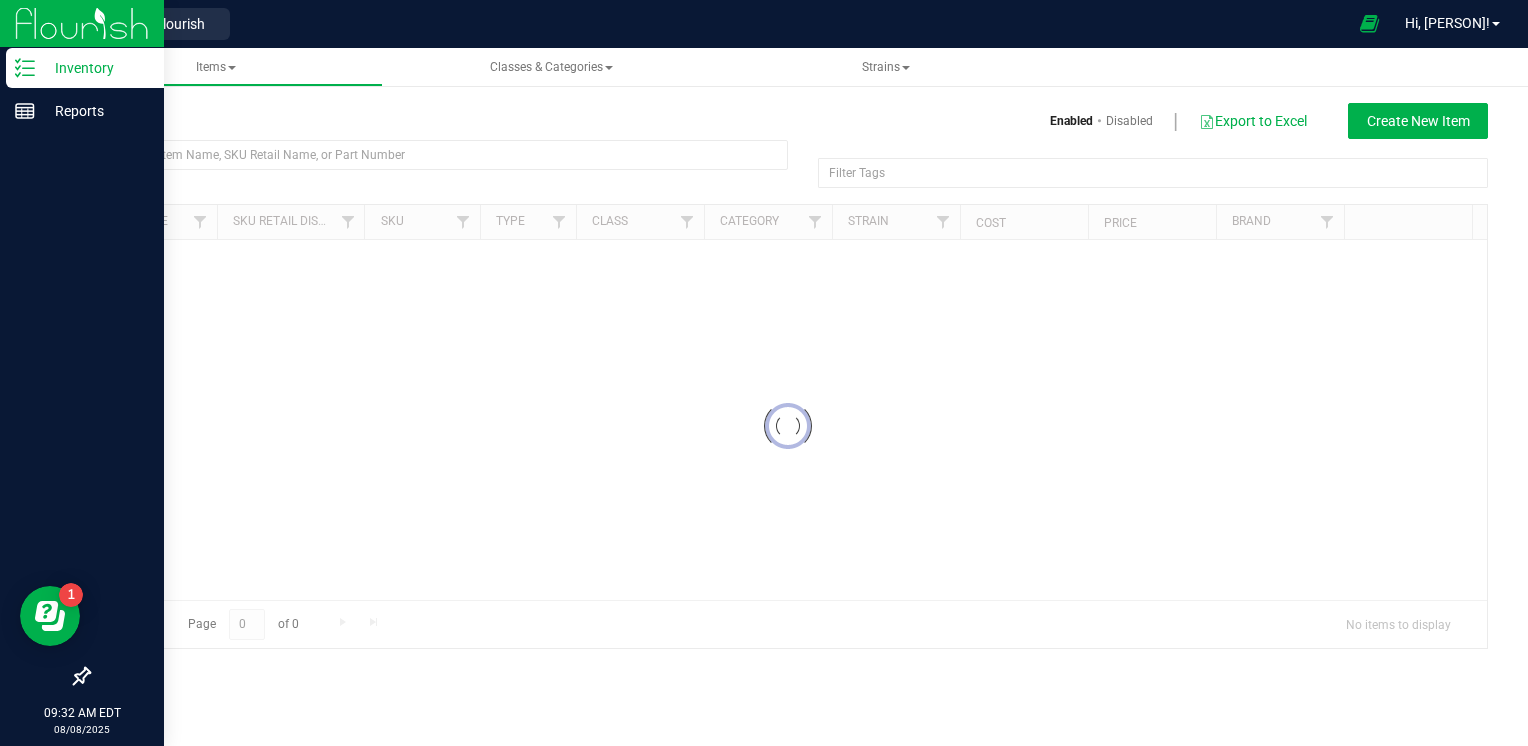 scroll, scrollTop: 0, scrollLeft: 0, axis: both 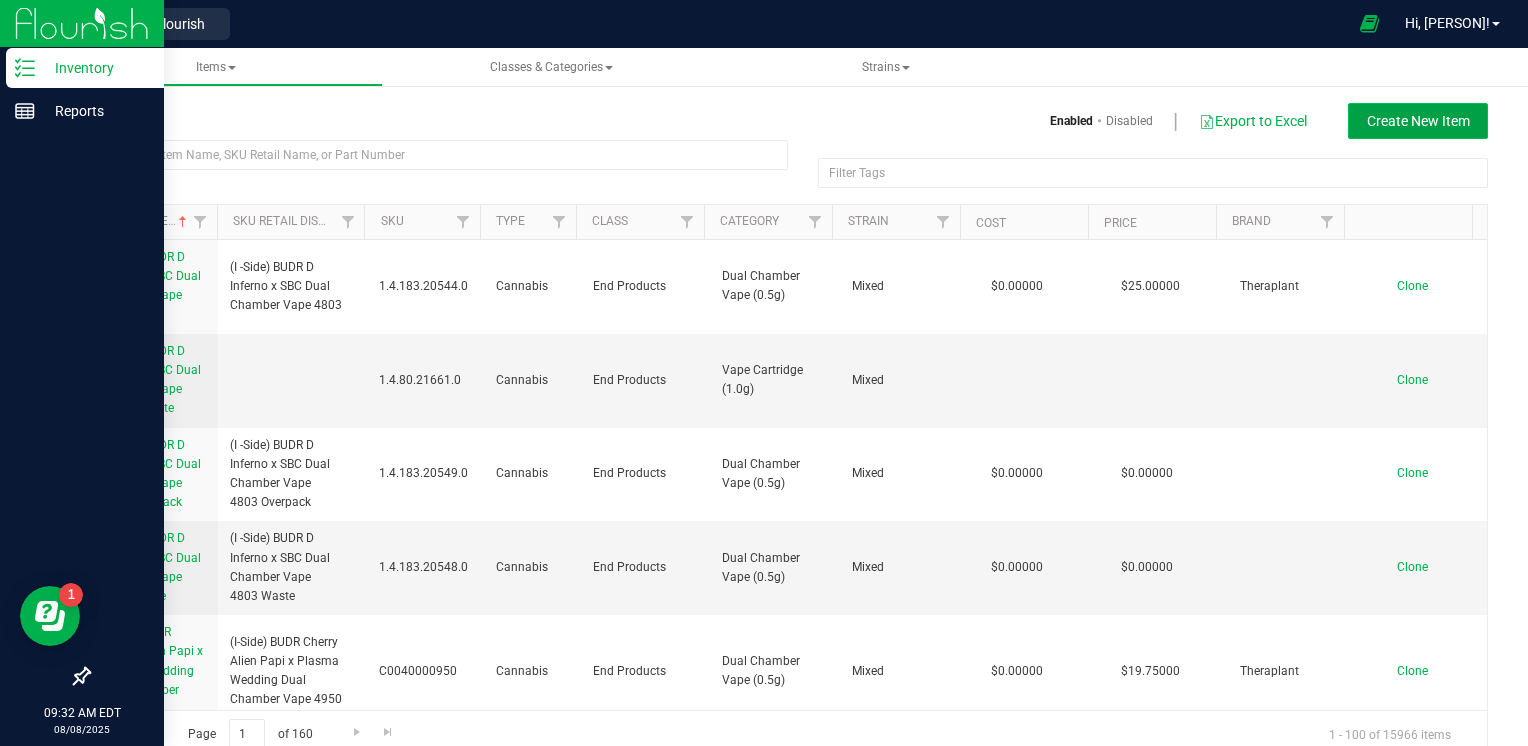 click on "Create New Item" at bounding box center (1418, 121) 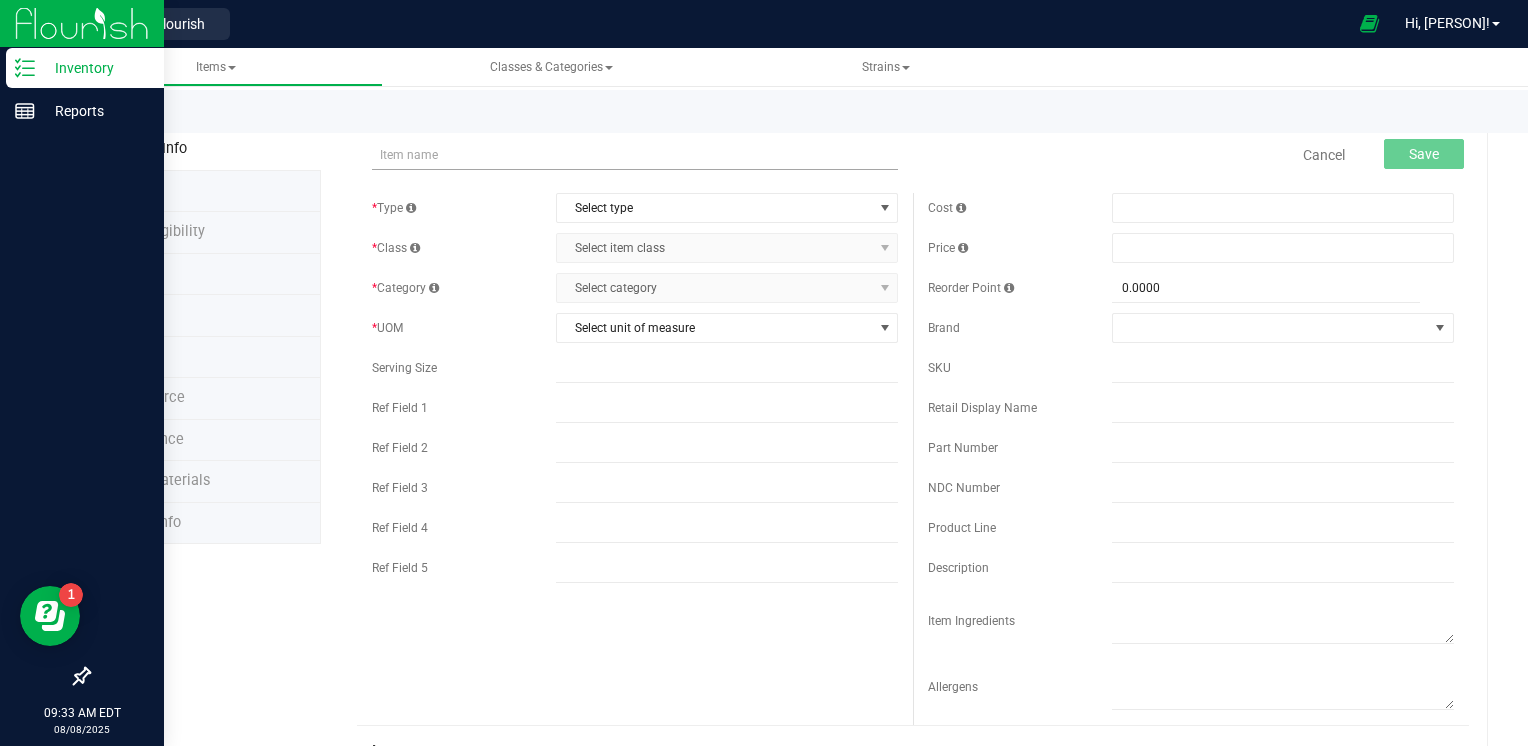 click at bounding box center (635, 155) 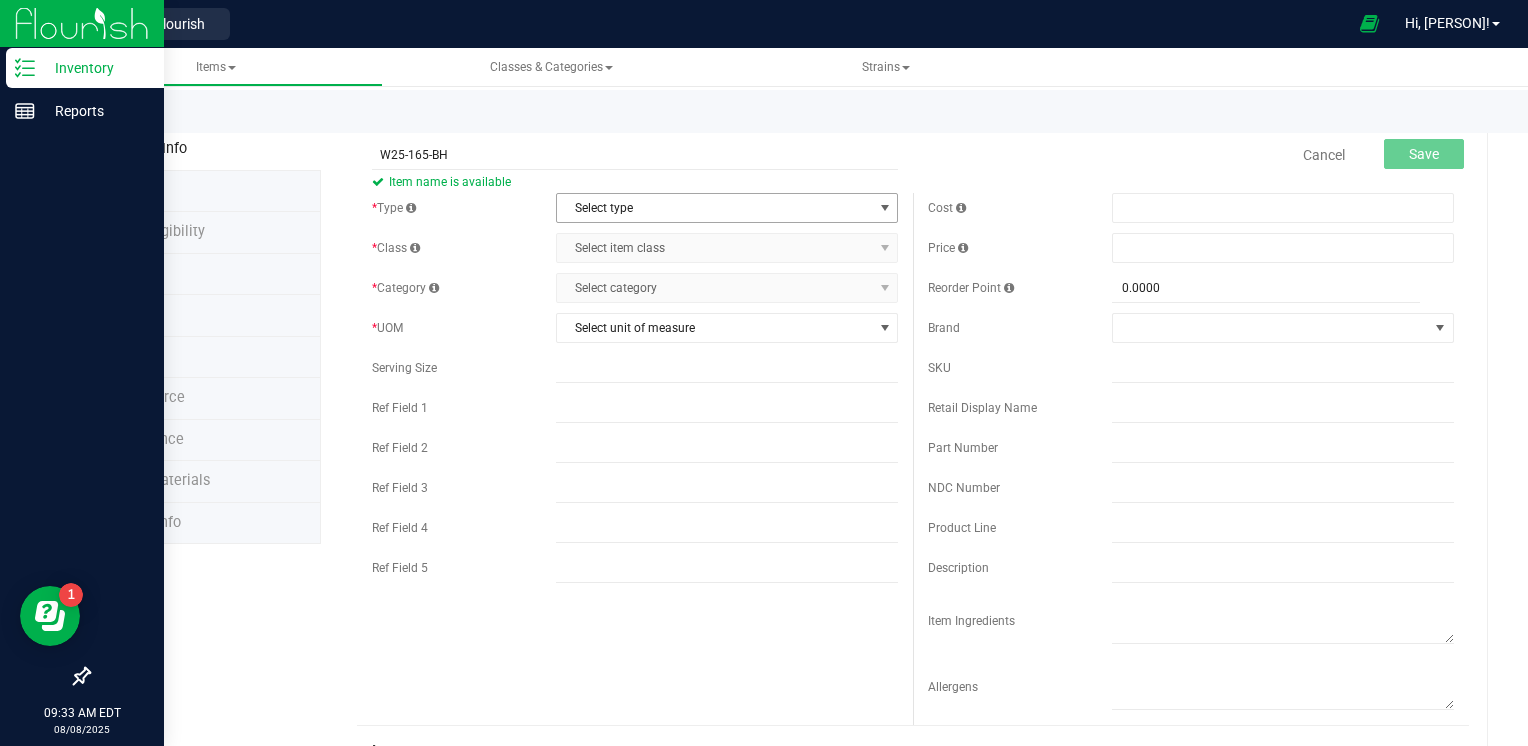 type on "W25-165-BH" 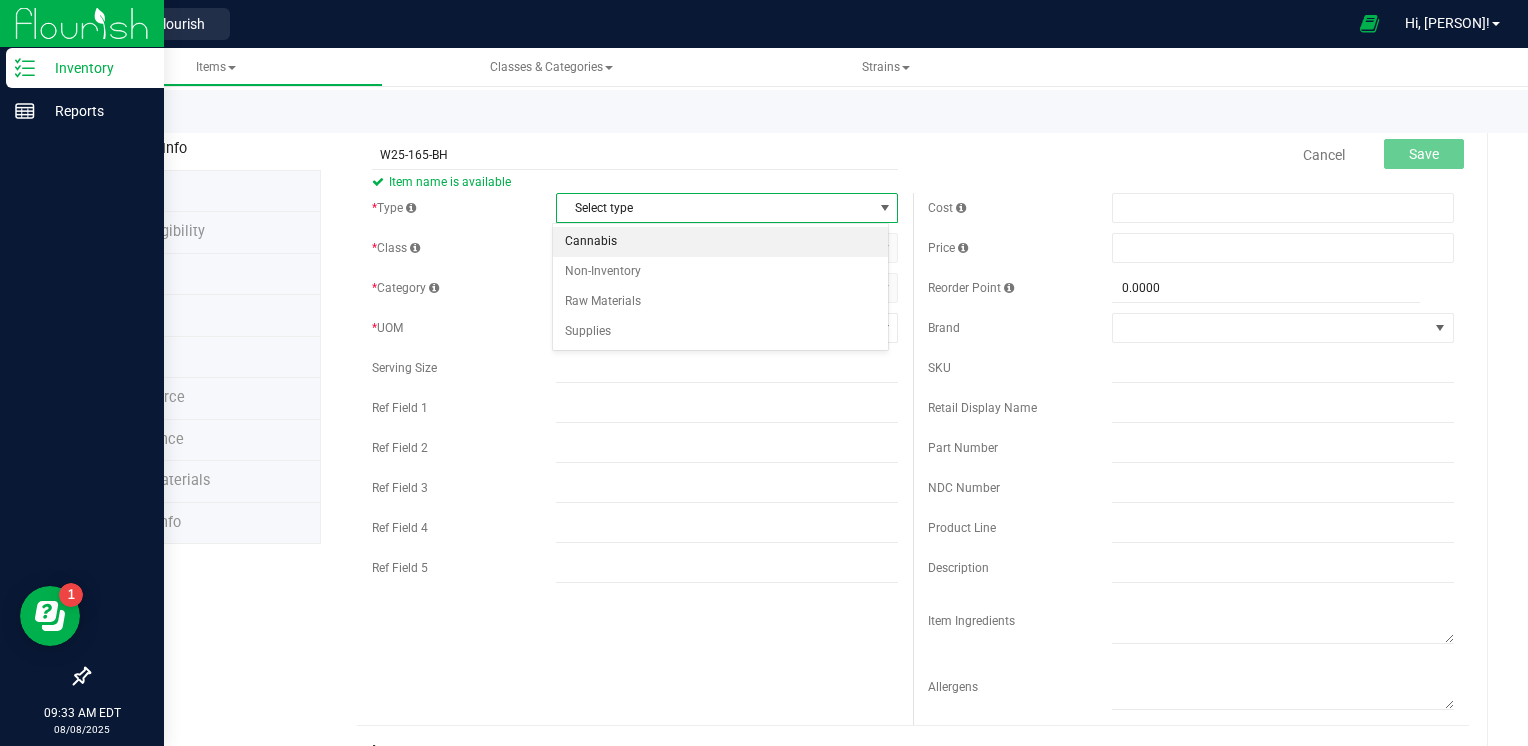 click on "Cannabis" at bounding box center (721, 242) 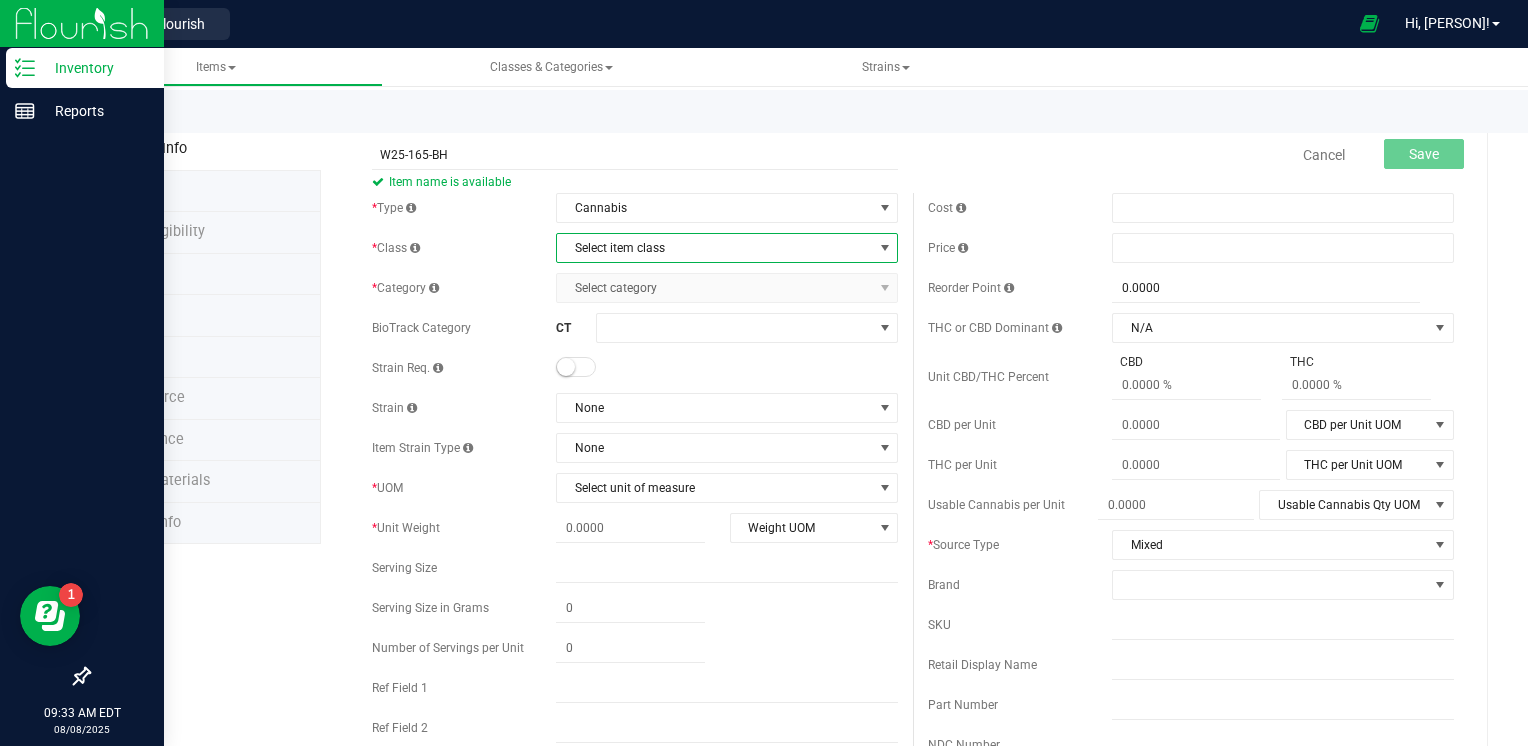 click on "Select item class" at bounding box center (714, 248) 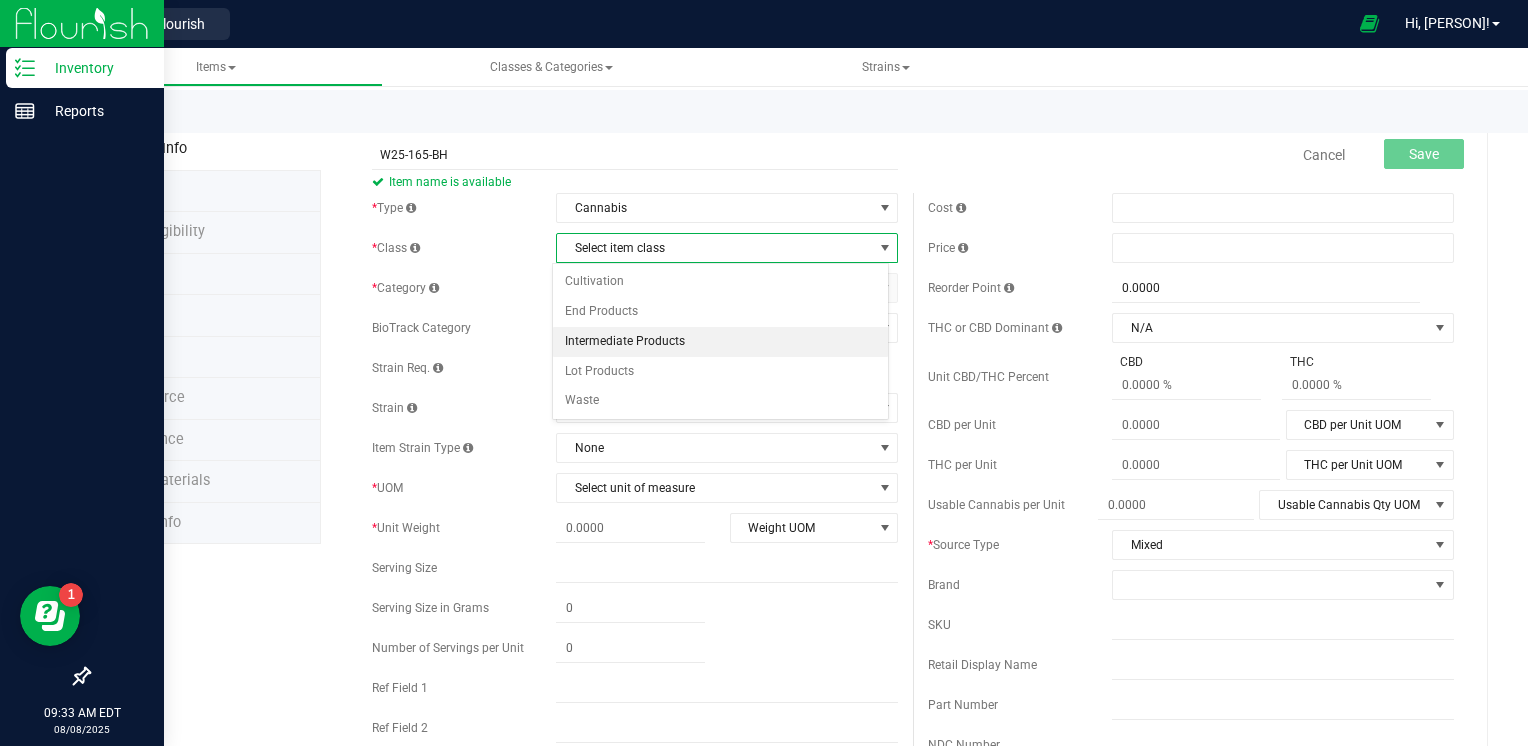 click on "Intermediate Products" at bounding box center (721, 342) 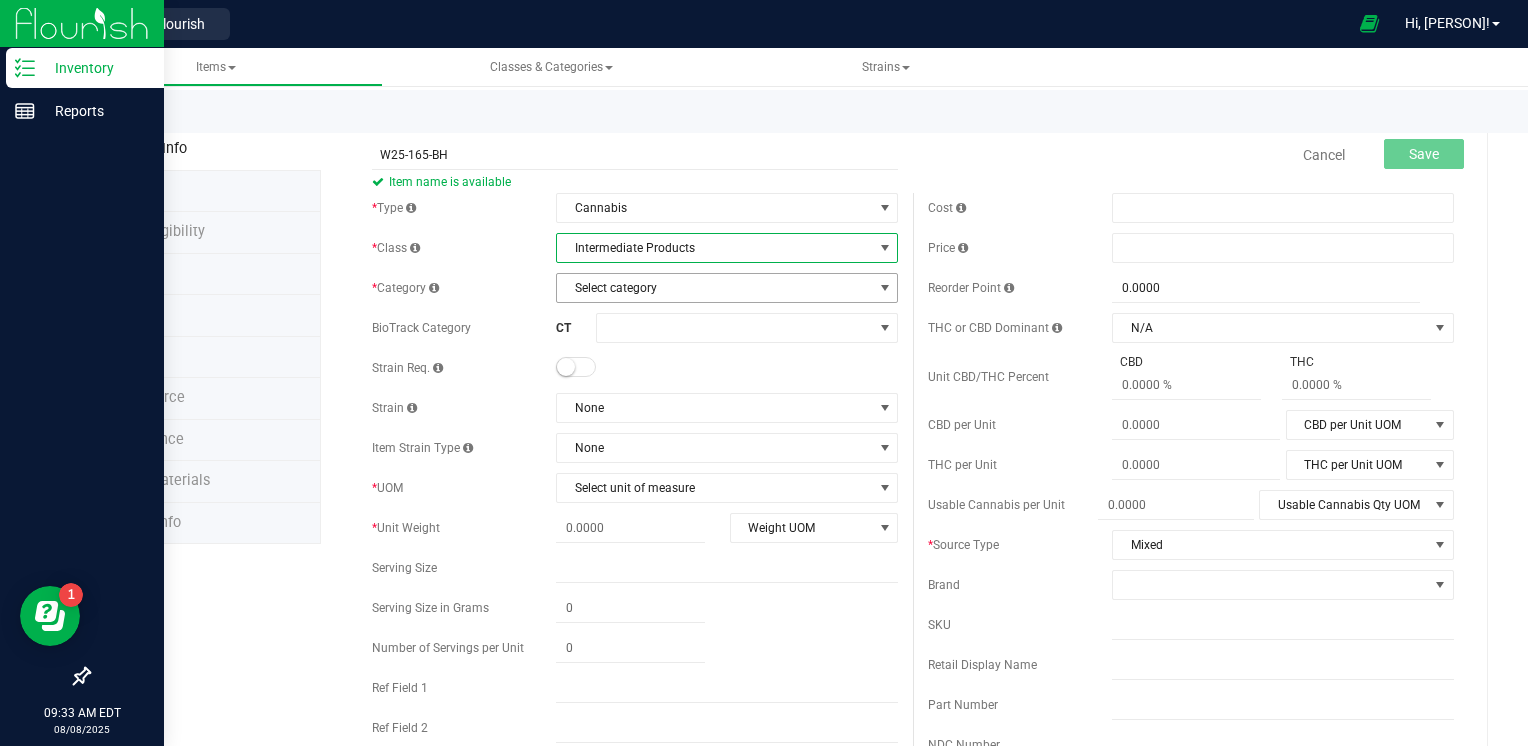 click on "Select category" at bounding box center [714, 288] 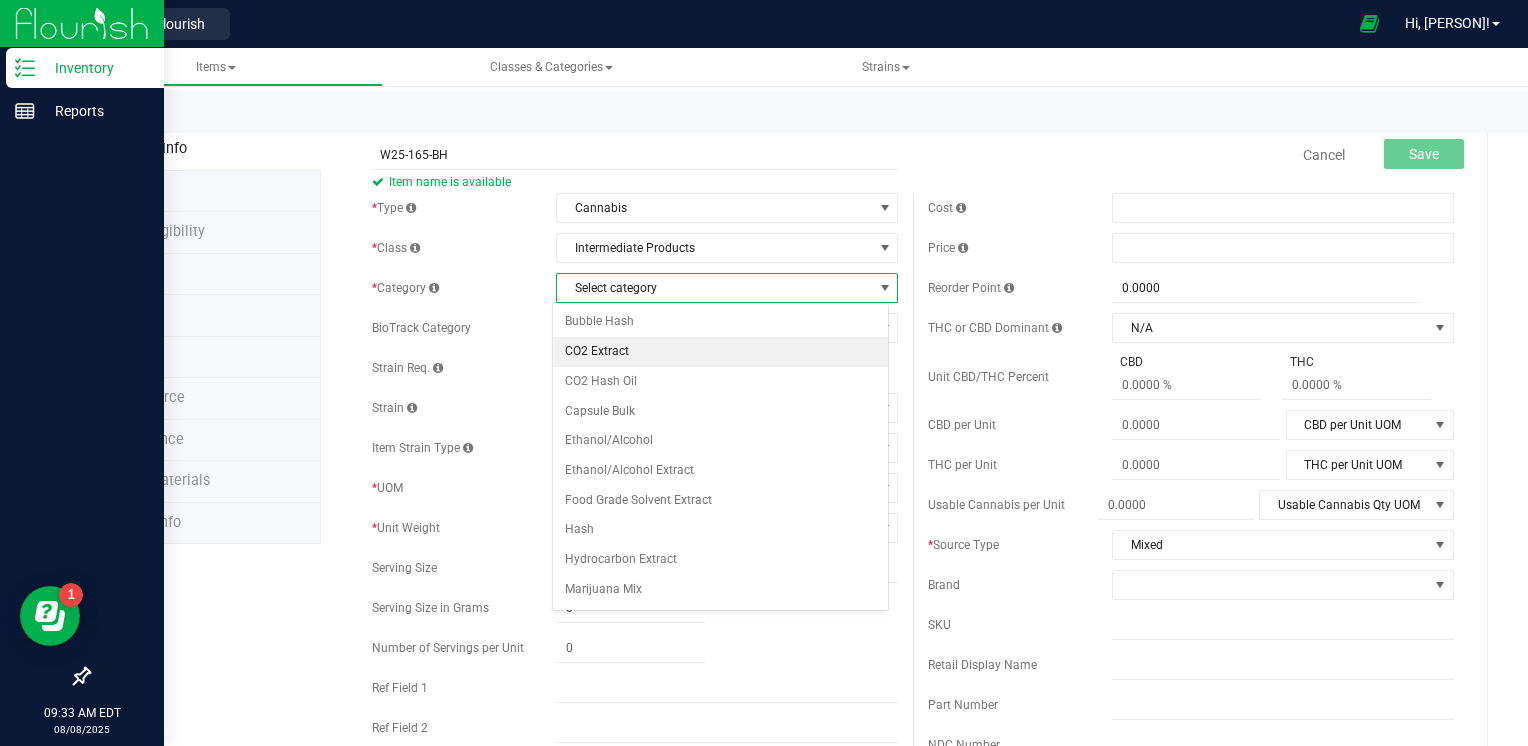 click on "CO2 Extract" at bounding box center (721, 352) 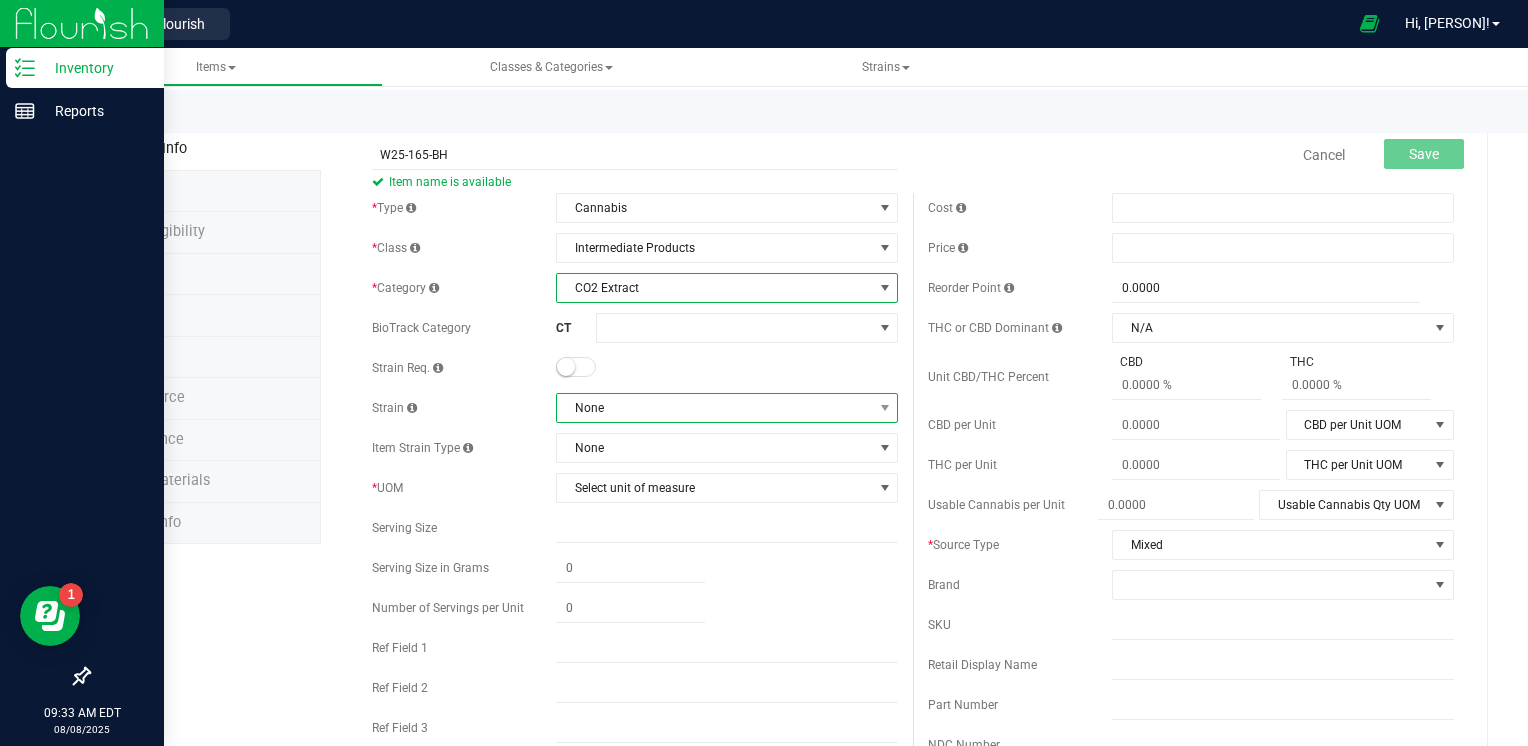 click on "None" at bounding box center (714, 408) 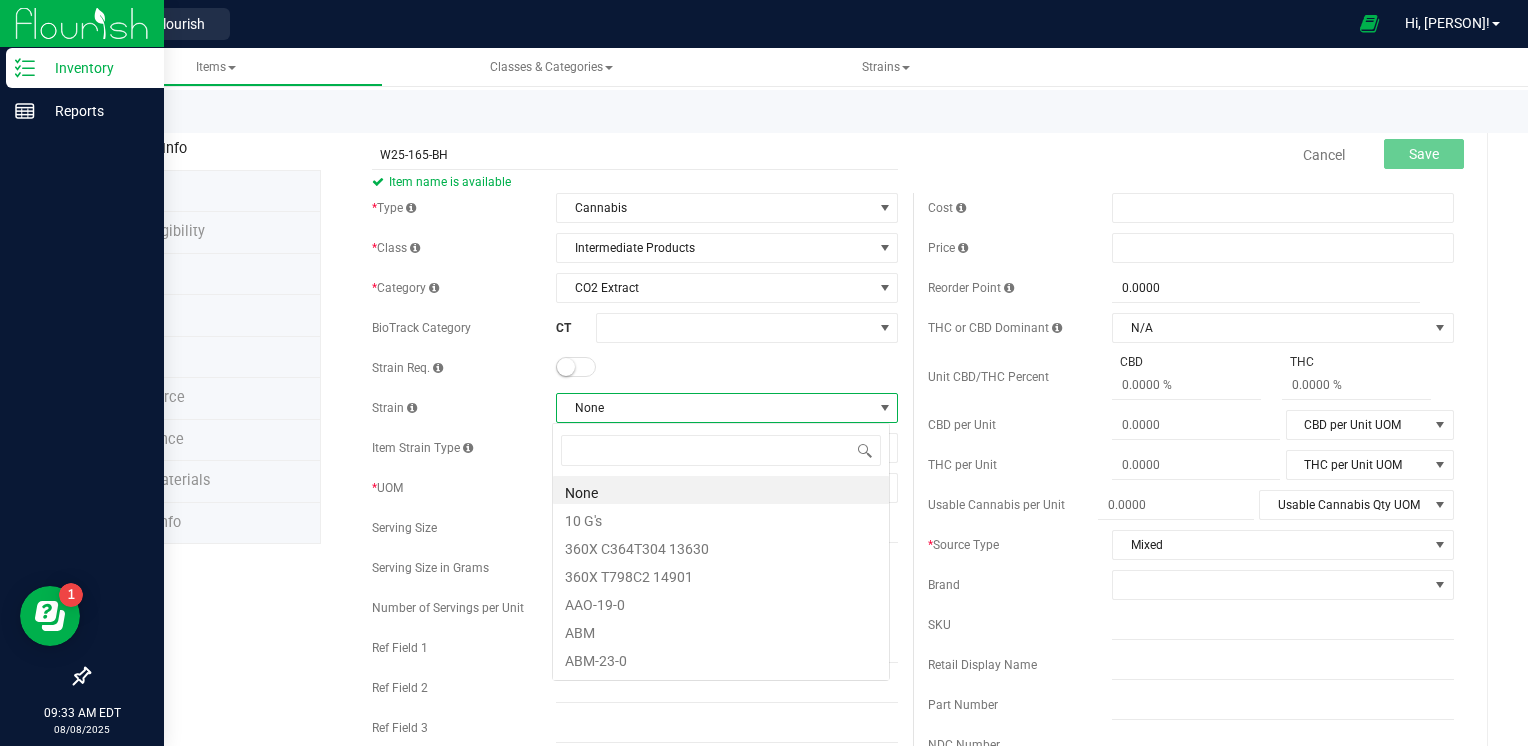 scroll, scrollTop: 99970, scrollLeft: 99662, axis: both 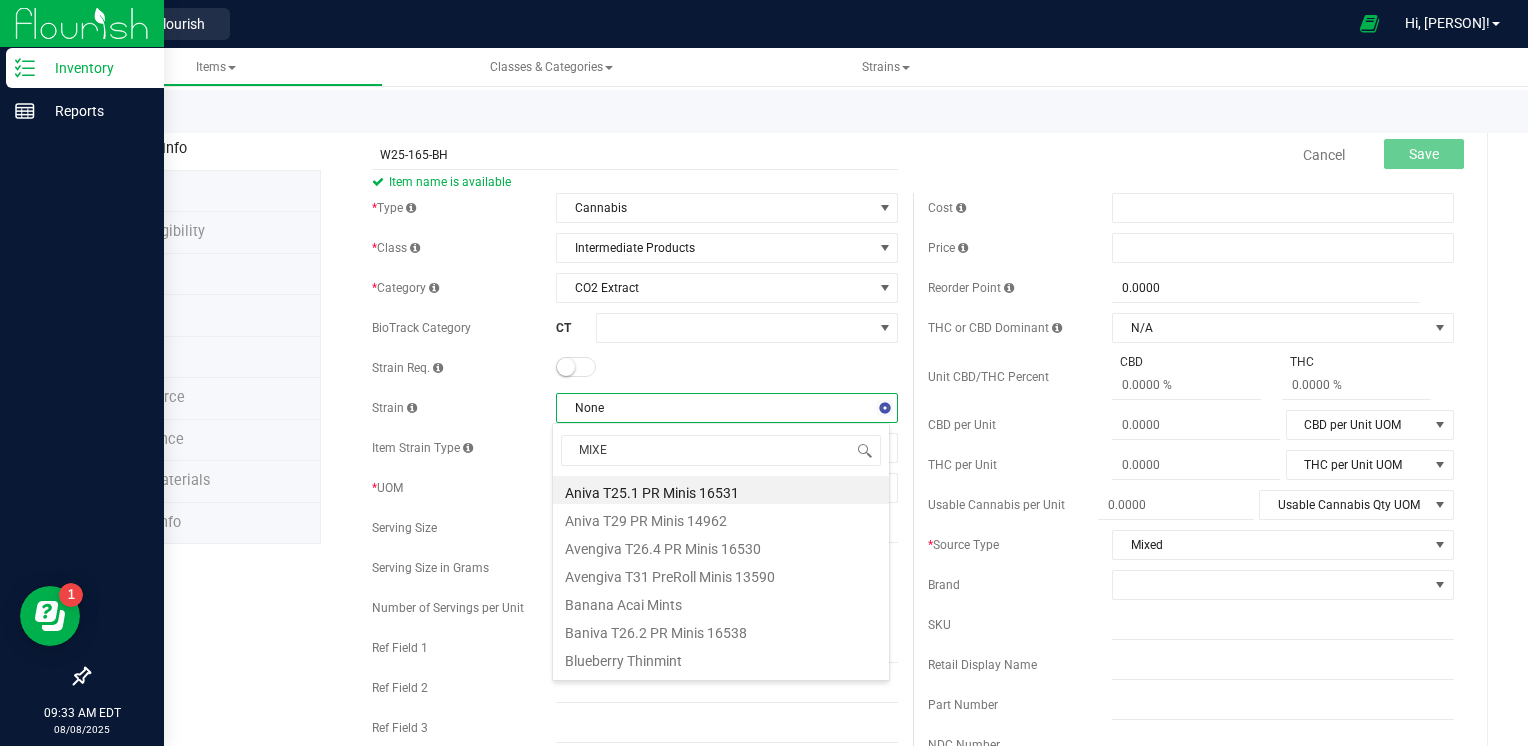 type on "MIXED" 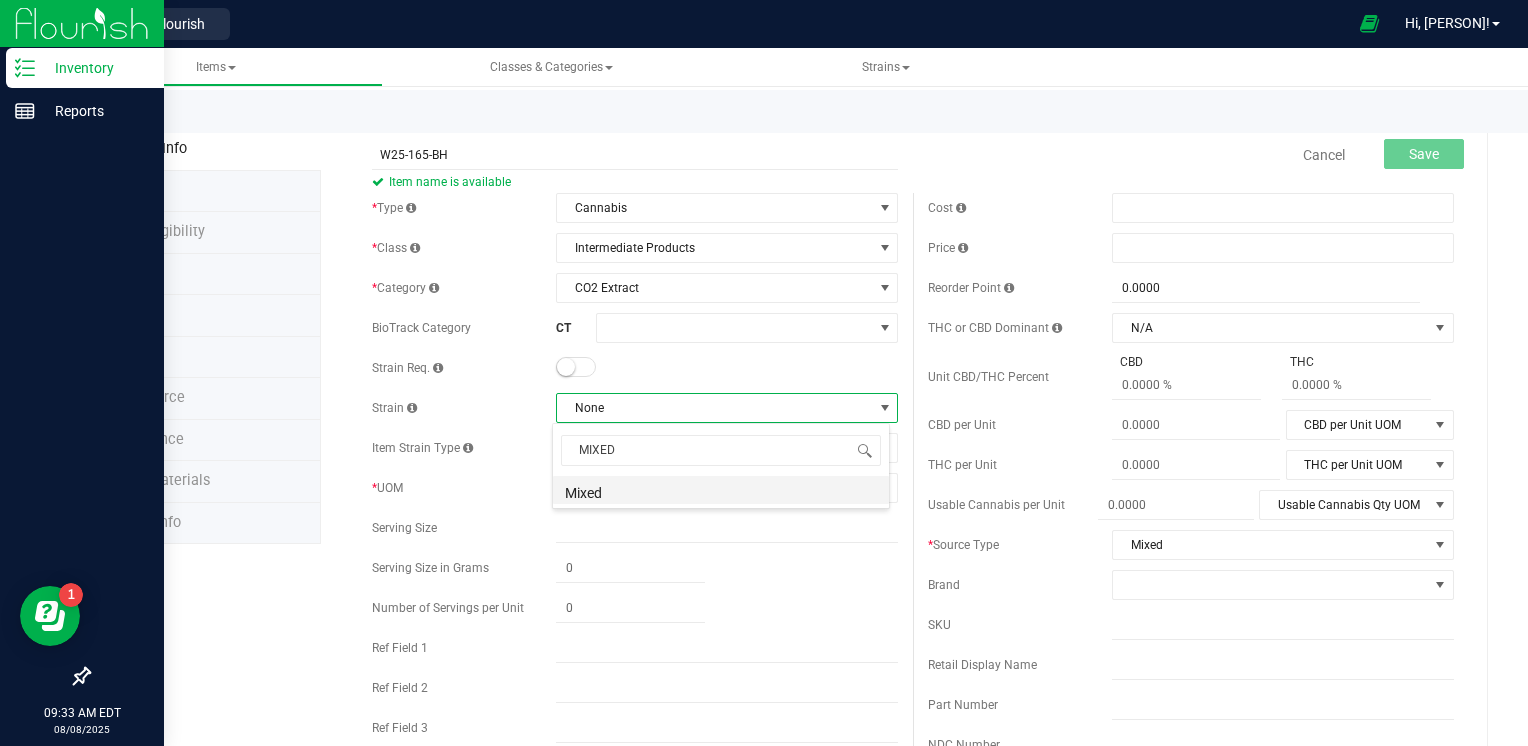 click on "Mixed" at bounding box center [721, 490] 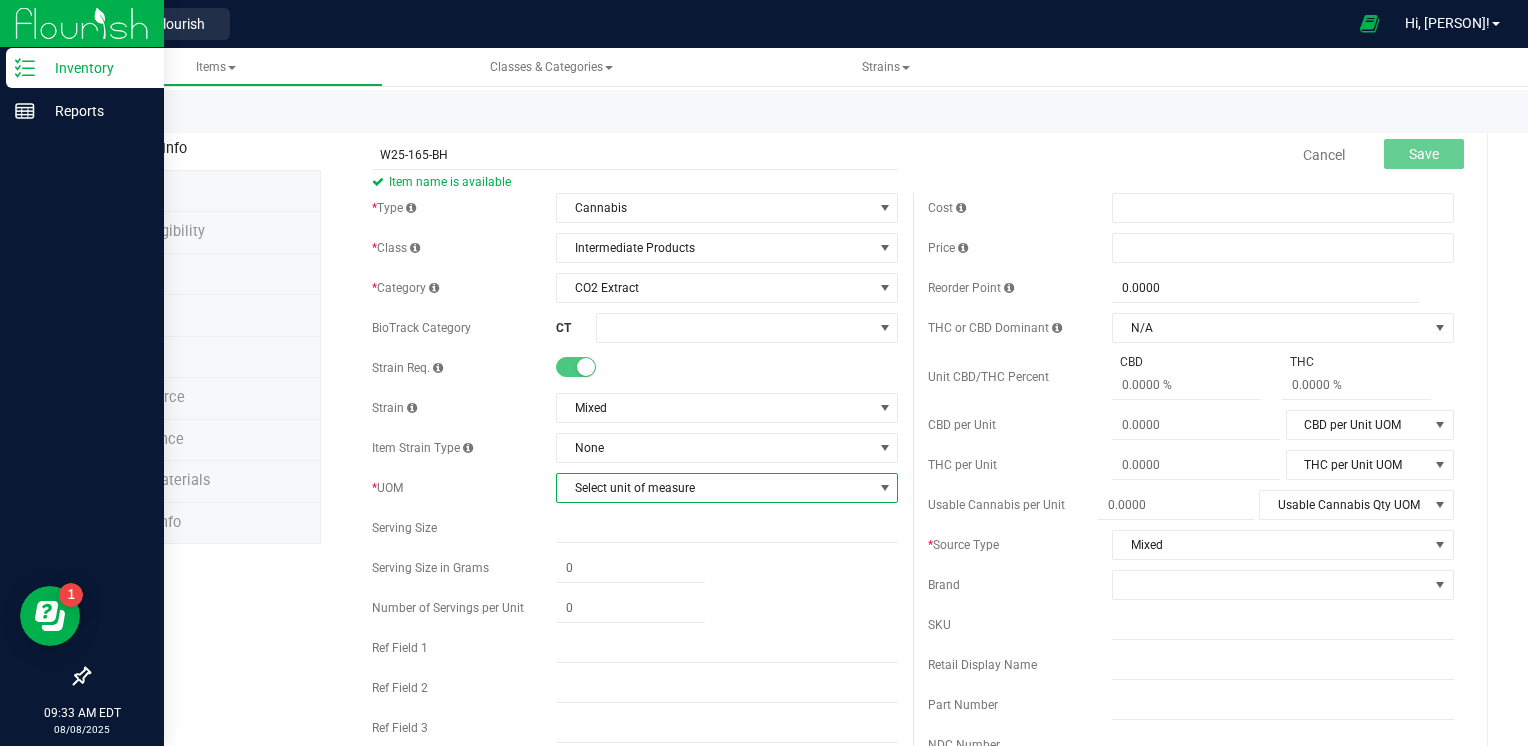 click on "Select unit of measure" at bounding box center (714, 488) 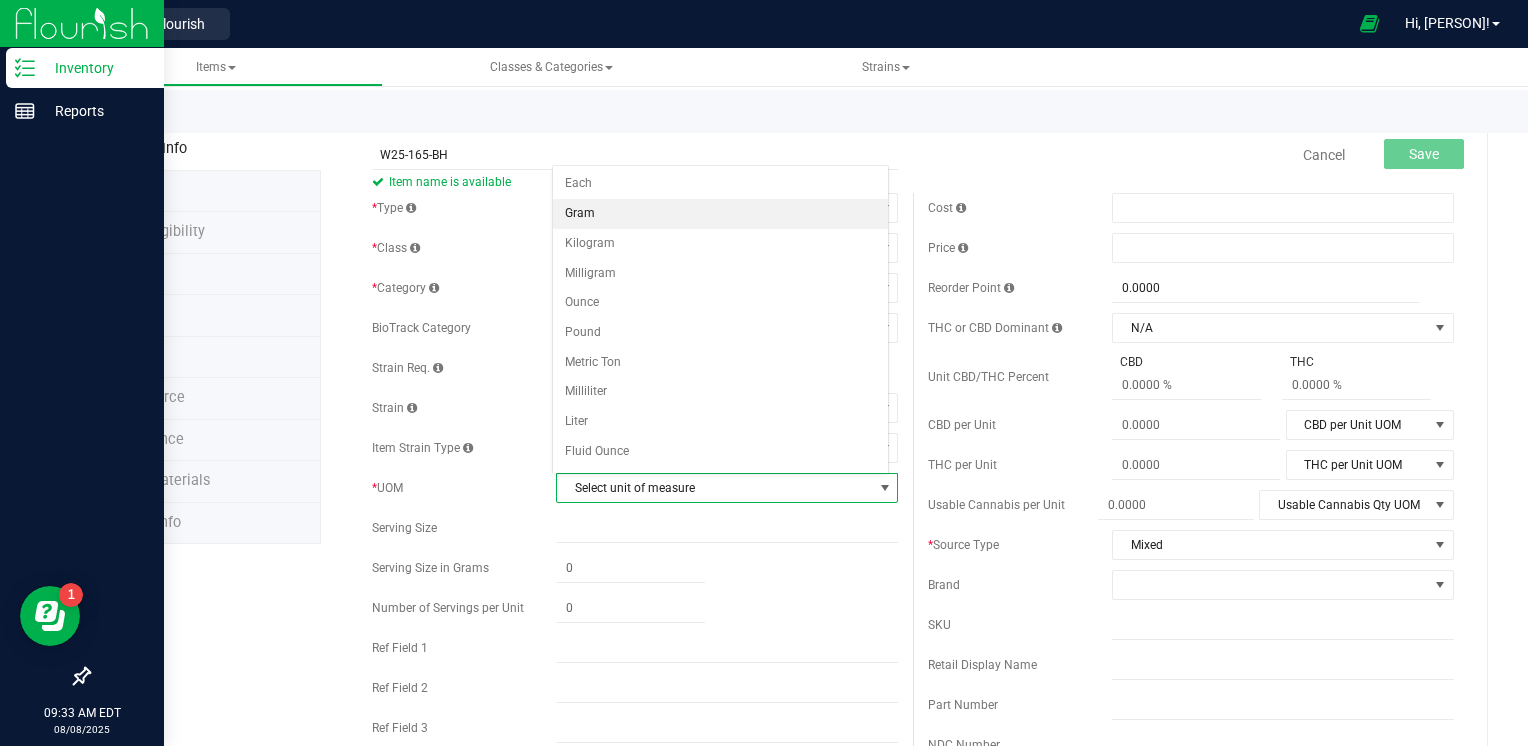 click on "Gram" at bounding box center [721, 214] 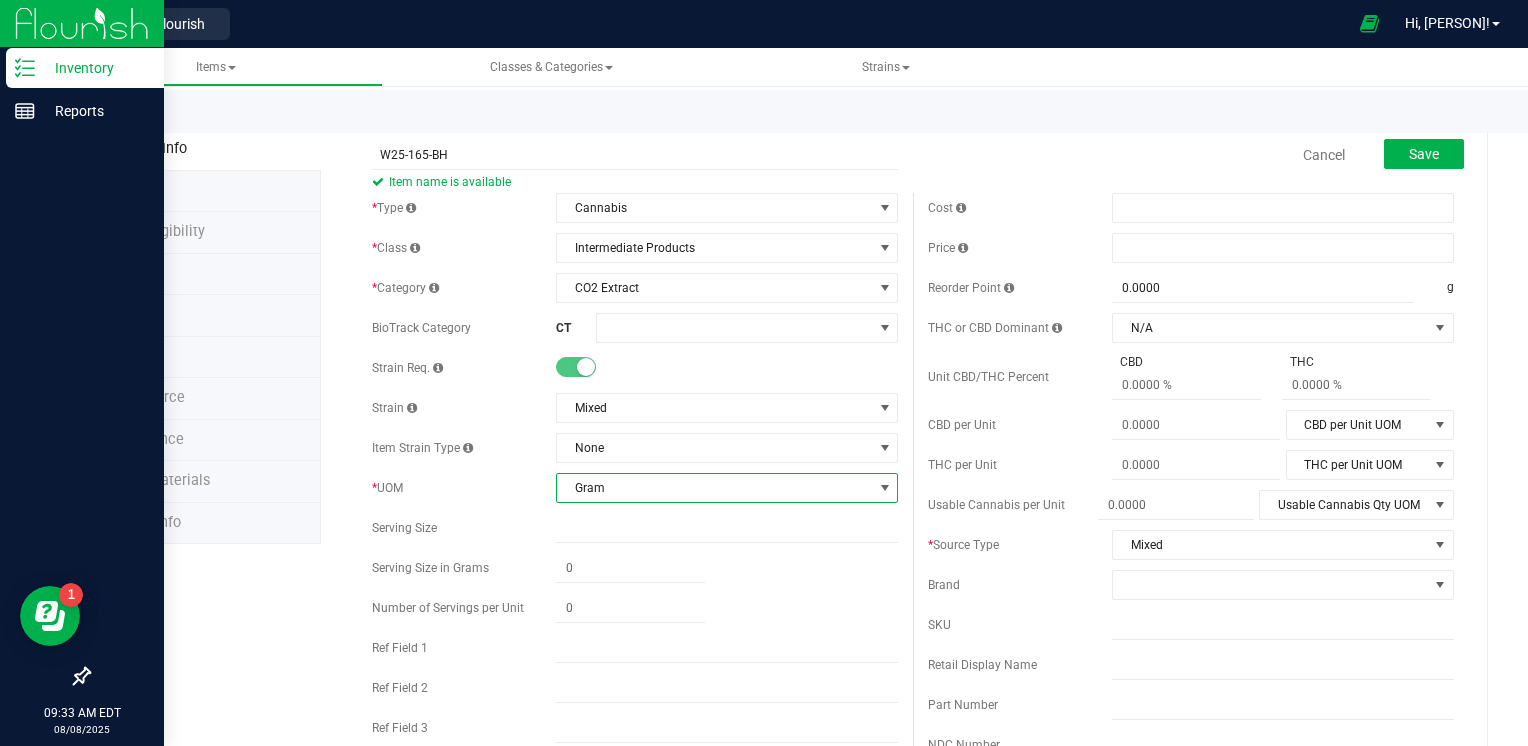 click on "Cancel
Save" at bounding box center (1191, 155) 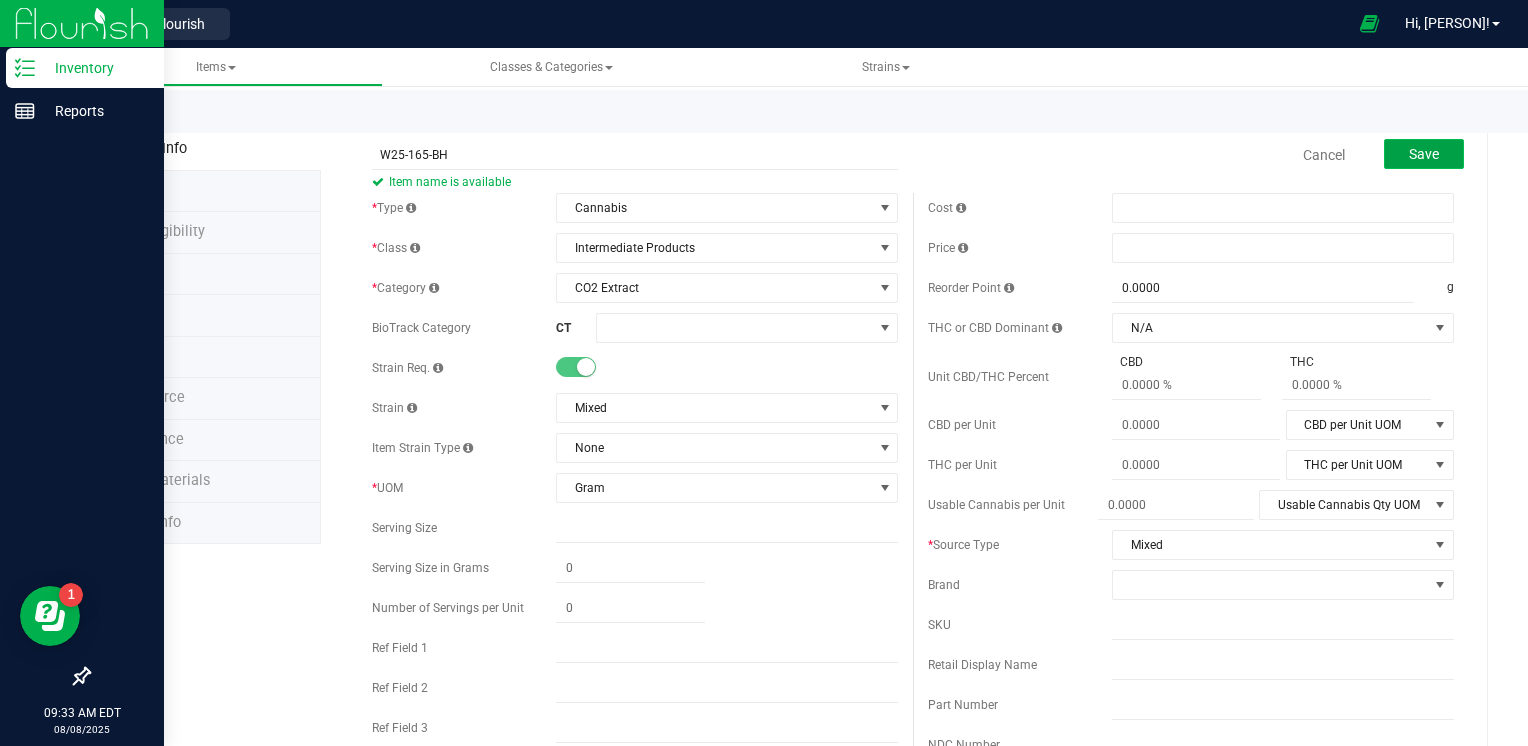 click on "Save" at bounding box center (1424, 154) 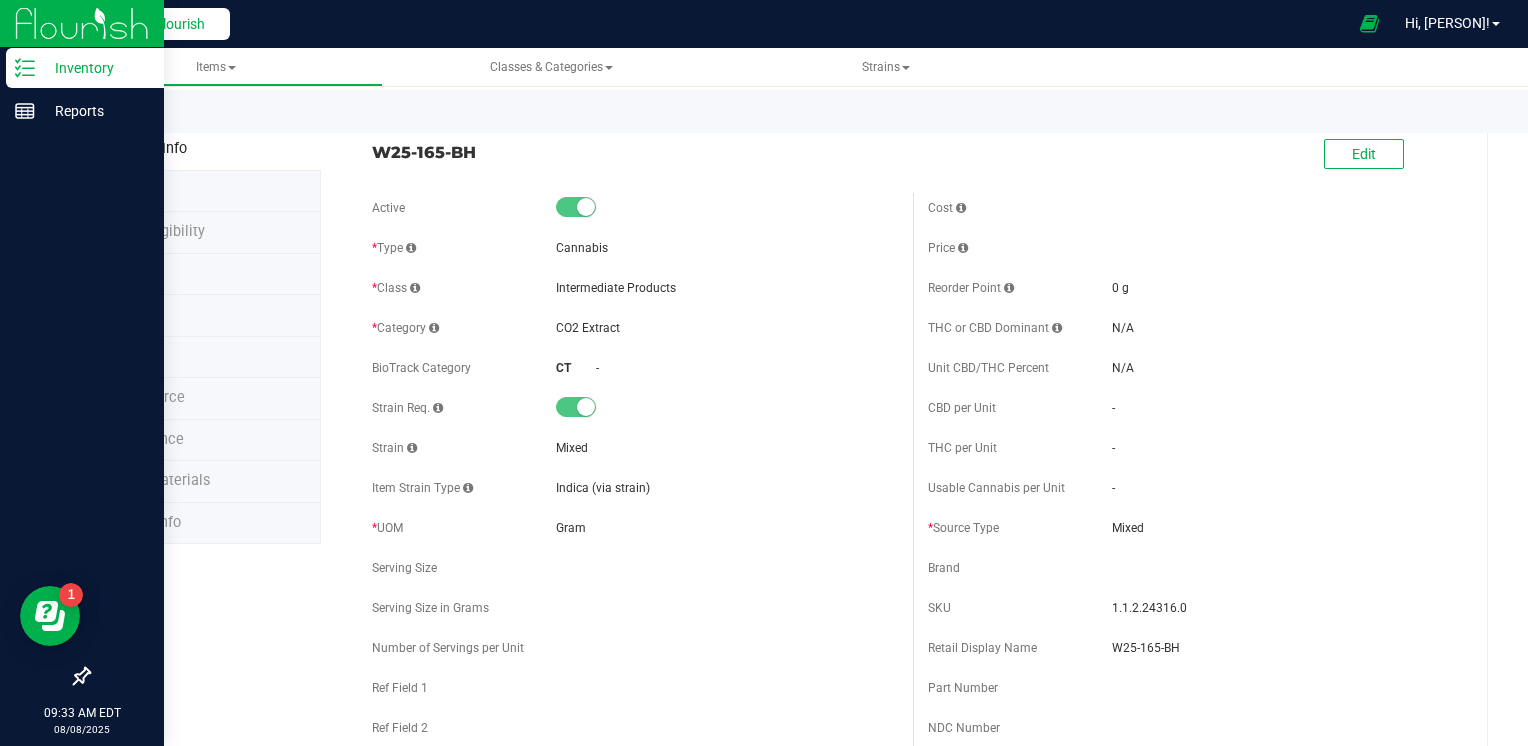 click on "Back to Flourish" at bounding box center [148, 24] 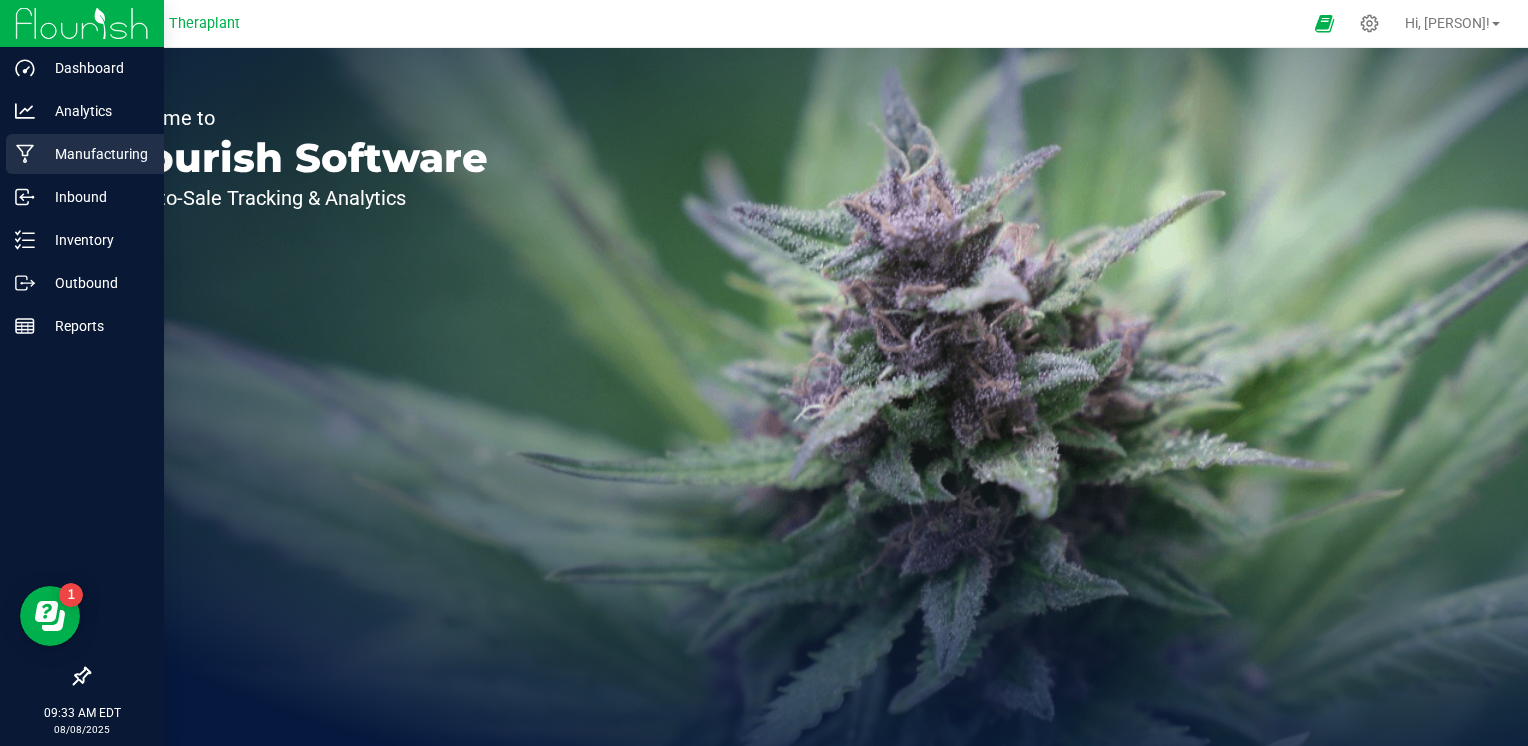 click on "Manufacturing" at bounding box center (95, 154) 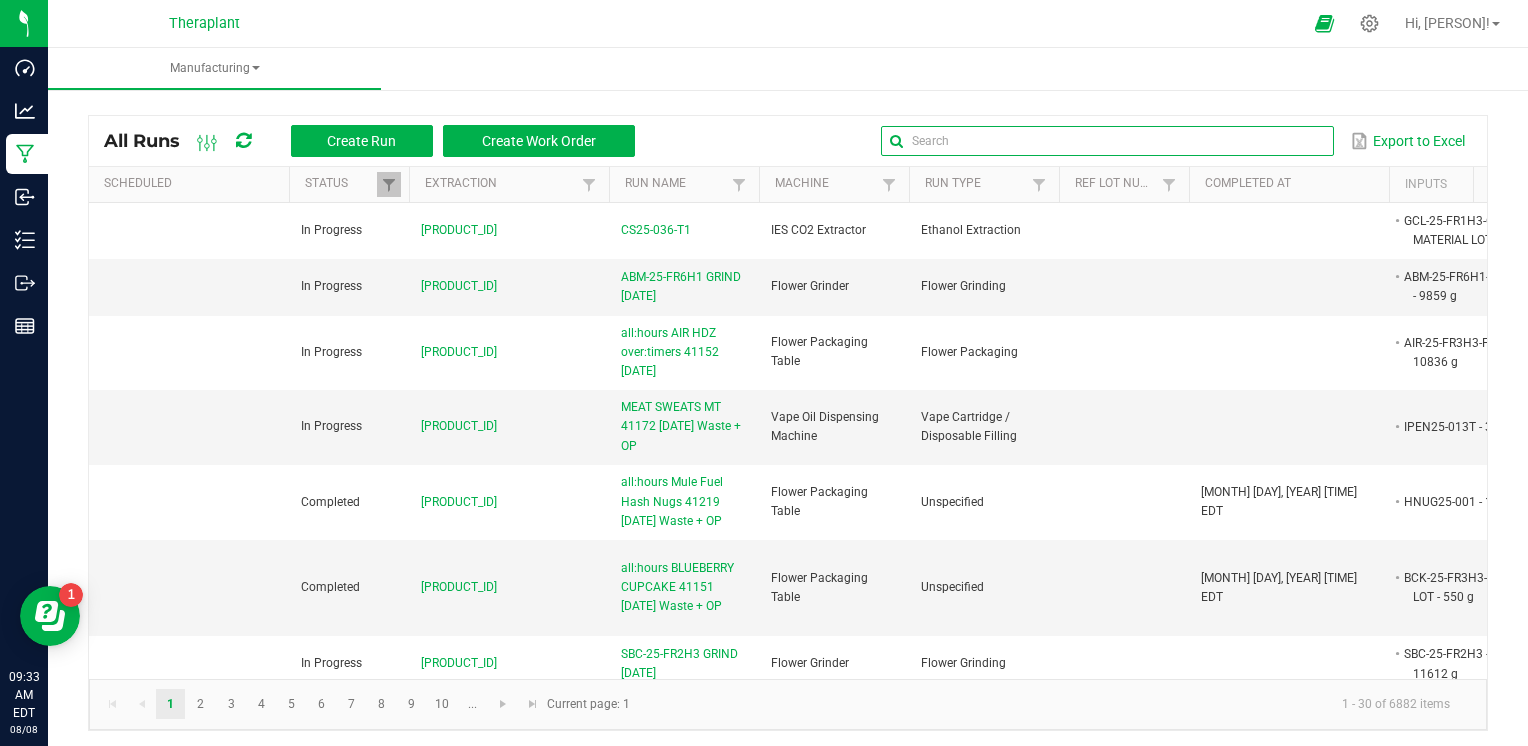 click at bounding box center [1107, 141] 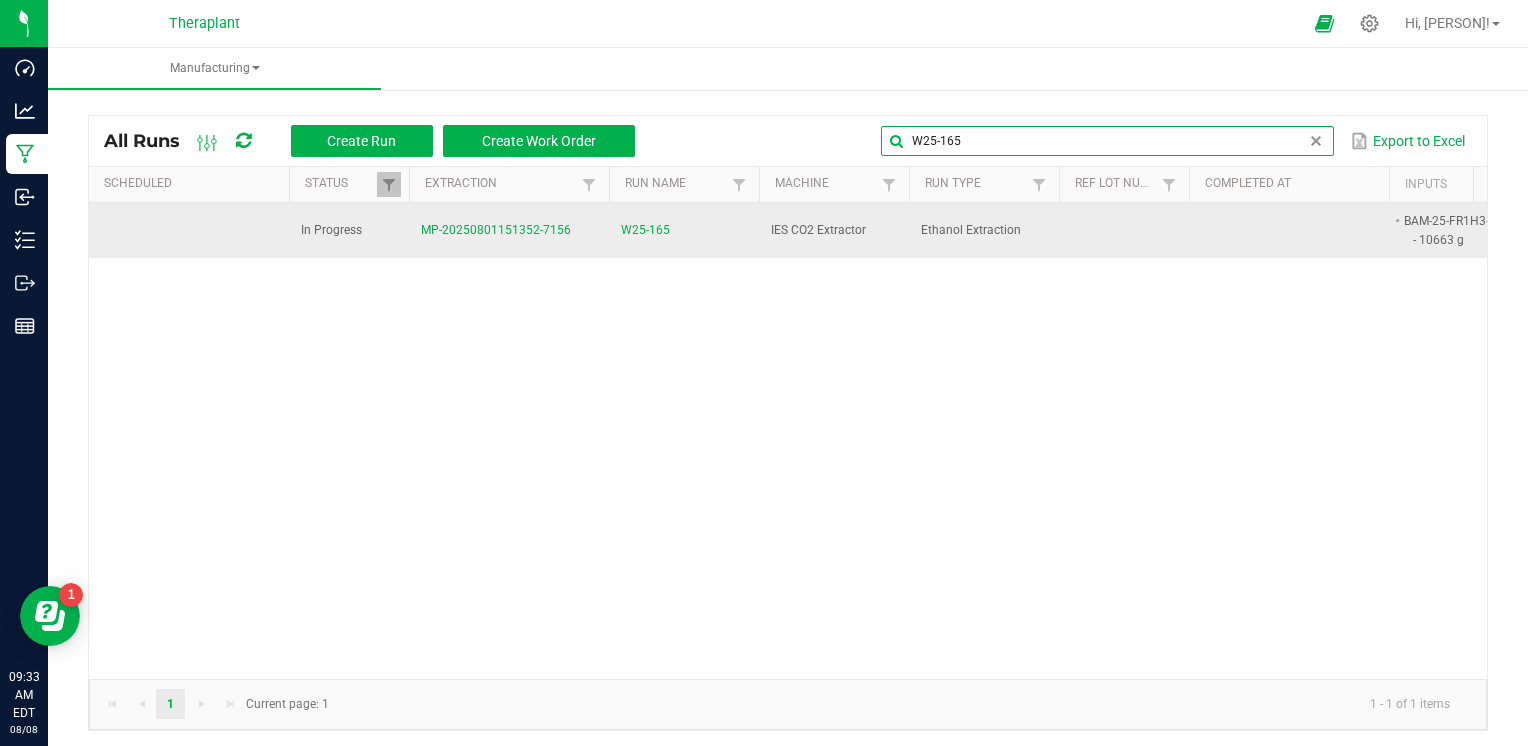 type on "W25-165" 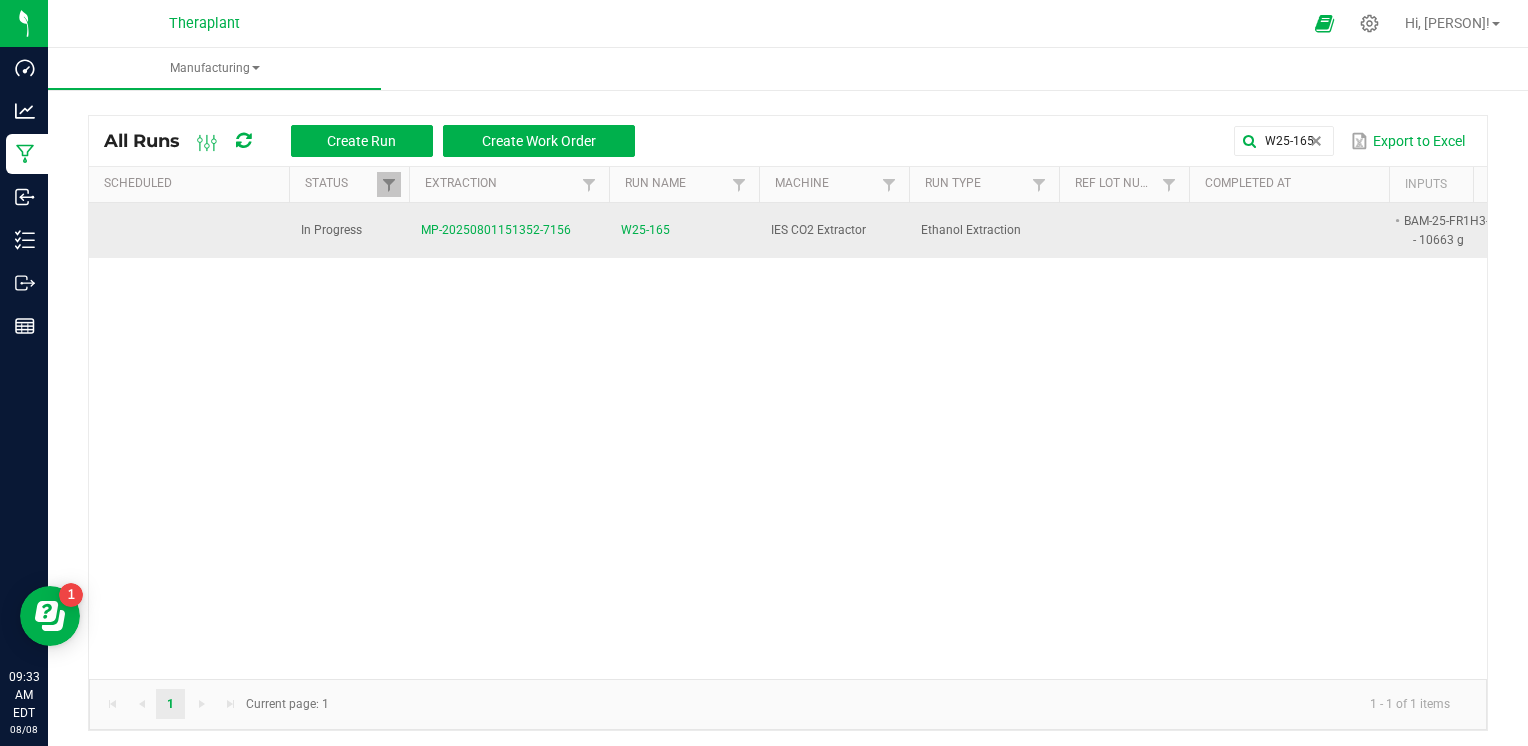 click on "W25-165" at bounding box center [645, 230] 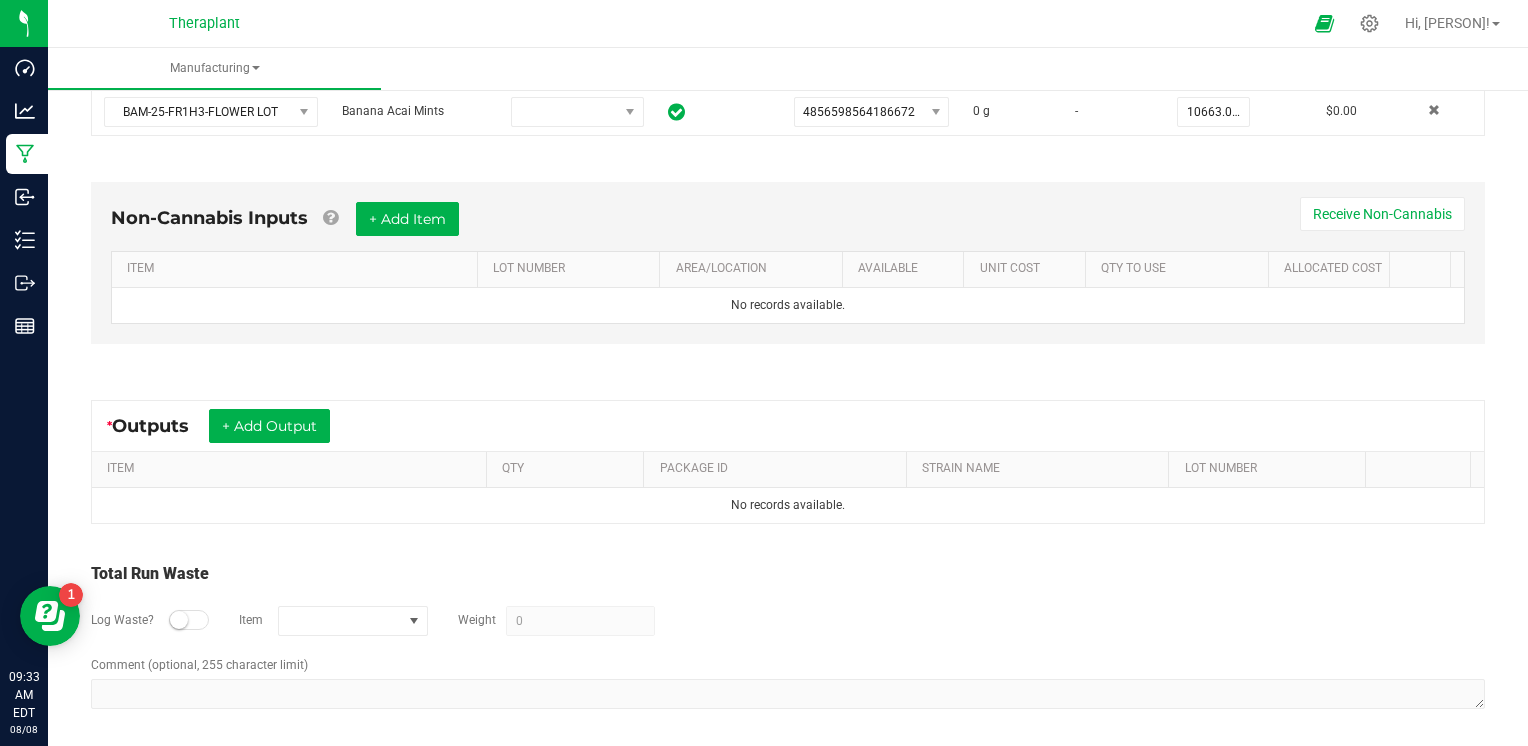 scroll, scrollTop: 467, scrollLeft: 0, axis: vertical 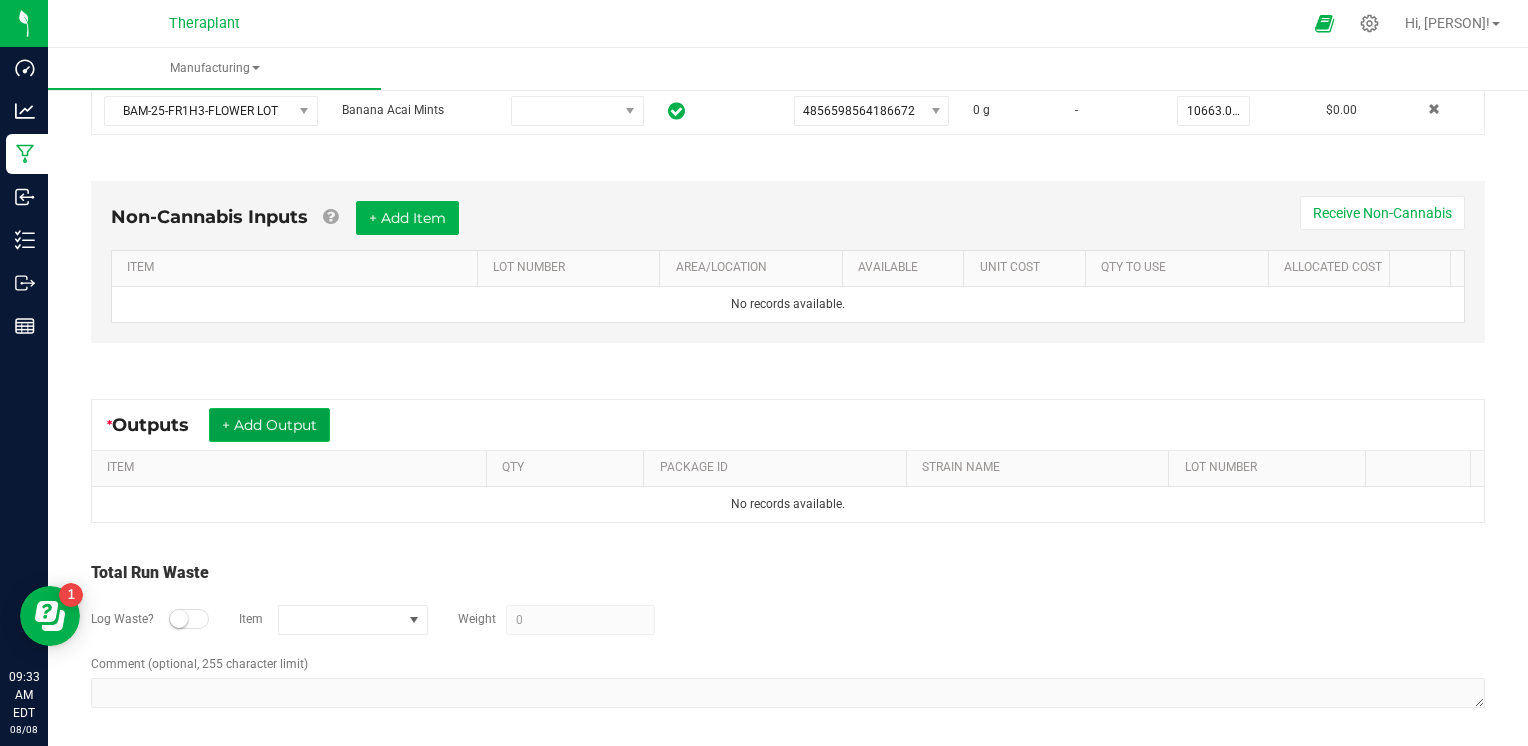 click on "+ Add Output" at bounding box center [269, 425] 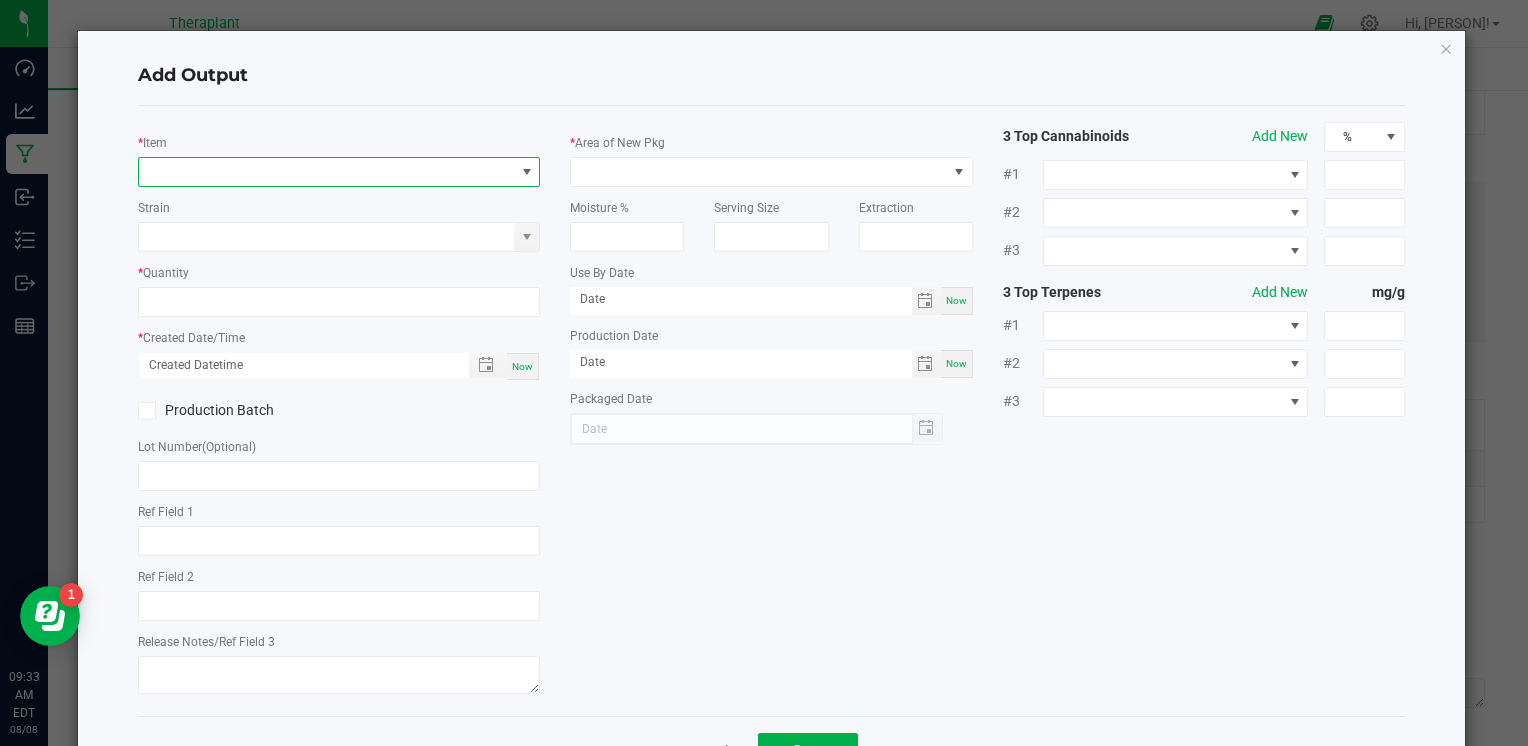 click at bounding box center (326, 172) 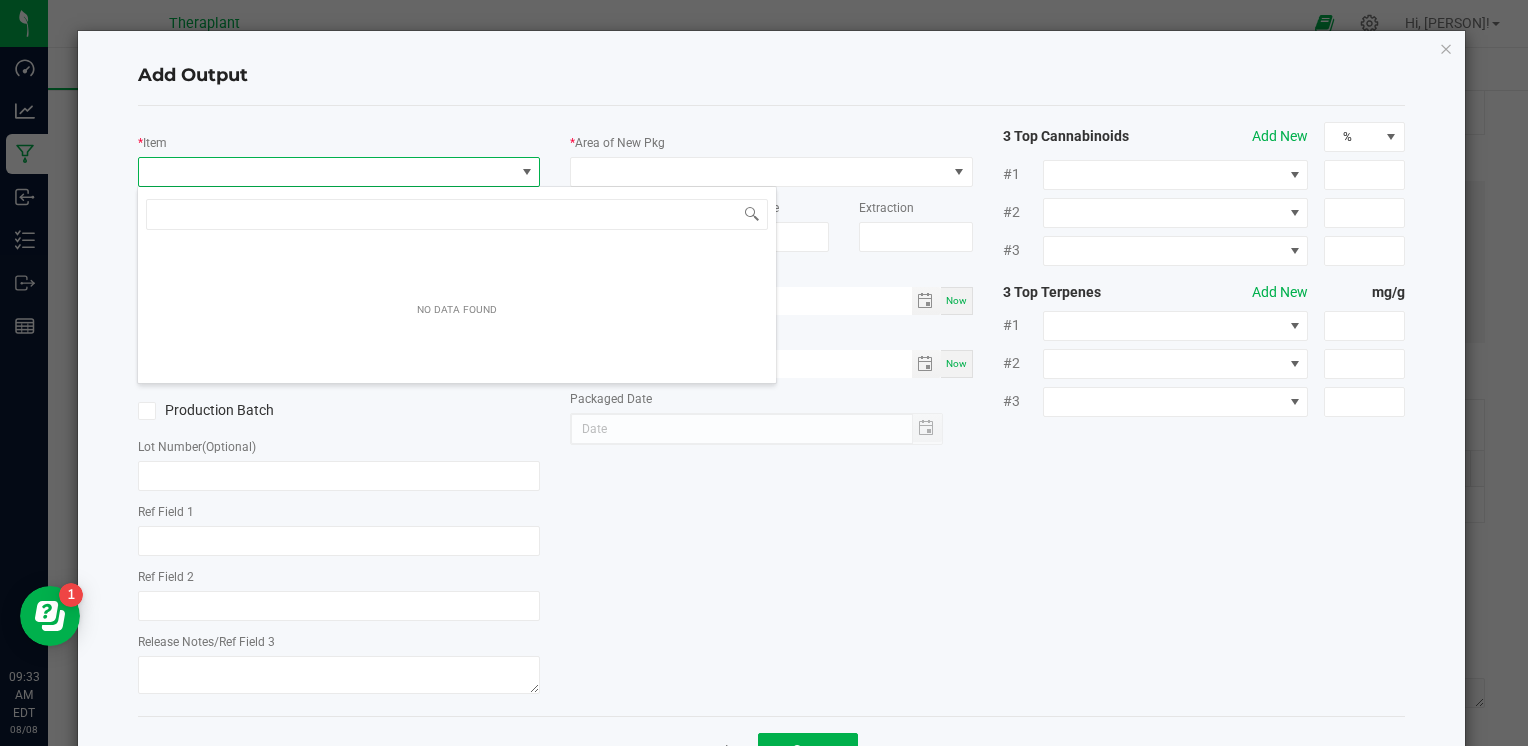 scroll, scrollTop: 99970, scrollLeft: 99602, axis: both 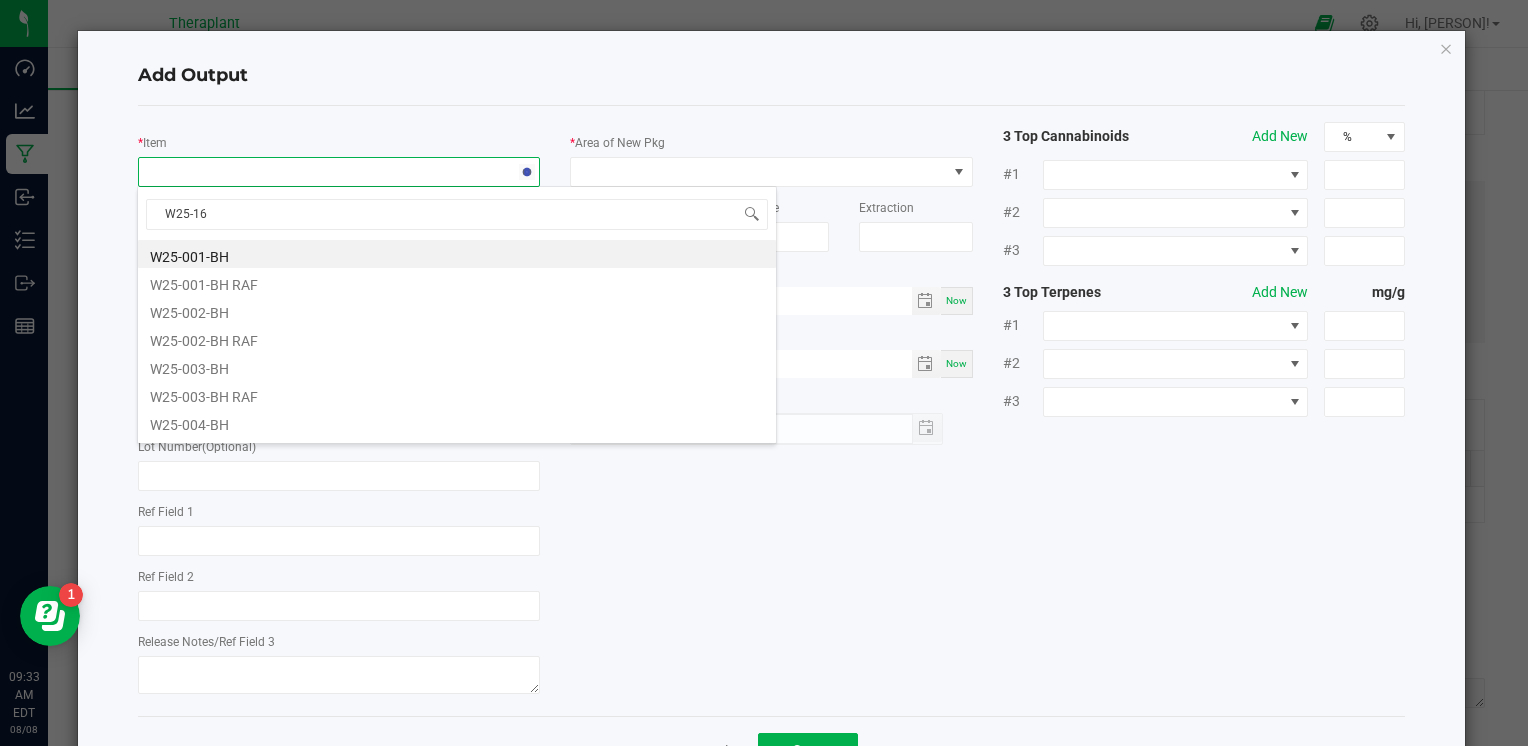 type on "W25-165" 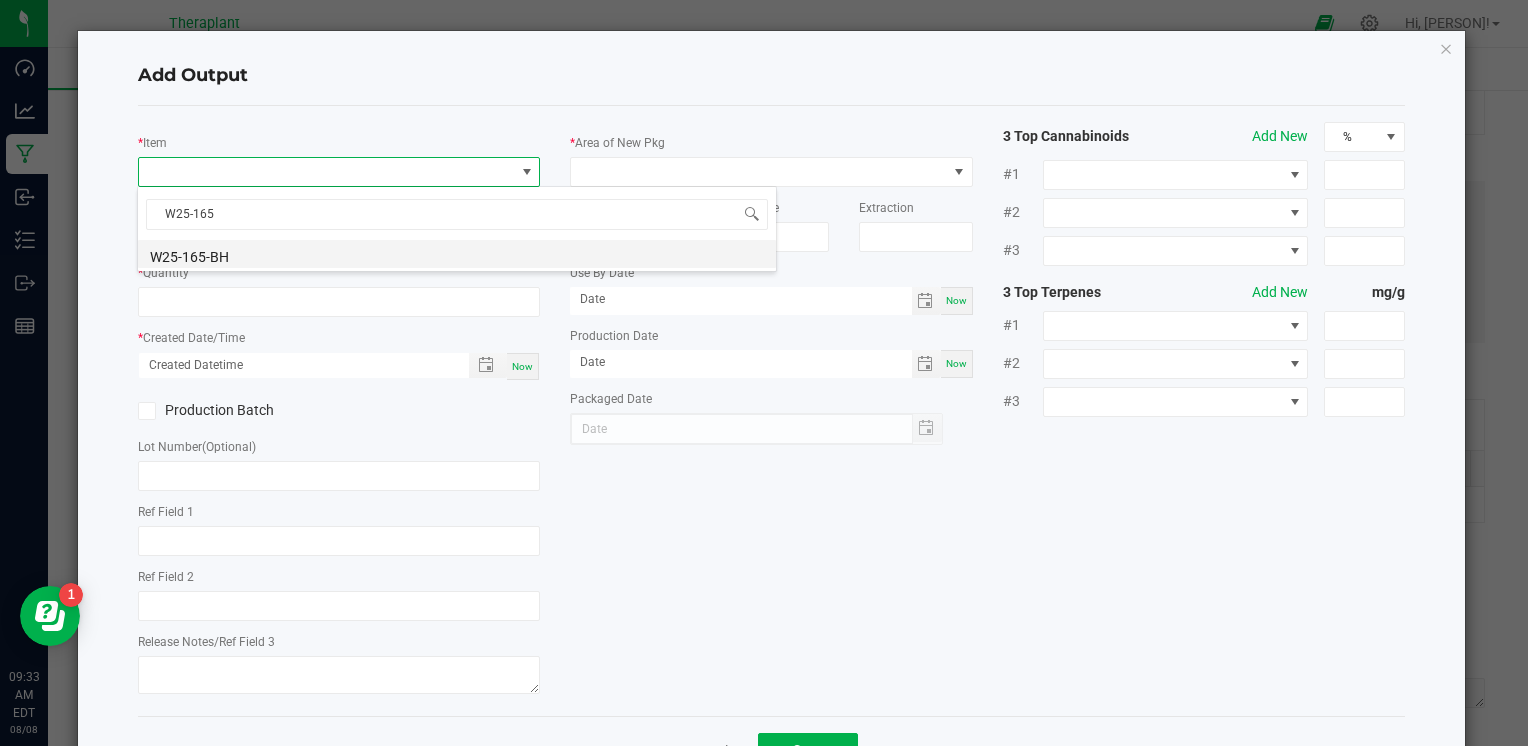 click on "W25-165-BH" at bounding box center [457, 254] 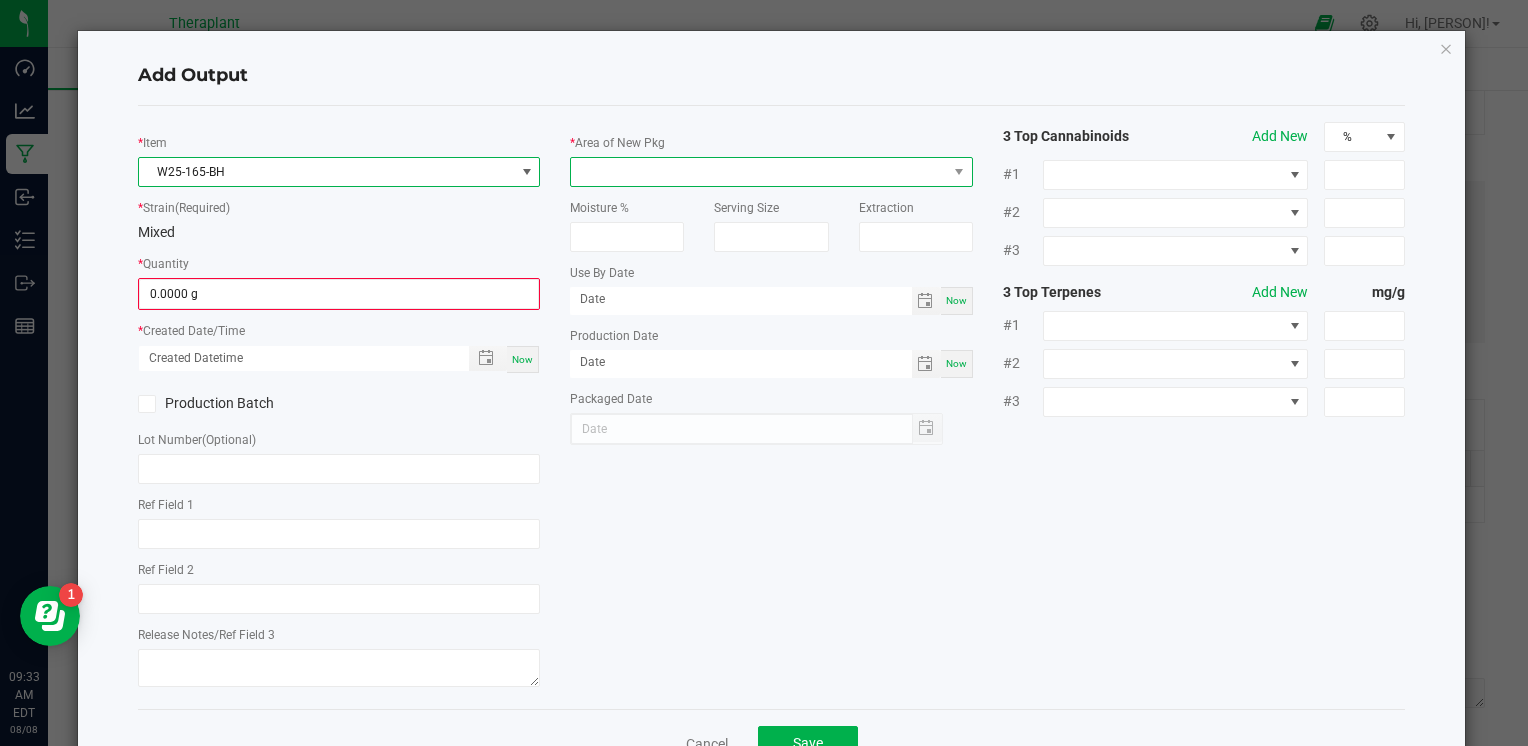 click at bounding box center [758, 172] 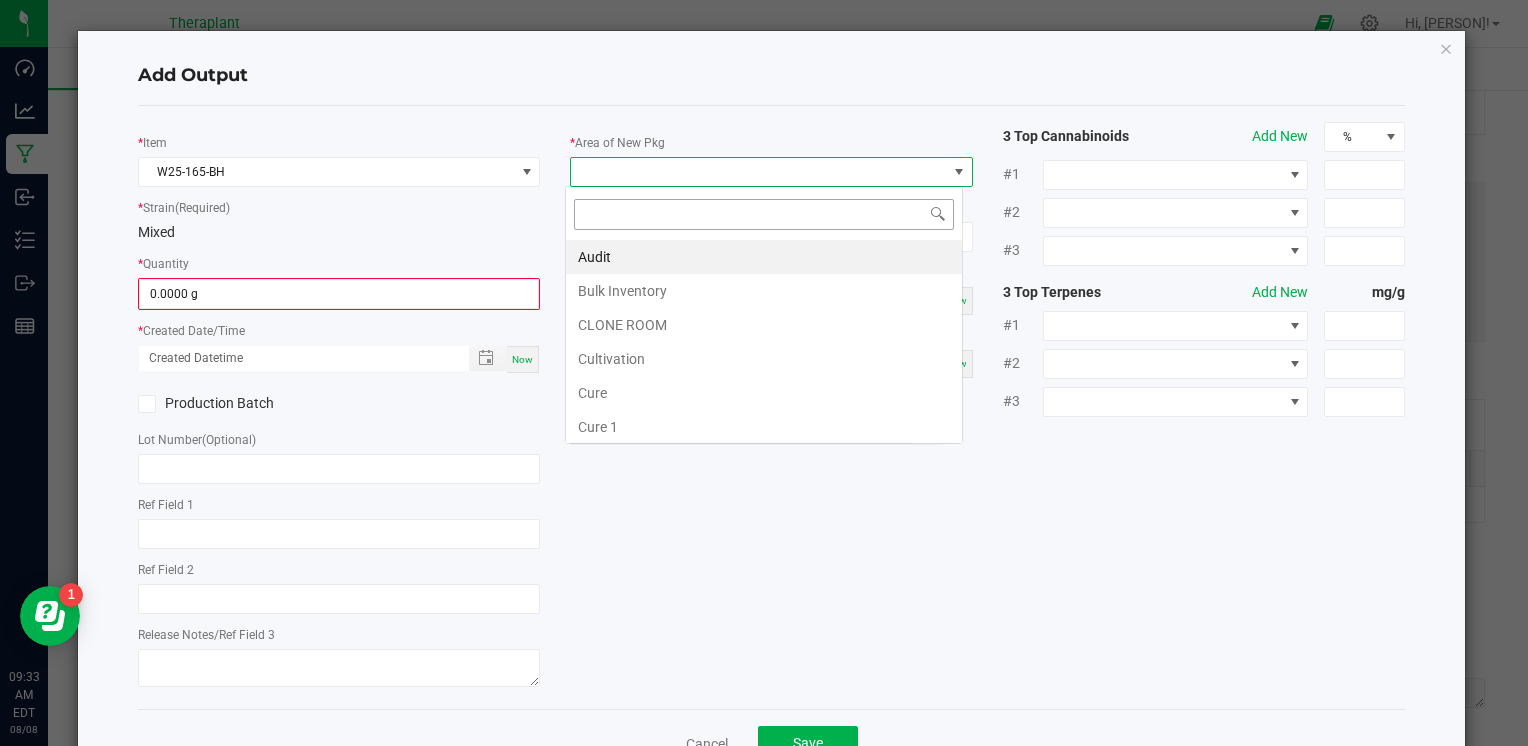 scroll, scrollTop: 99970, scrollLeft: 99602, axis: both 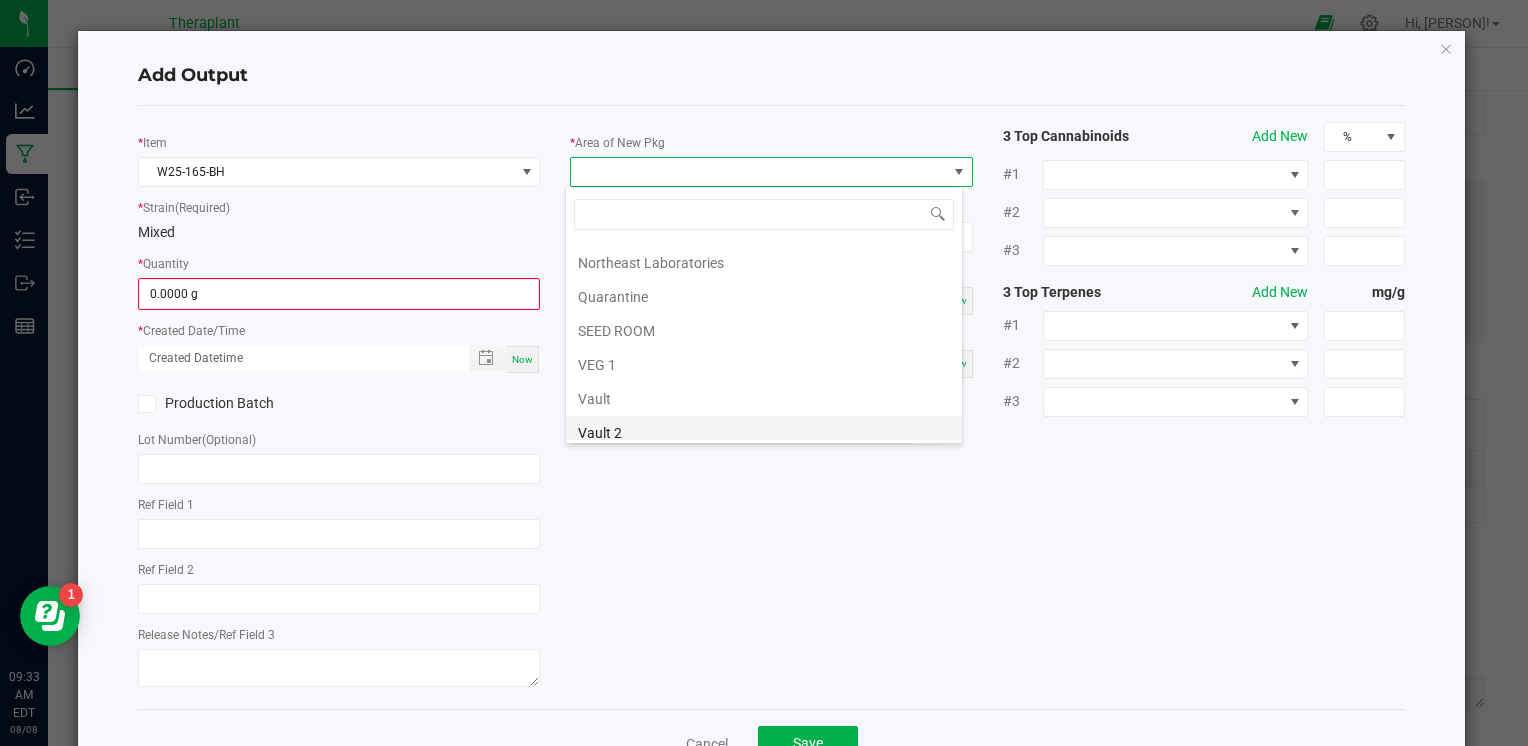 click on "Vault 2" at bounding box center (764, 433) 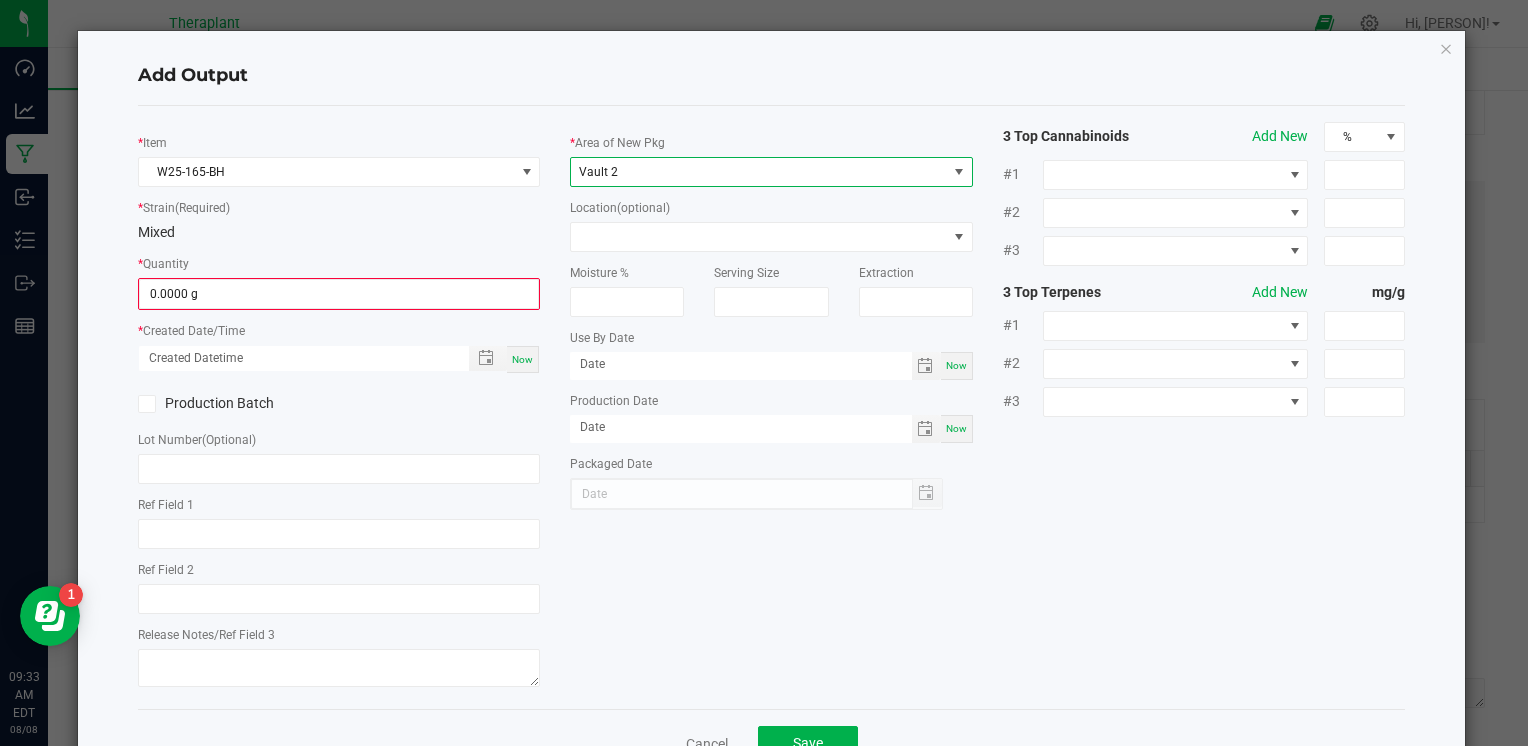 click on "Now" at bounding box center (522, 359) 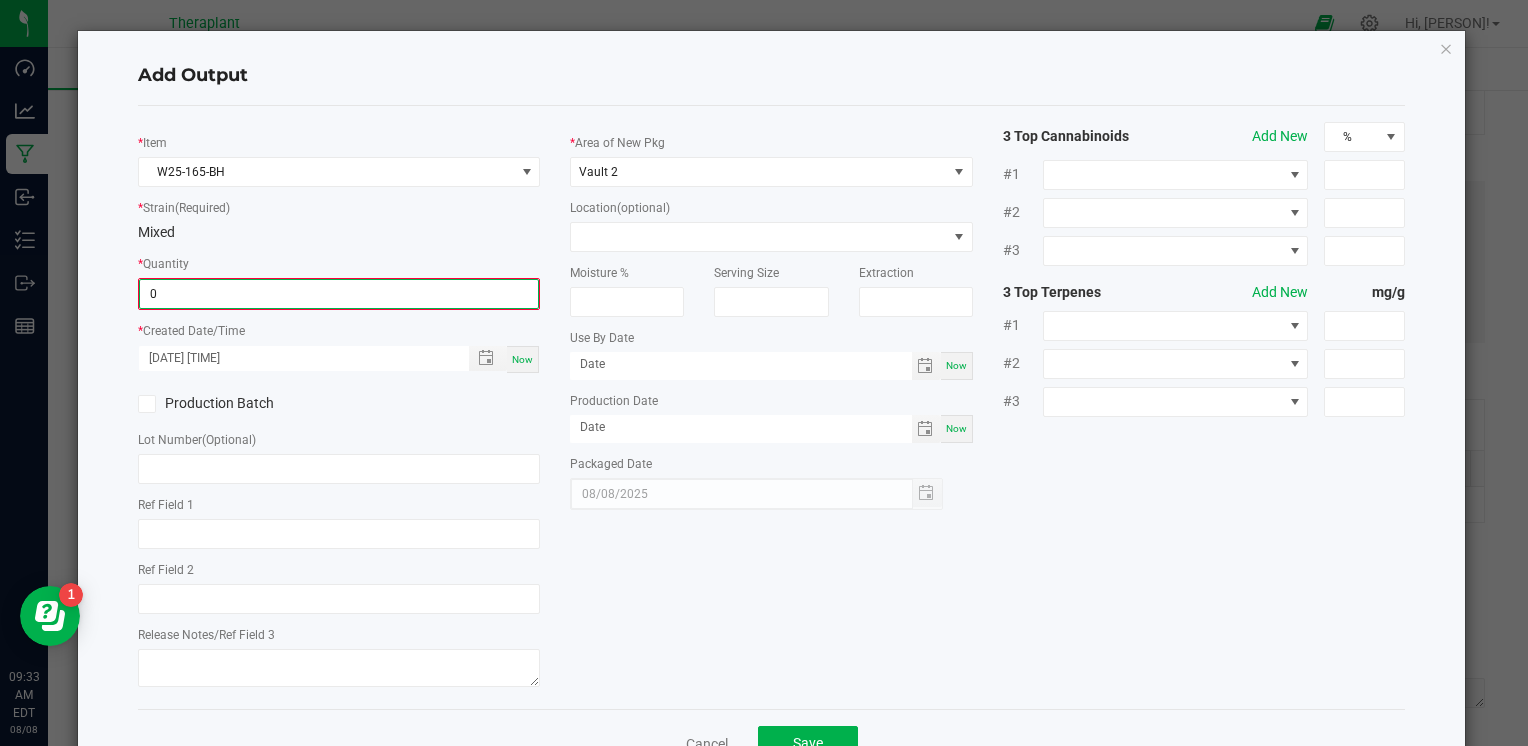 click on "0" at bounding box center [339, 294] 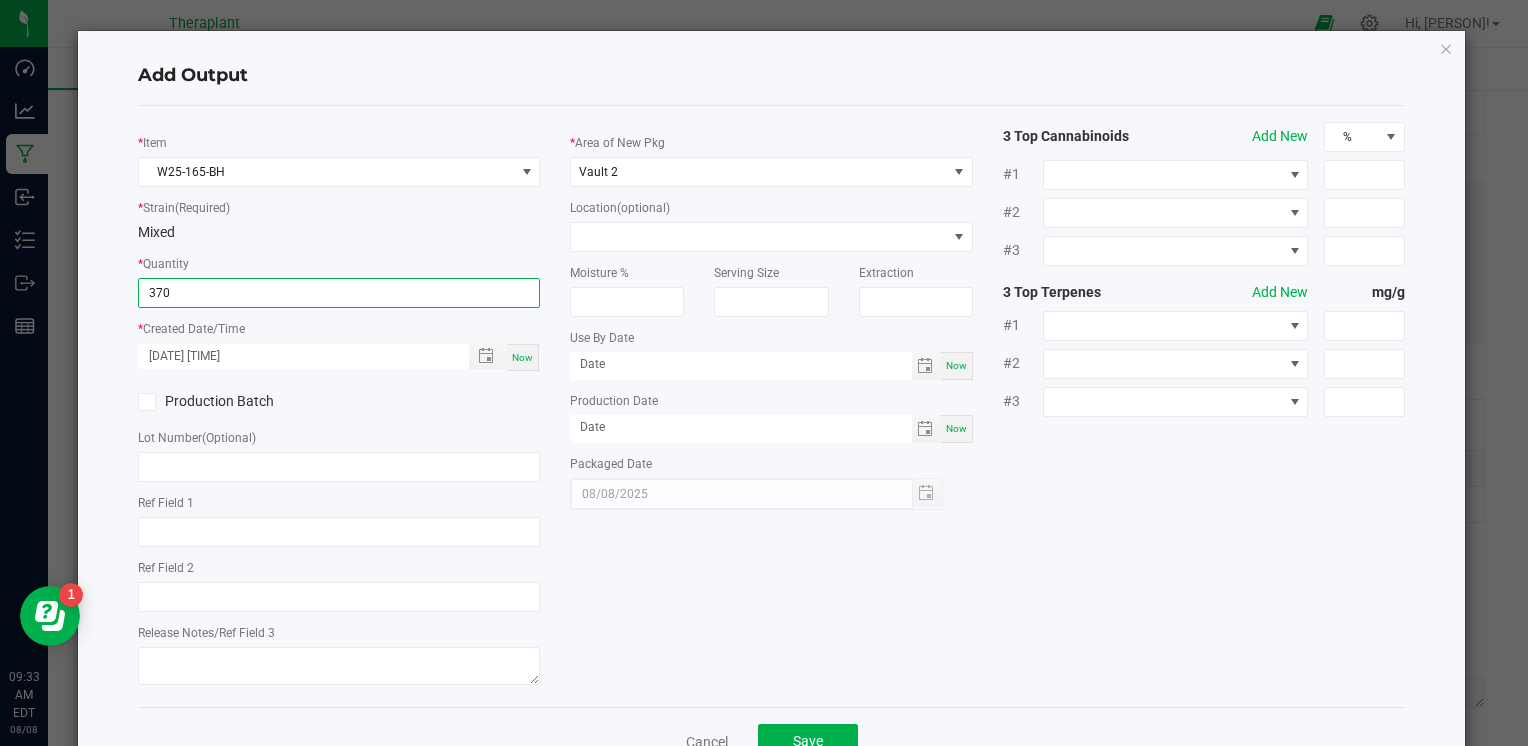 type on "370.0000 g" 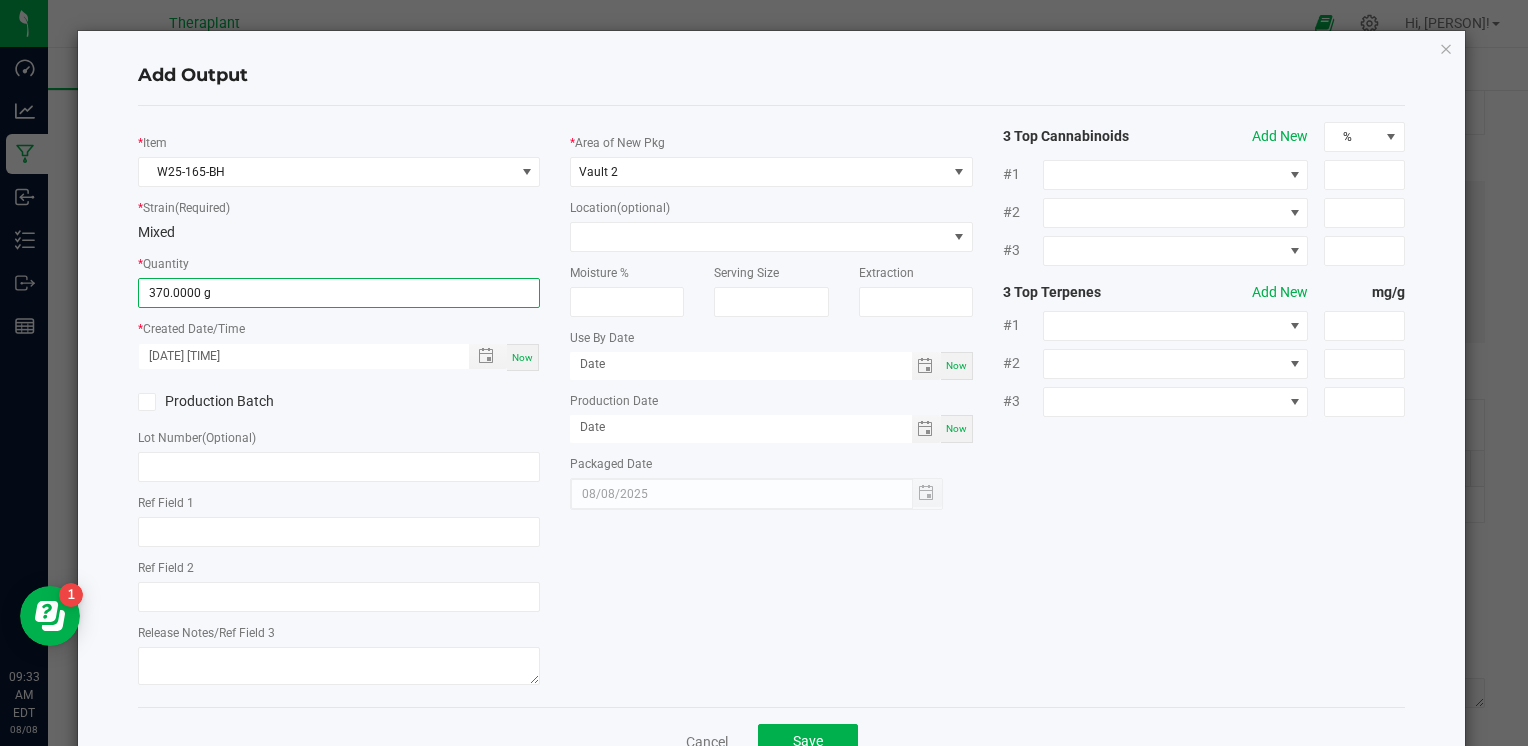 click on "*   Item  W25-165-BH  *   Strain  (Required)  Mixed   *   Quantity  370.0000 g  *   Created Date/Time  [DATE] [TIME] Now  Production Batch   Lot Number  (Optional)     Ref Field 1   Ref Field 2   Release Notes/Ref Field 3   *   Area of New Pkg  Vault 2  Location  (optional)  Moisture %   Serving Size   Extraction   Use By Date  Now  Production Date  Now  Packaged Date  [DATE] 3 Top Cannabinoids  Add New  % #1 #2 #3 3 Top Terpenes  Add New  mg/g #1 #2 #3" 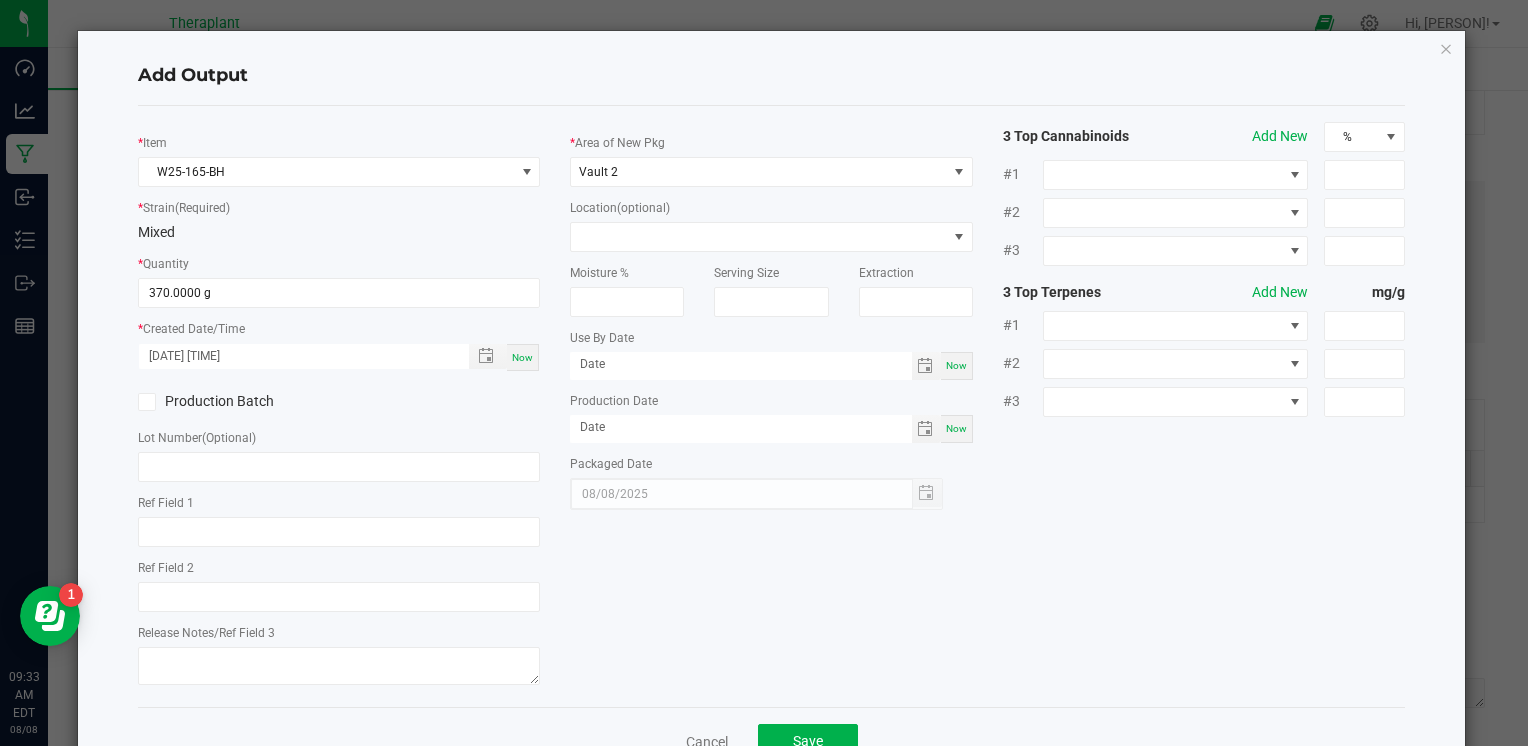 scroll, scrollTop: 61, scrollLeft: 0, axis: vertical 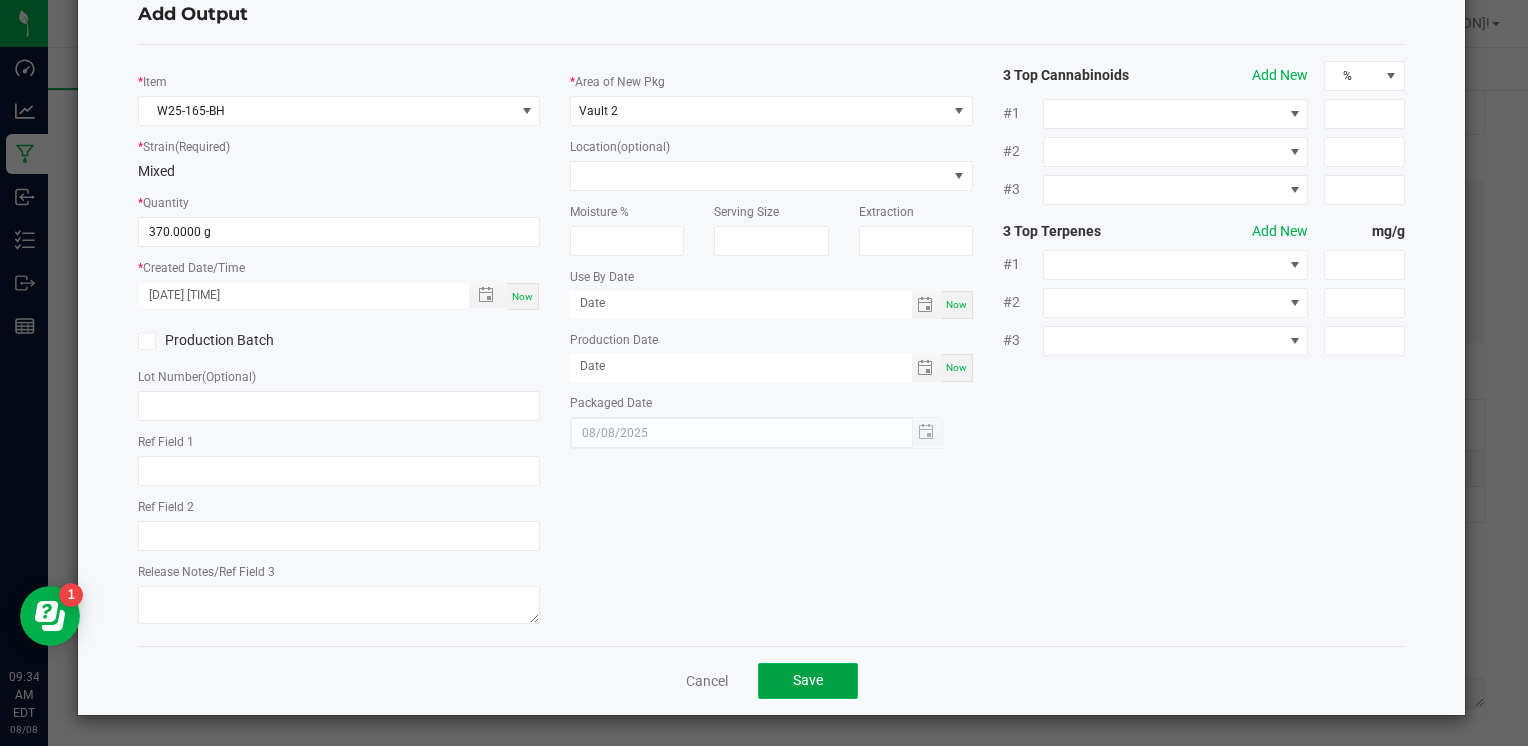 click on "Save" 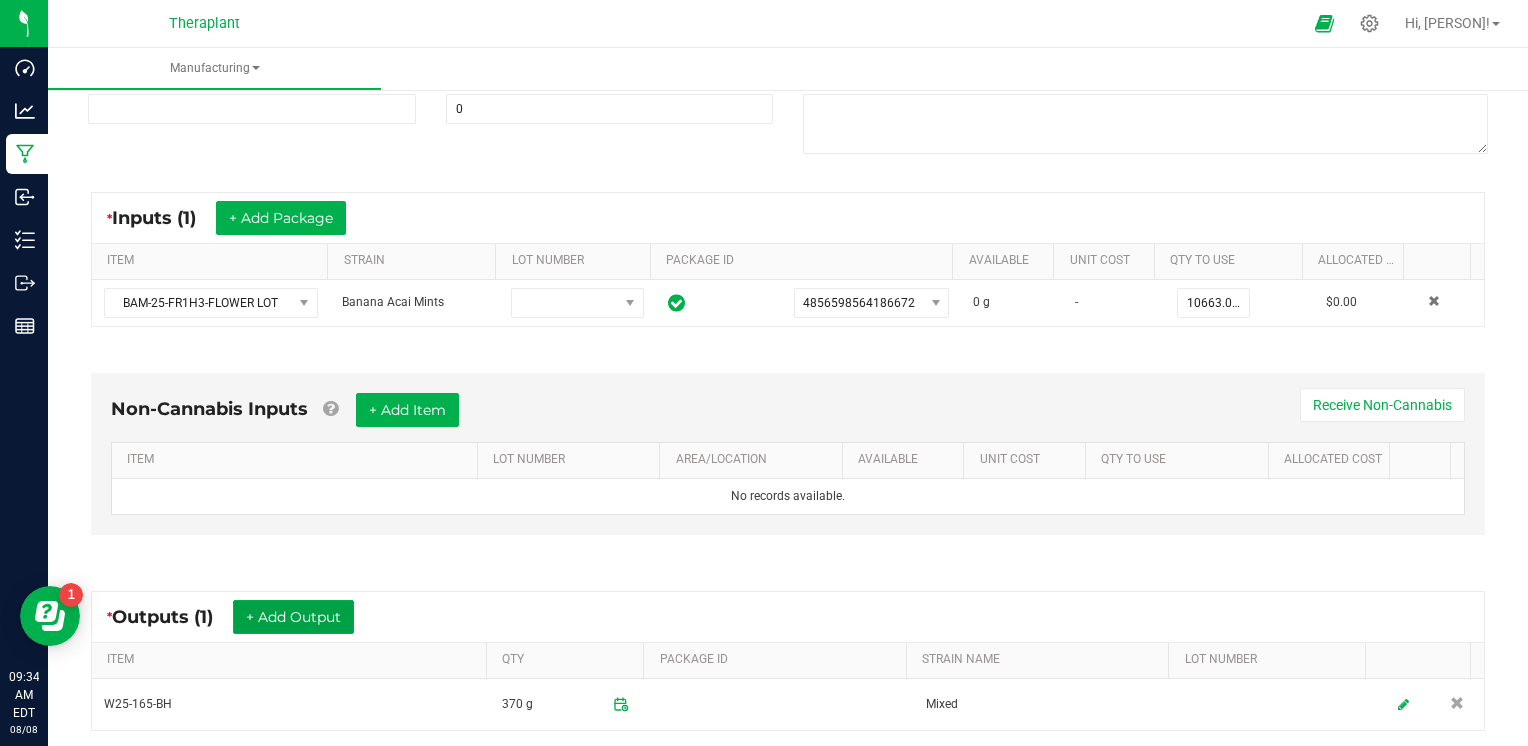 scroll, scrollTop: 0, scrollLeft: 0, axis: both 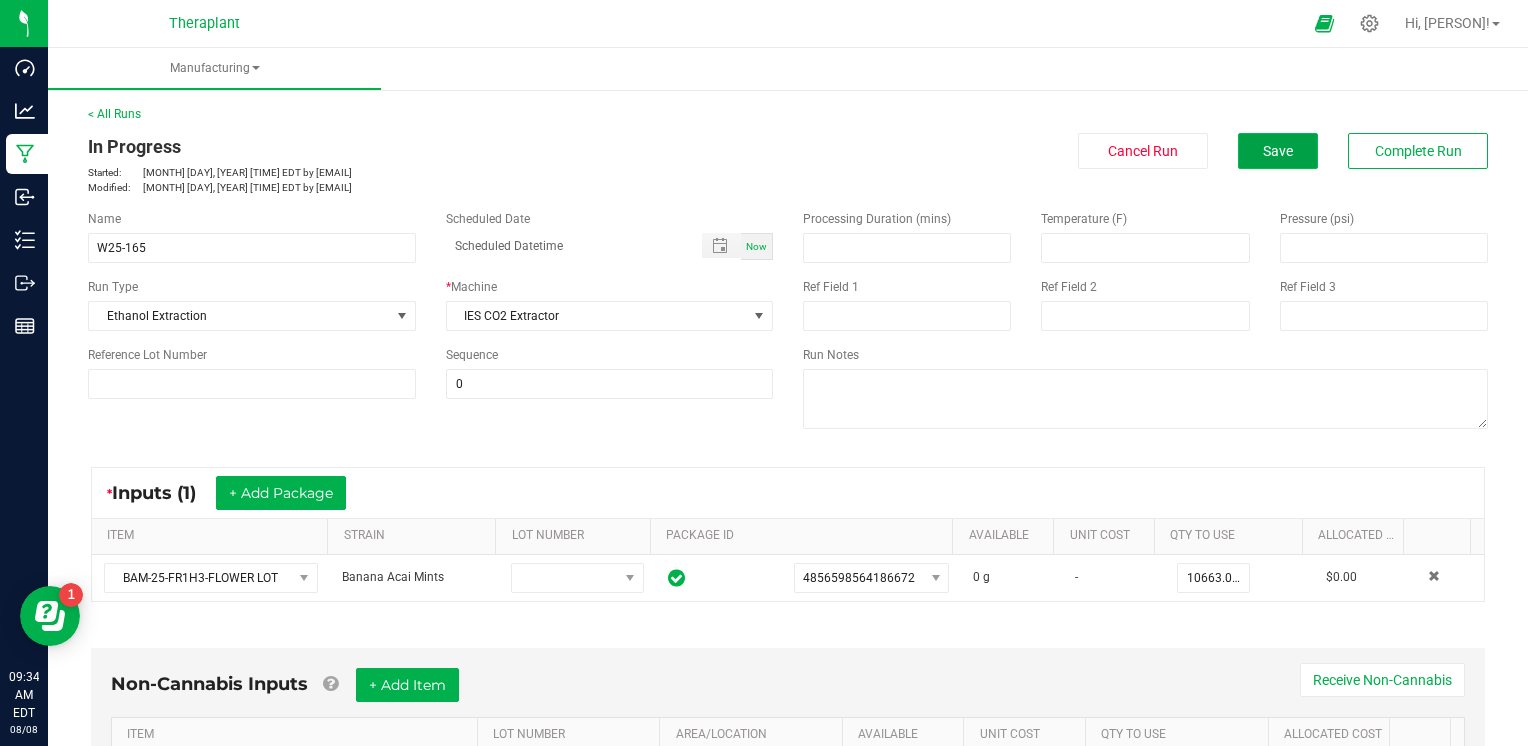 click on "Save" at bounding box center (1278, 151) 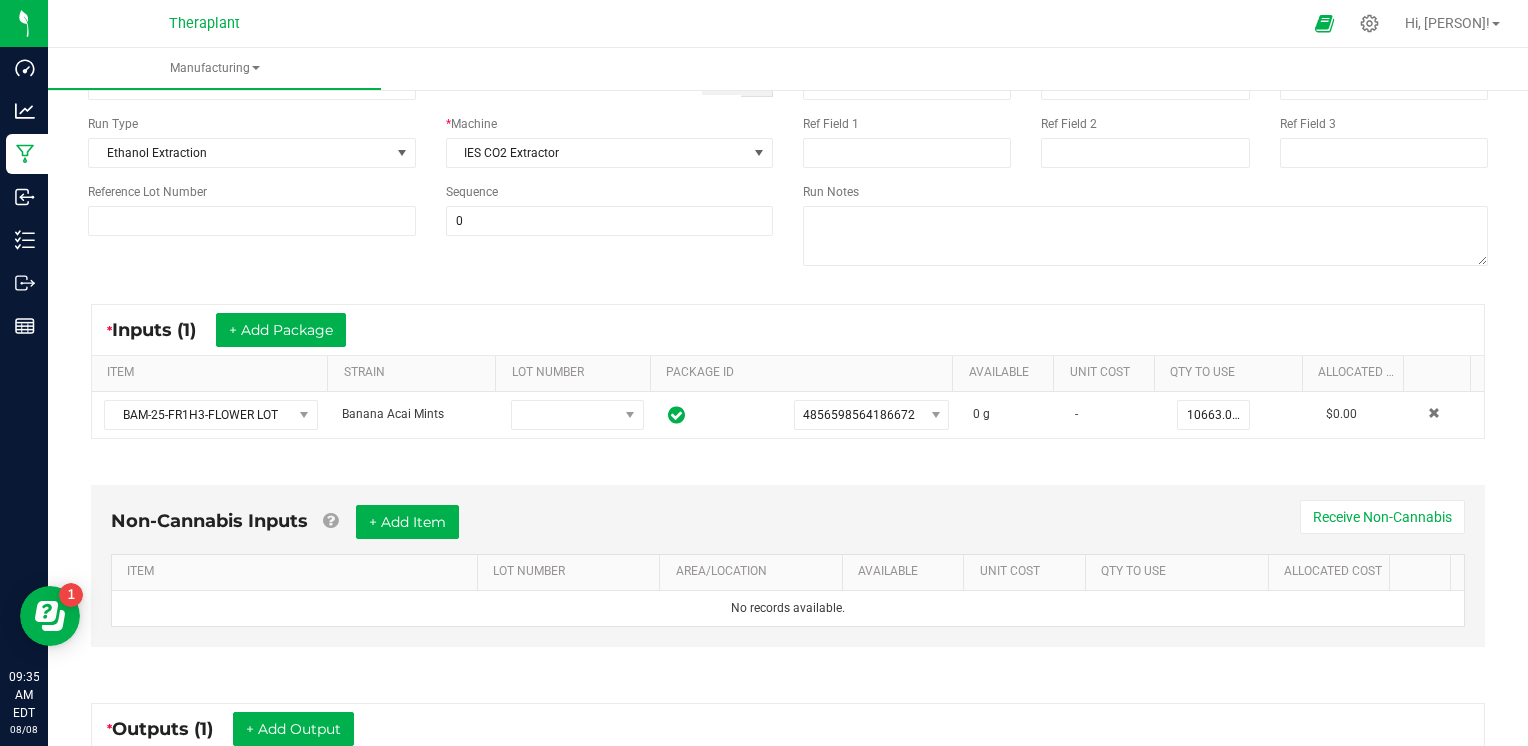 scroll, scrollTop: 483, scrollLeft: 0, axis: vertical 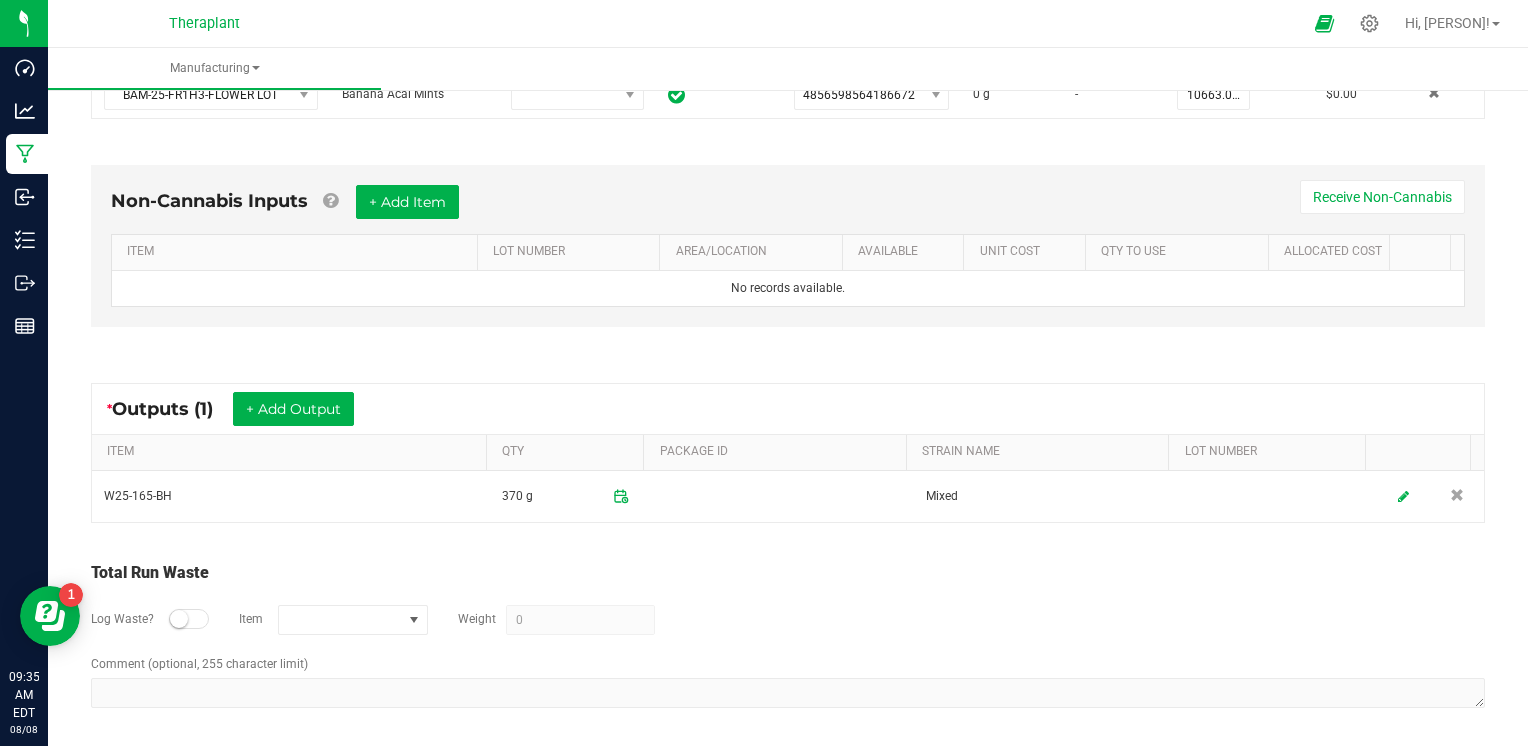 click at bounding box center (189, 619) 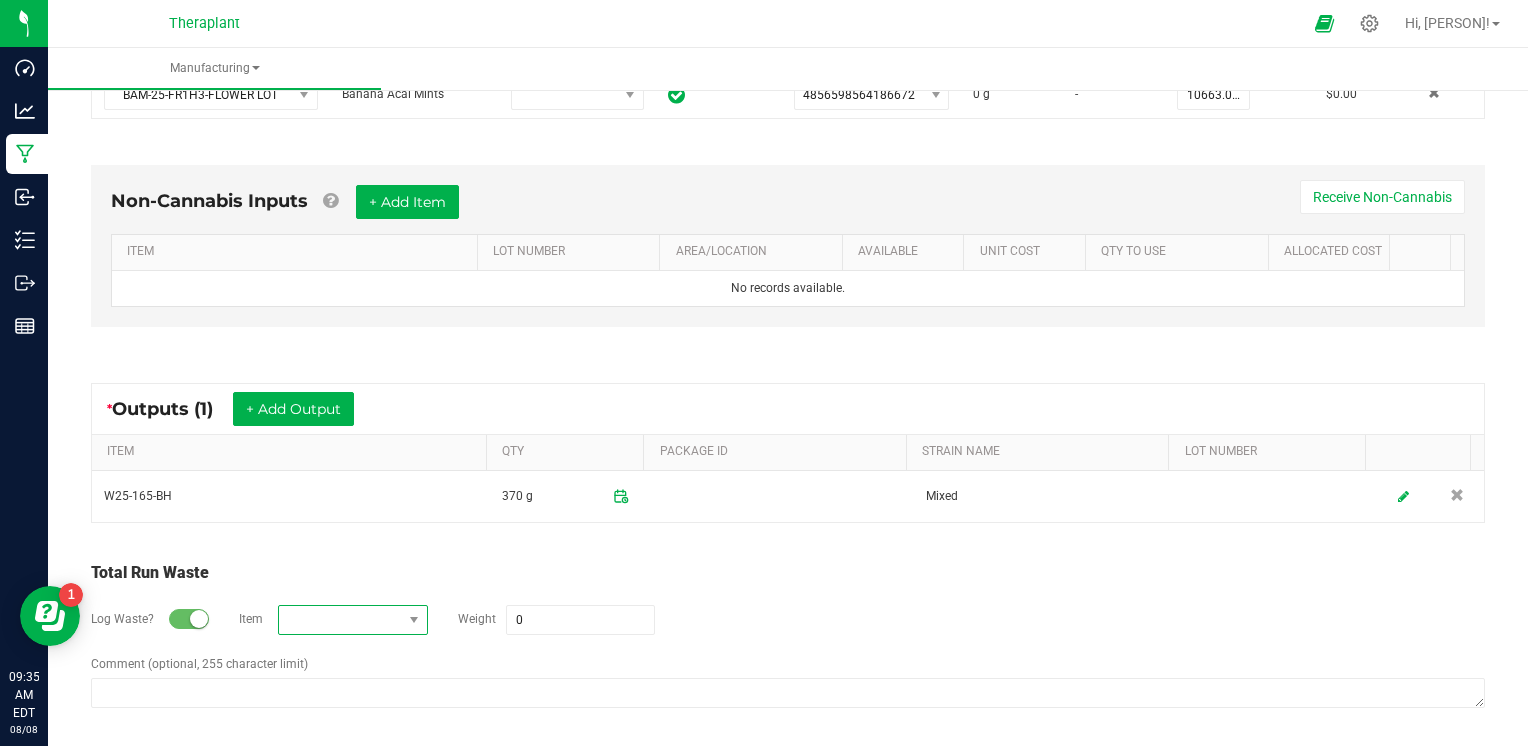 click at bounding box center [340, 620] 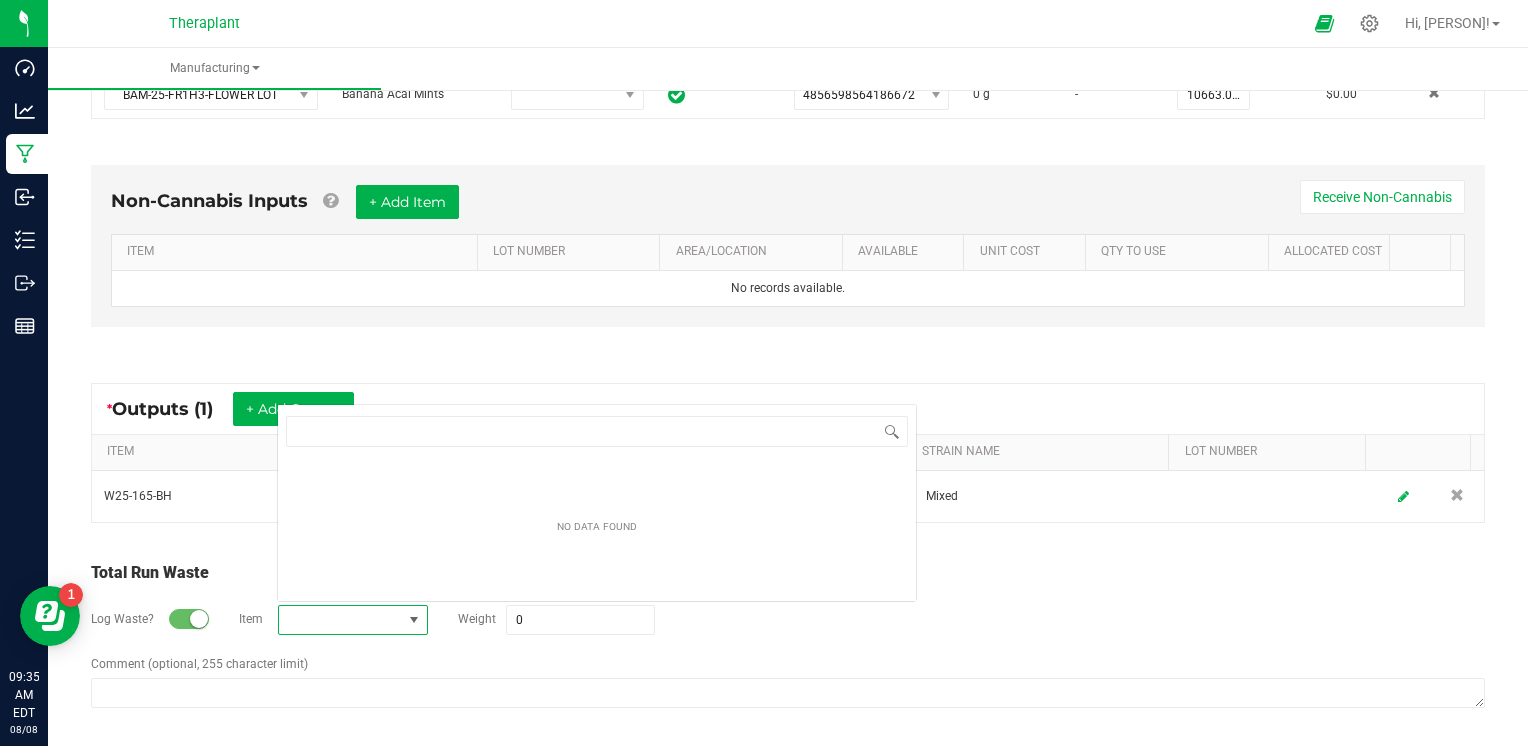 scroll, scrollTop: 0, scrollLeft: 0, axis: both 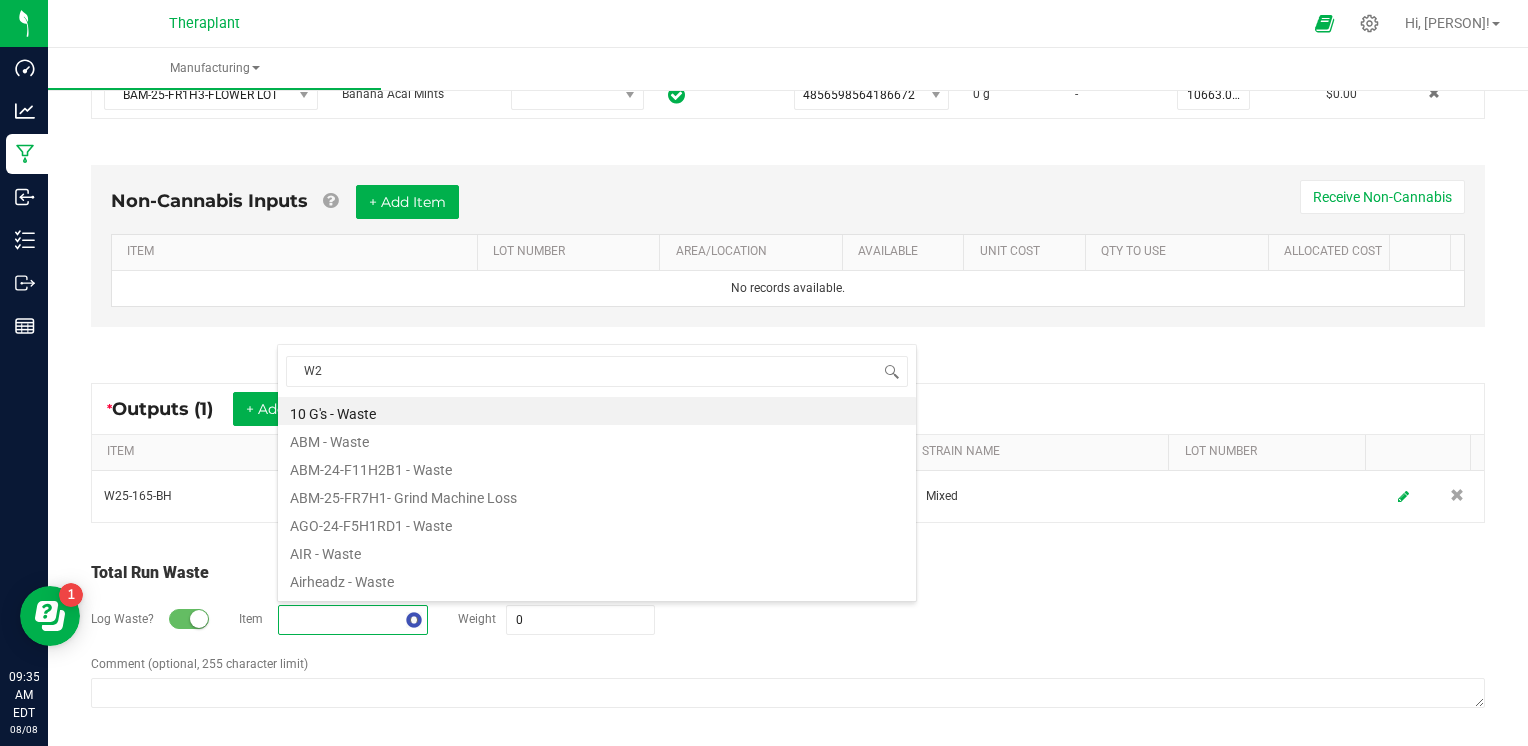 type on "W25" 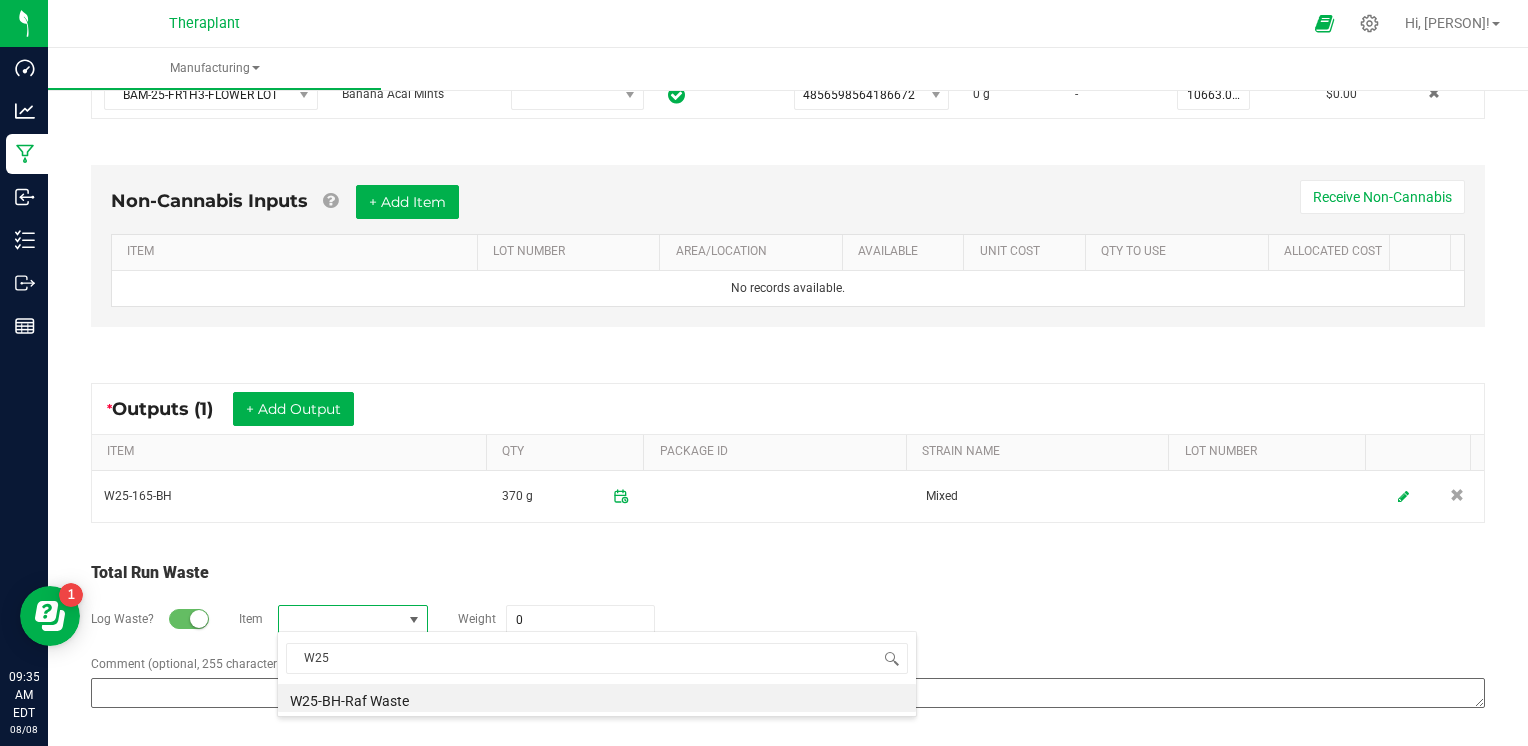 drag, startPoint x: 353, startPoint y: 698, endPoint x: 376, endPoint y: 698, distance: 23 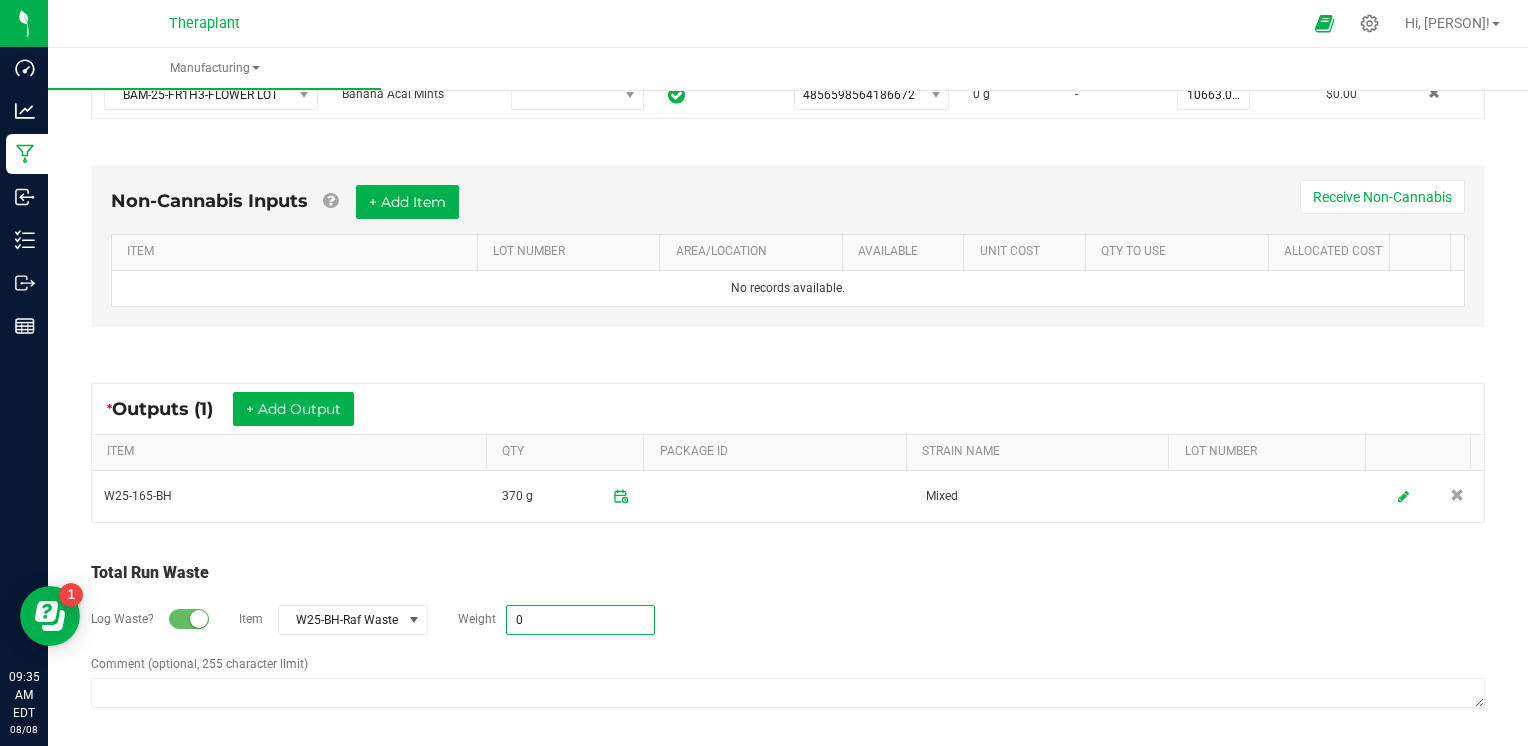 click on "0" at bounding box center [580, 620] 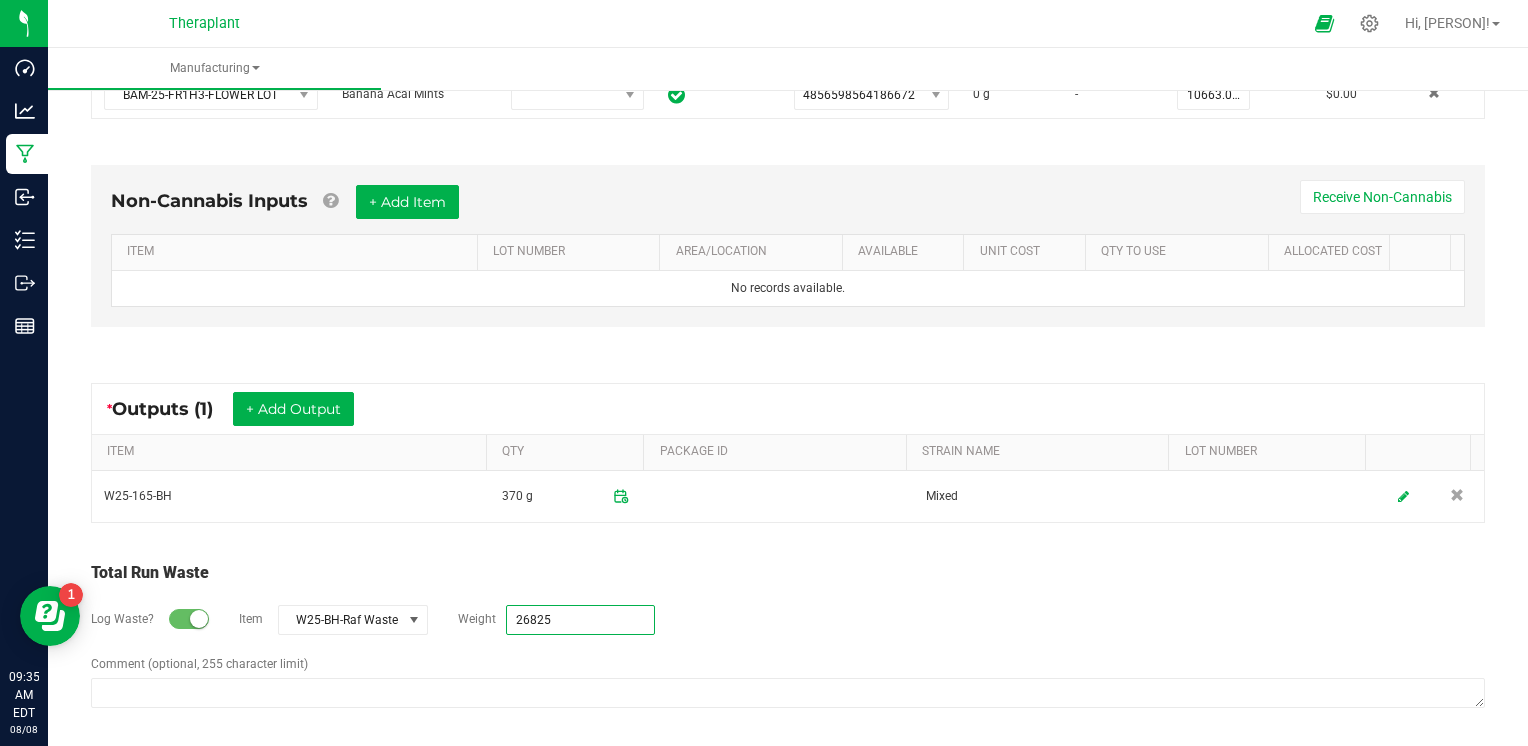 type on "26825 g" 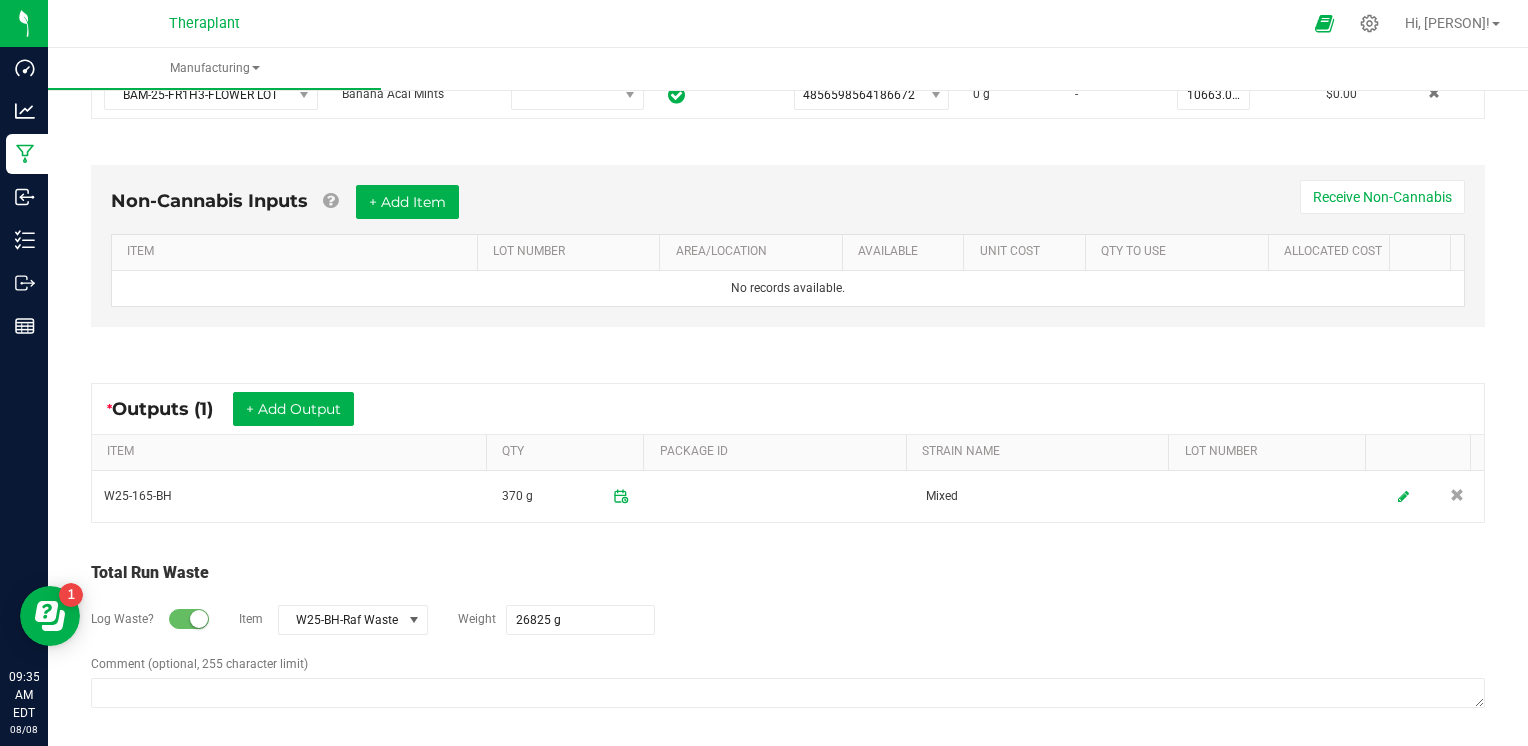 click on "Comment (optional, 255 character limit)" at bounding box center (788, 684) 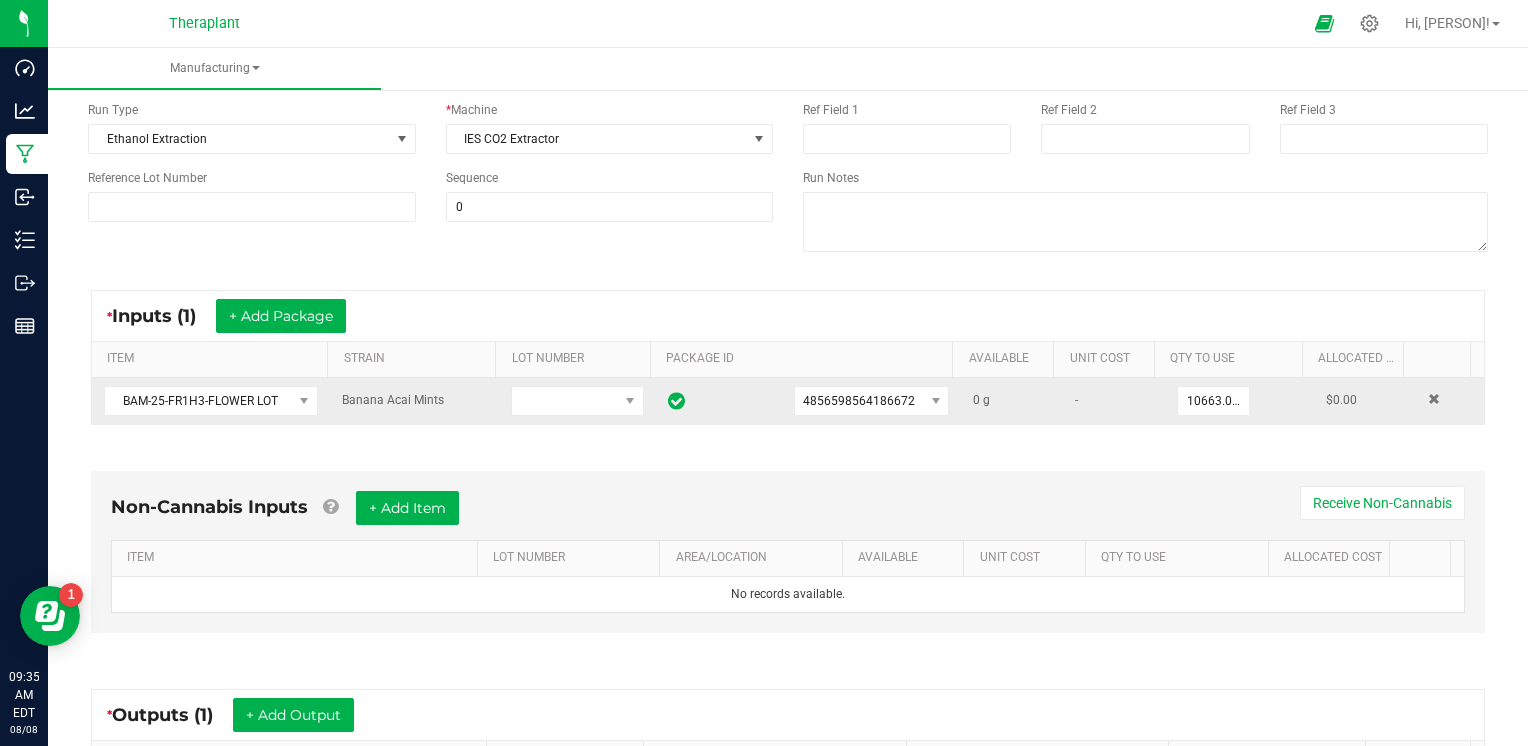 scroll, scrollTop: 0, scrollLeft: 0, axis: both 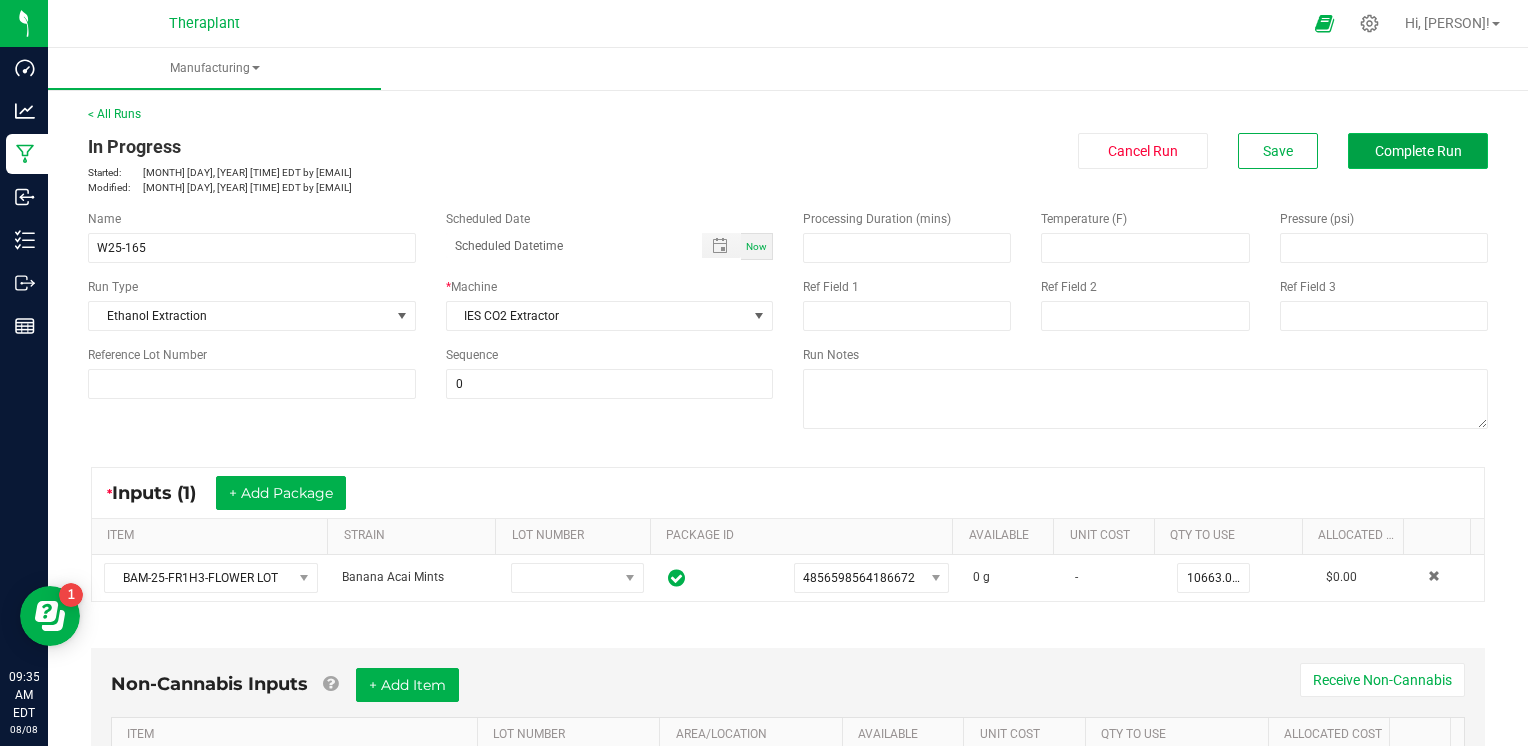 click on "Complete Run" at bounding box center (1418, 151) 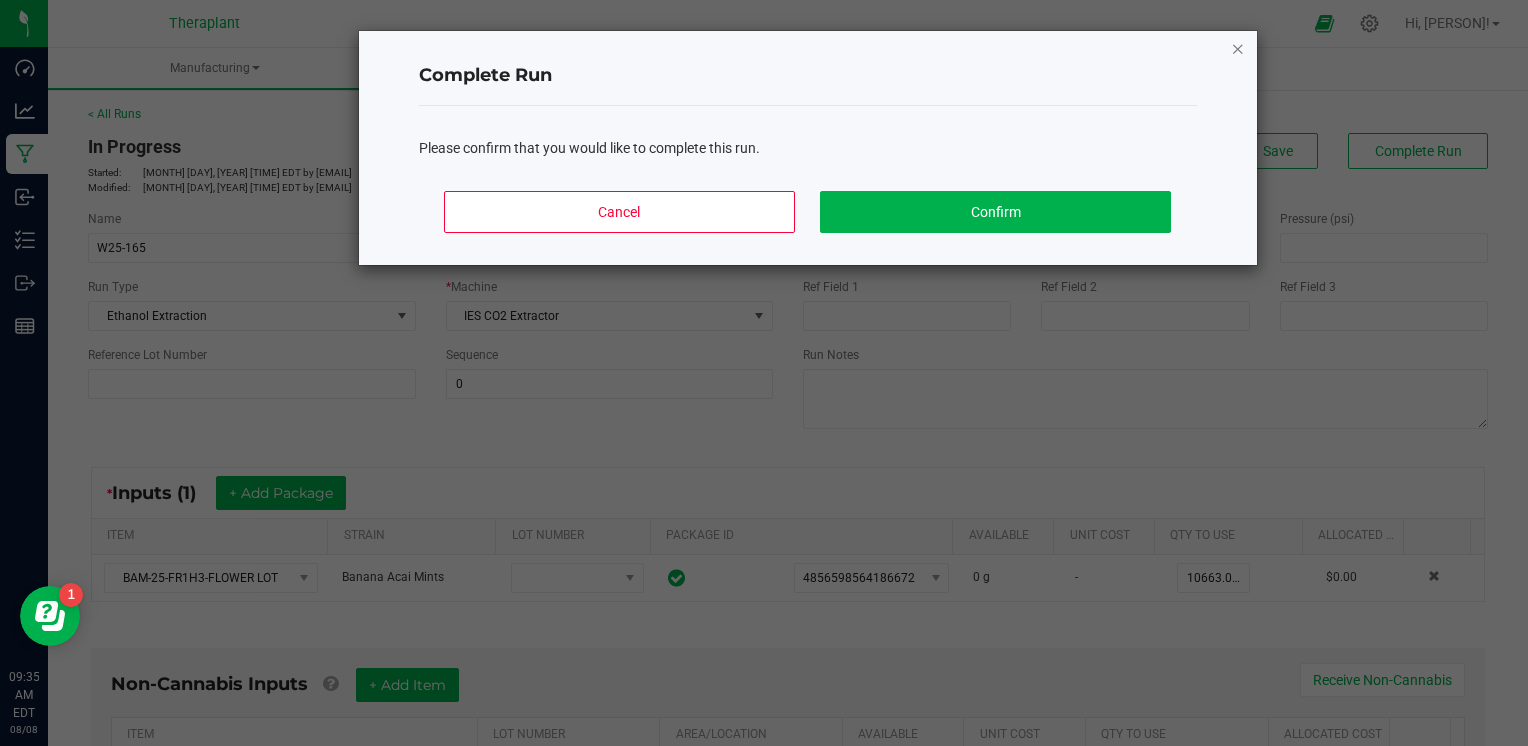 click 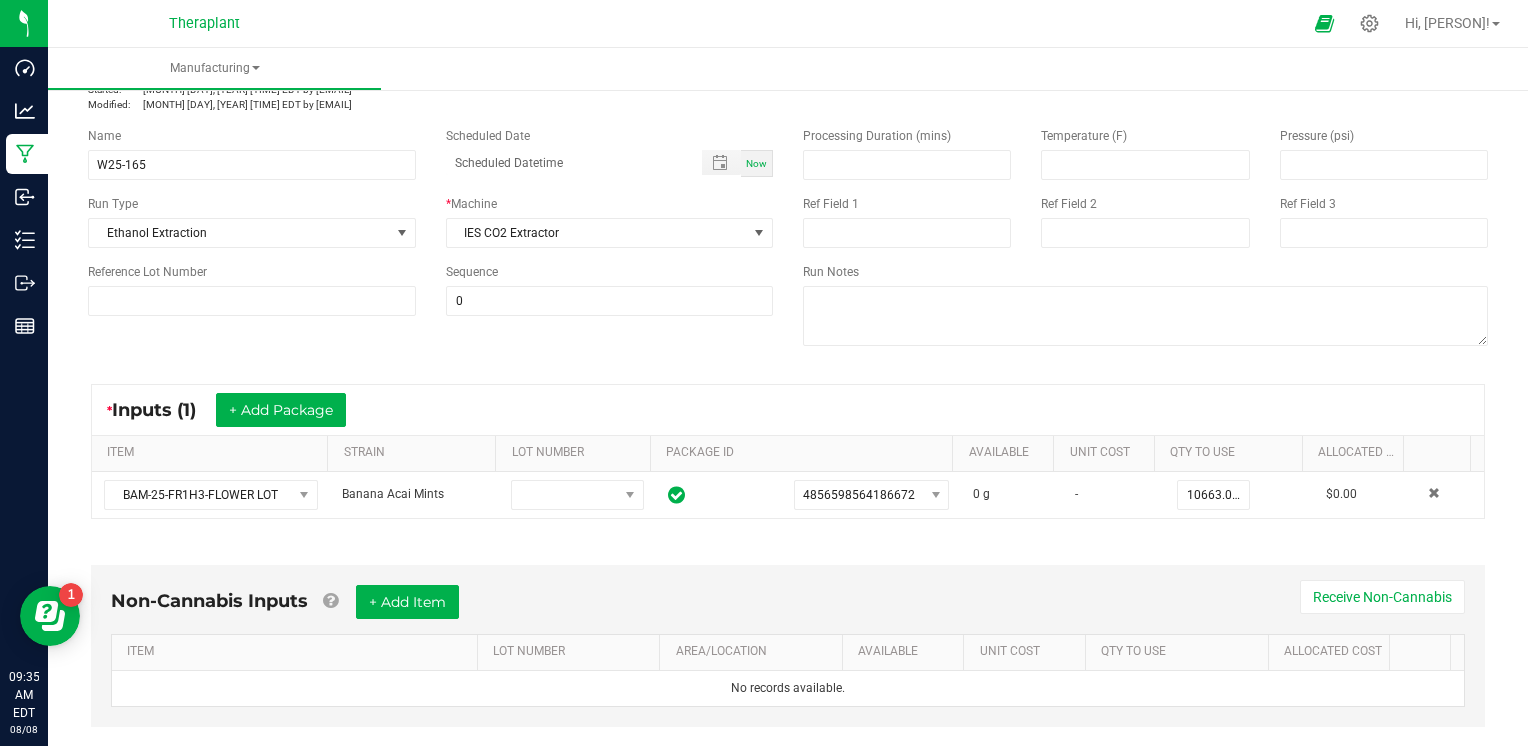 scroll, scrollTop: 0, scrollLeft: 0, axis: both 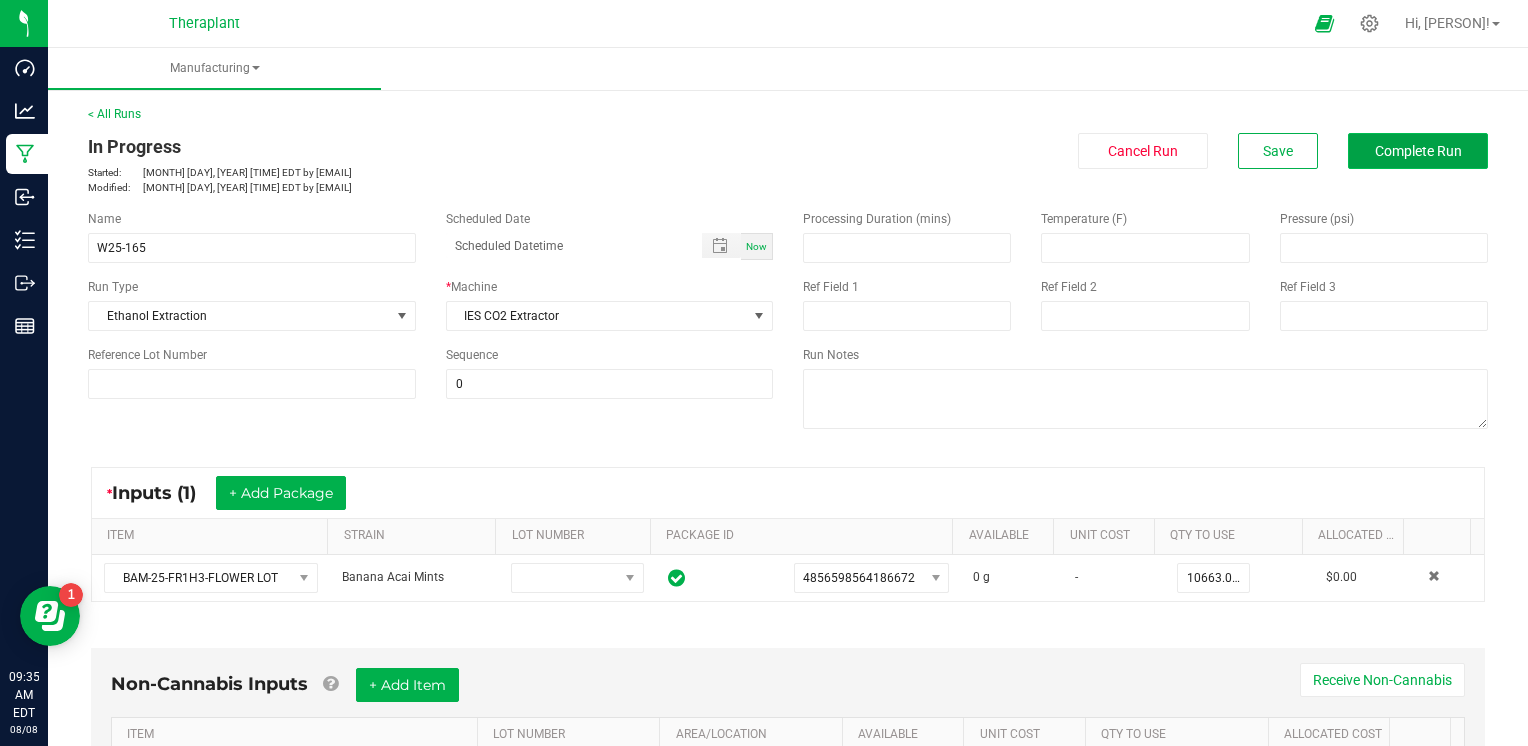 click on "Complete Run" at bounding box center (1418, 151) 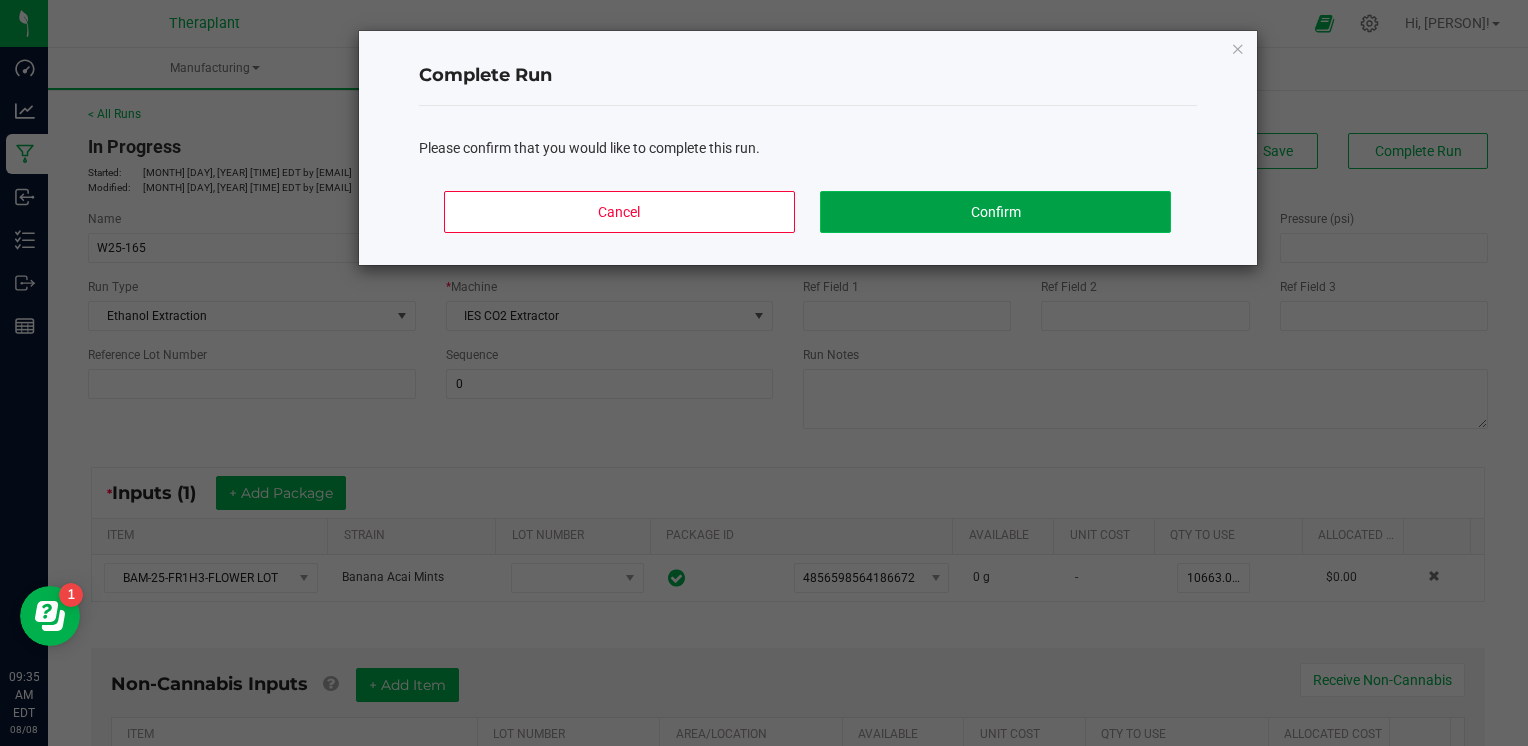 click on "Confirm" 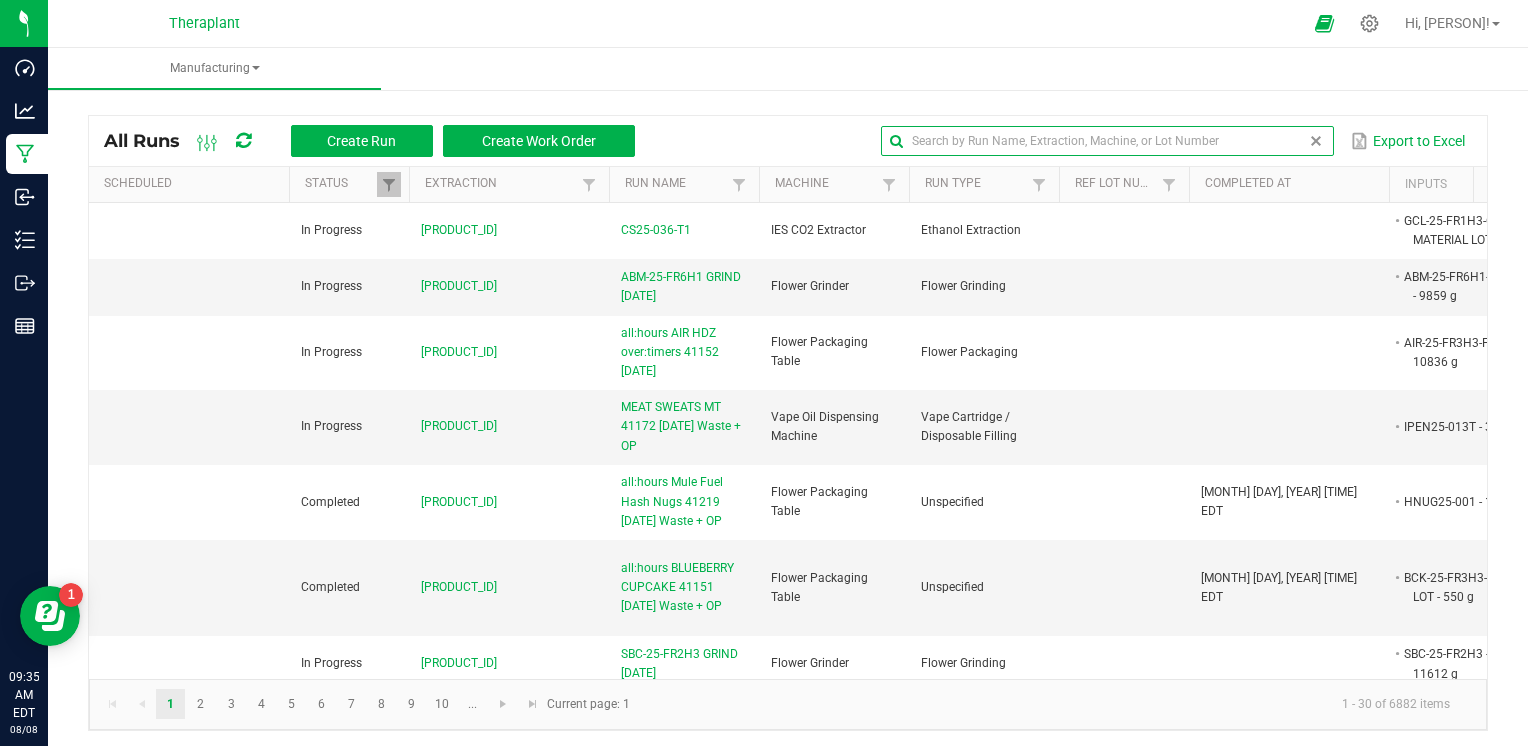 drag, startPoint x: 1272, startPoint y: 138, endPoint x: 1249, endPoint y: 110, distance: 36.23534 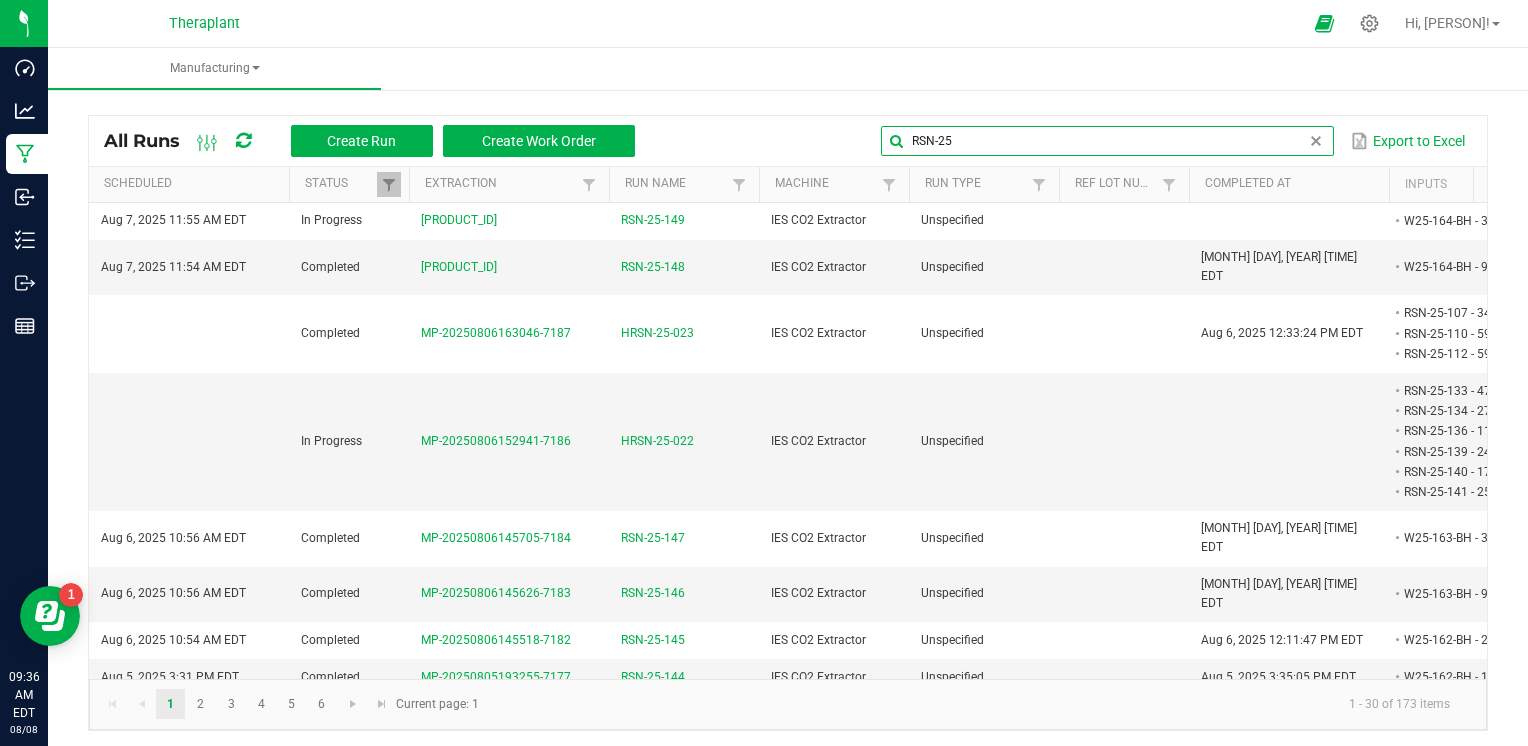 type on "RSN-25" 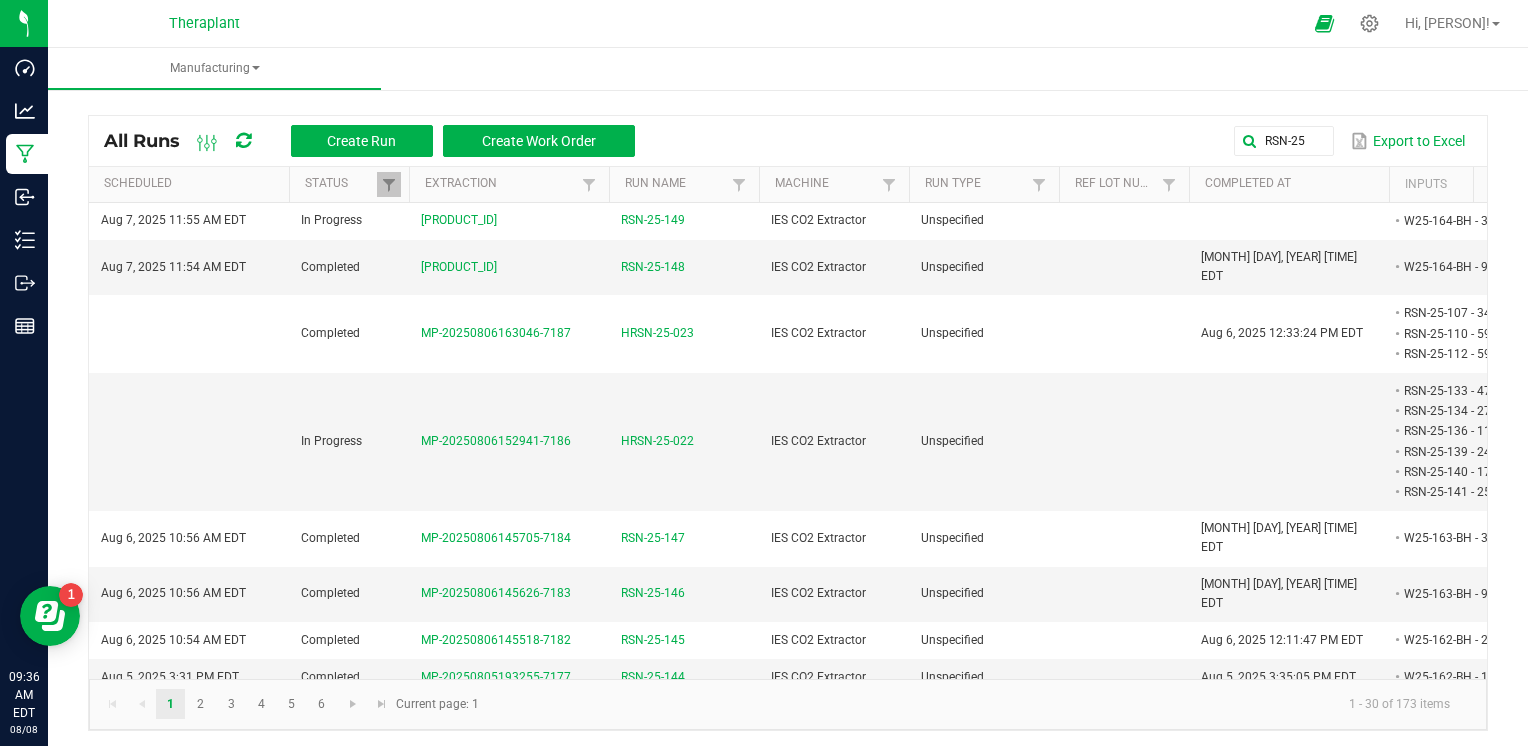 scroll, scrollTop: 0, scrollLeft: 256, axis: horizontal 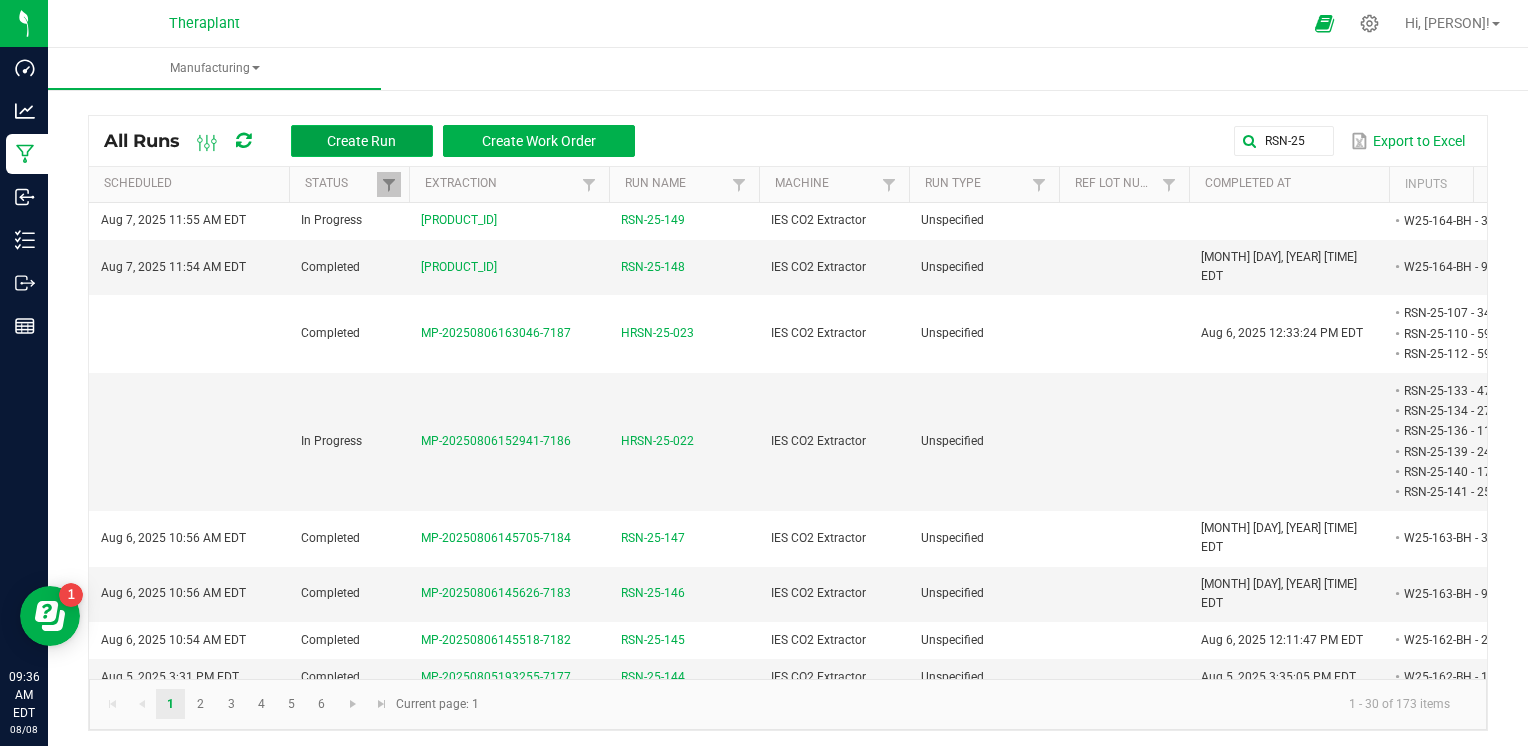 click on "Create Run" at bounding box center (362, 141) 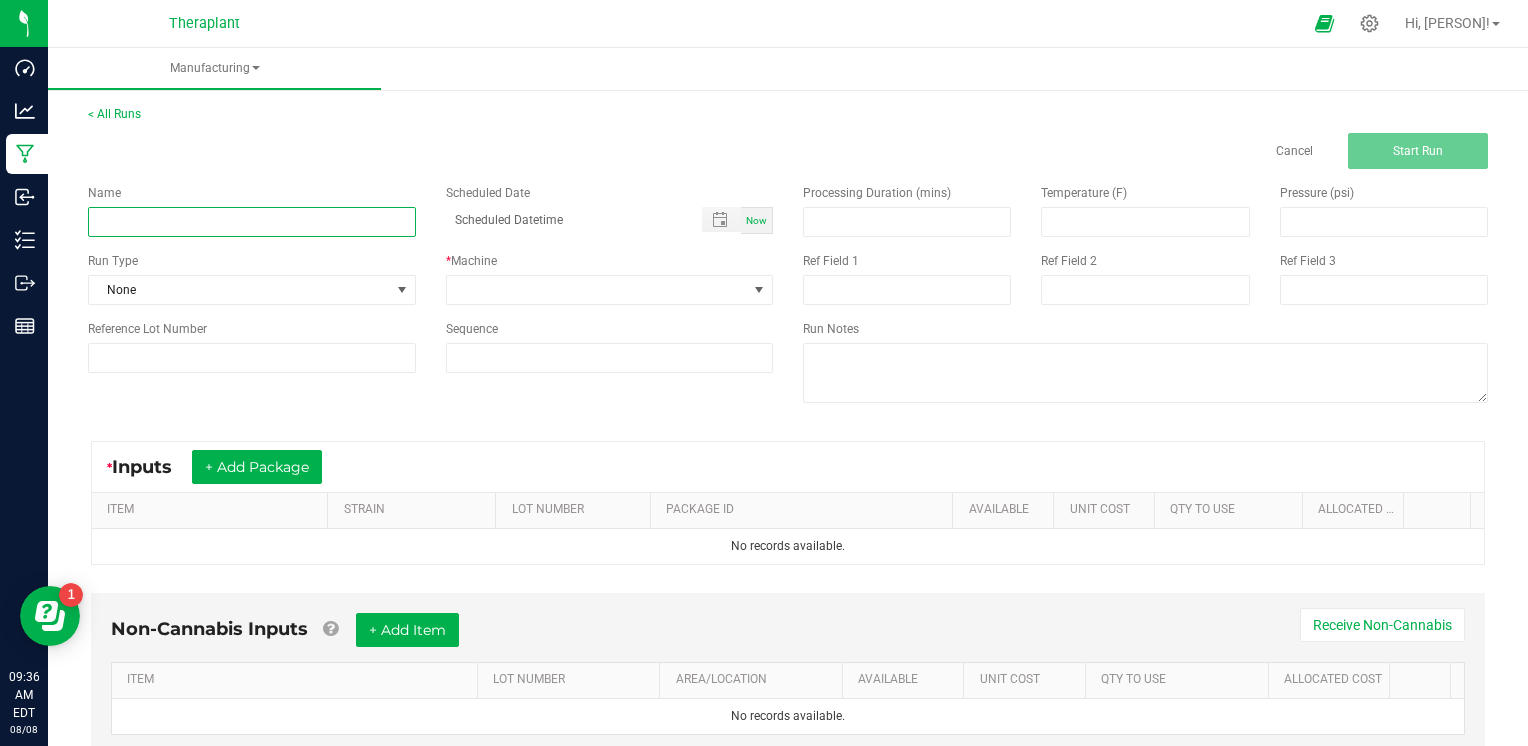 click at bounding box center (252, 222) 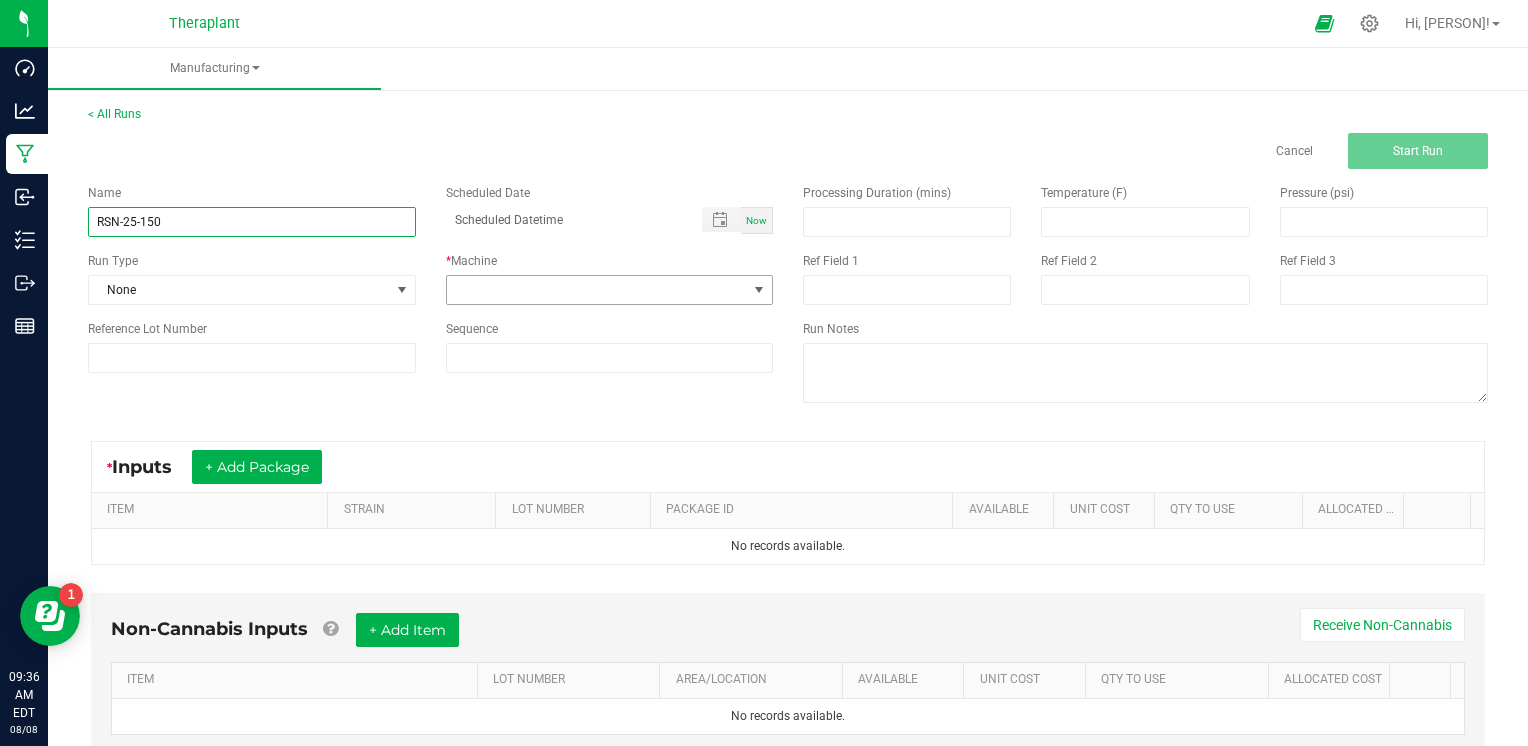 type on "RSN-25-150" 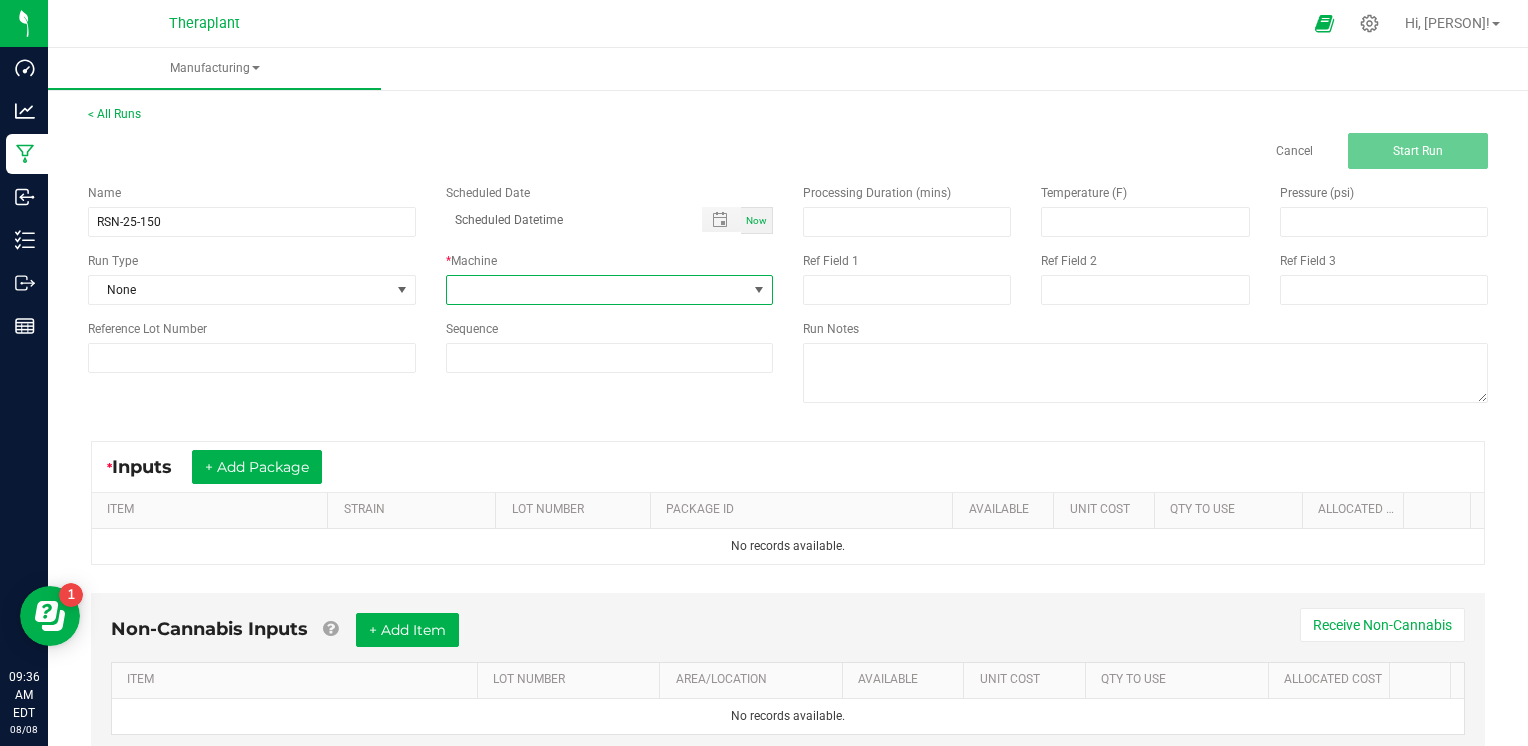 click at bounding box center (759, 290) 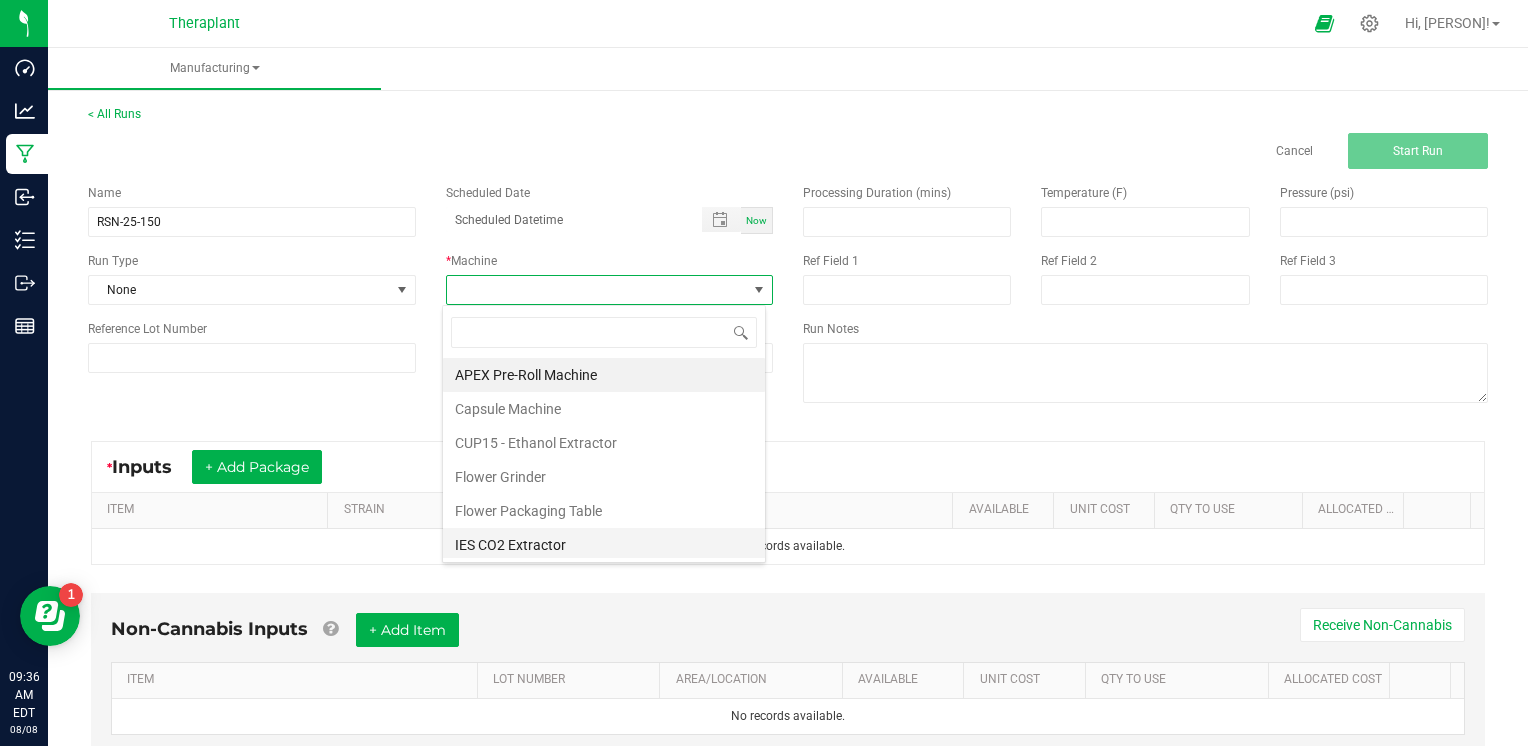 click on "IES CO2 Extractor" at bounding box center (604, 545) 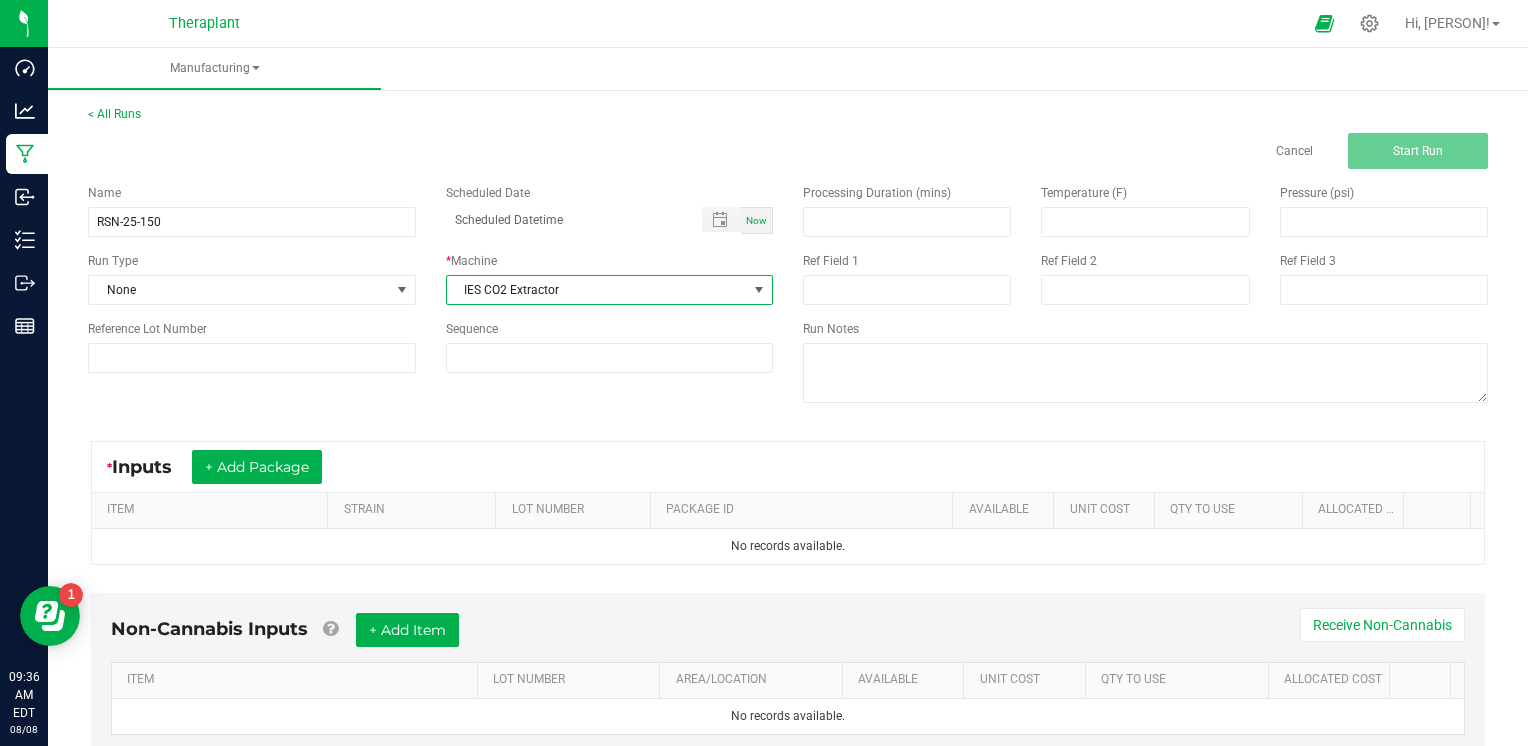 click on "Now" at bounding box center [756, 220] 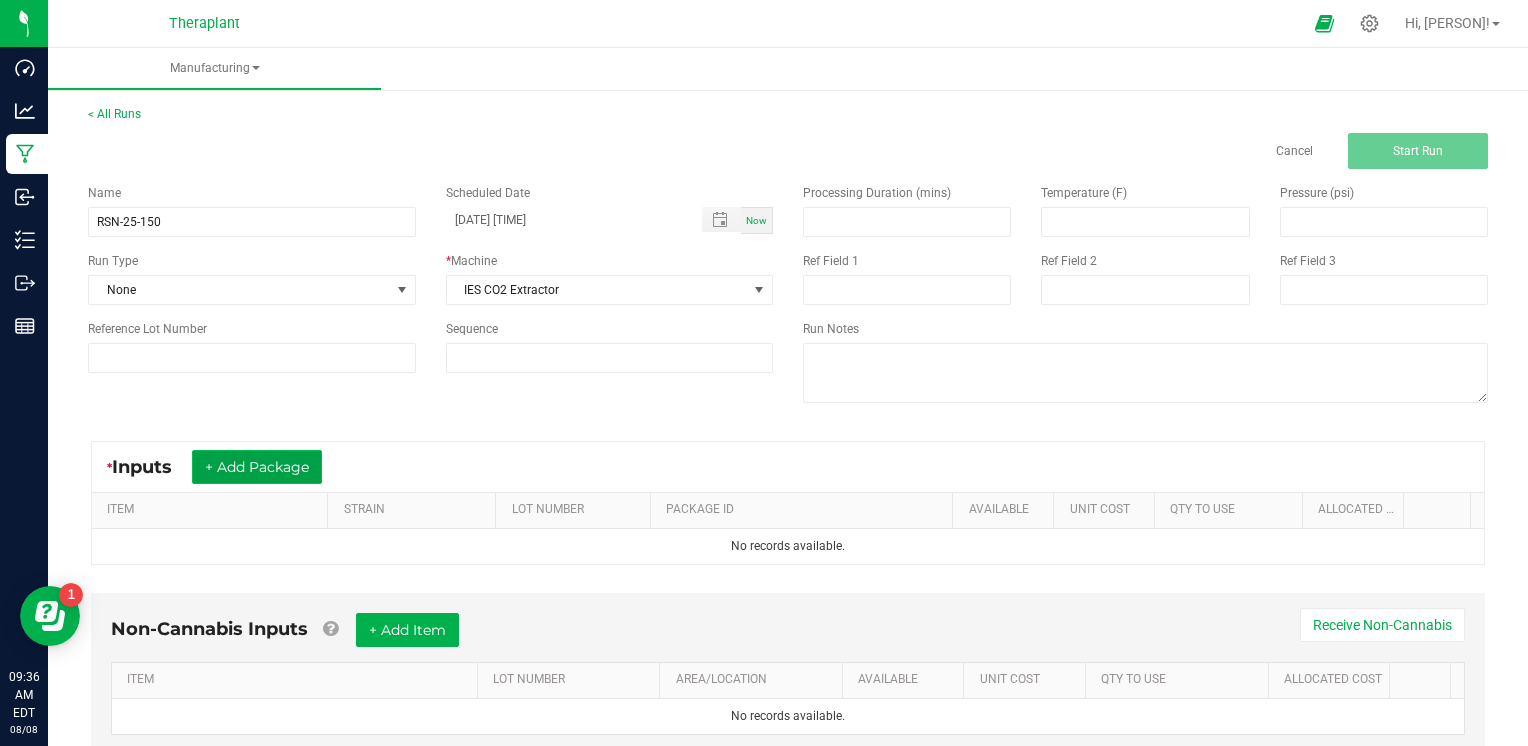 click on "+ Add Package" at bounding box center [257, 467] 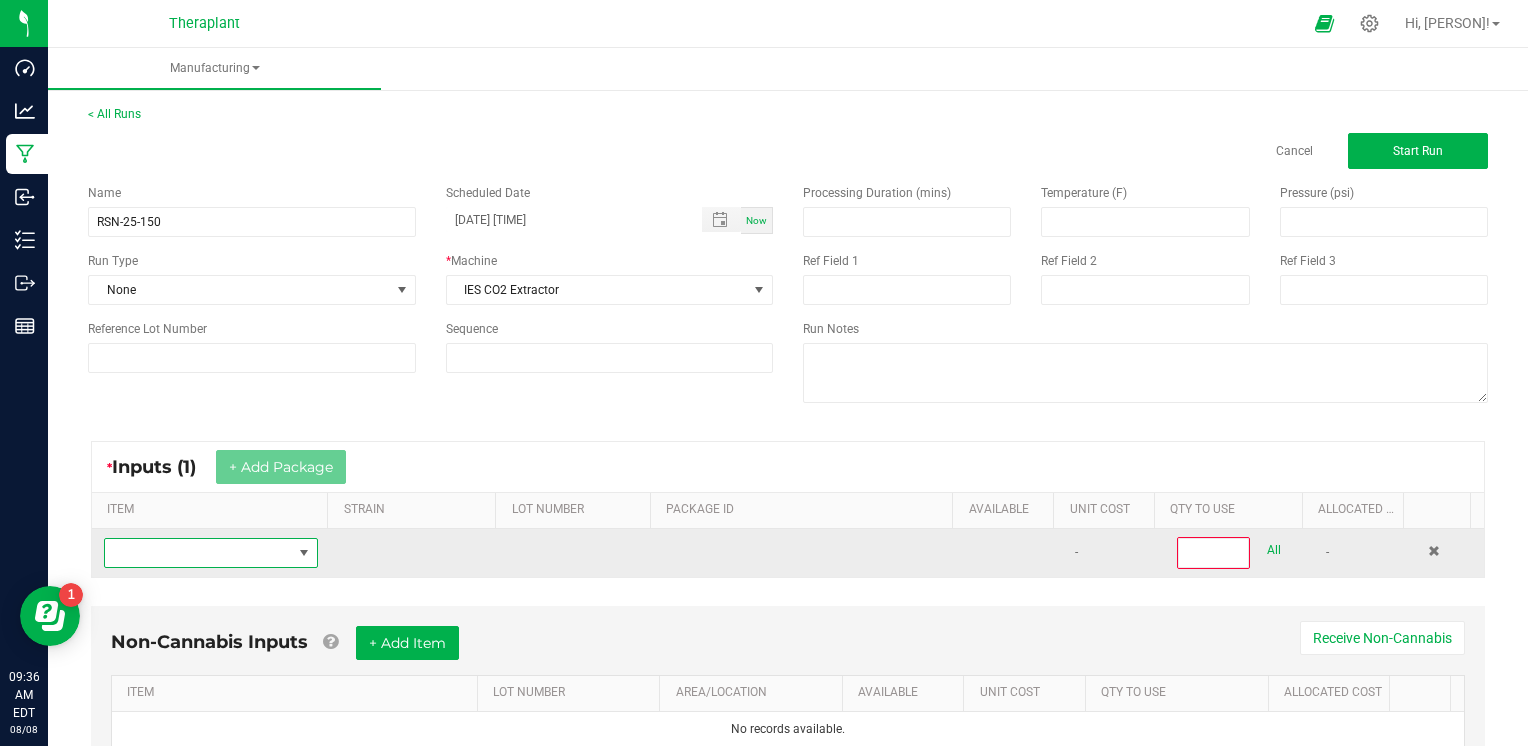 click at bounding box center [198, 553] 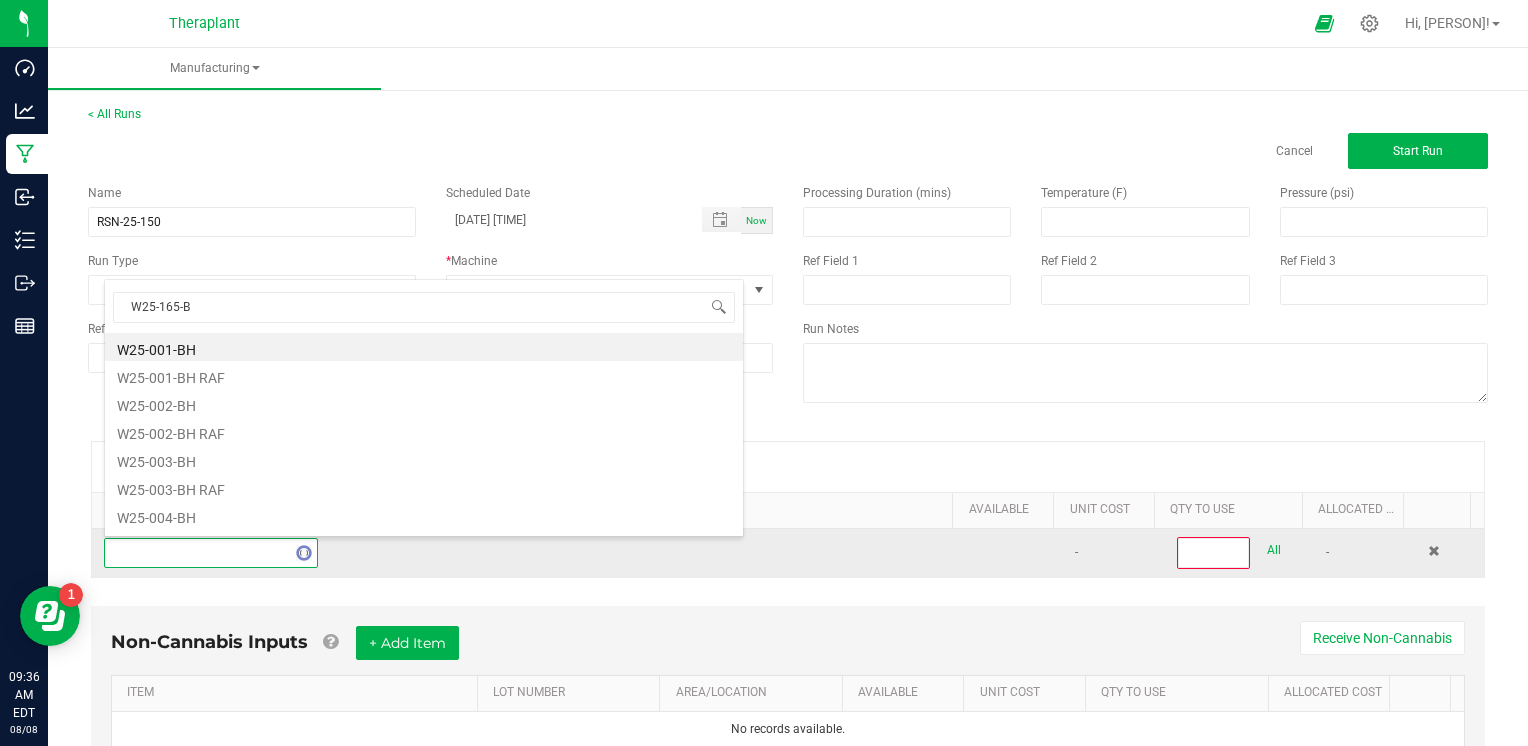 type on "W25-165-BH" 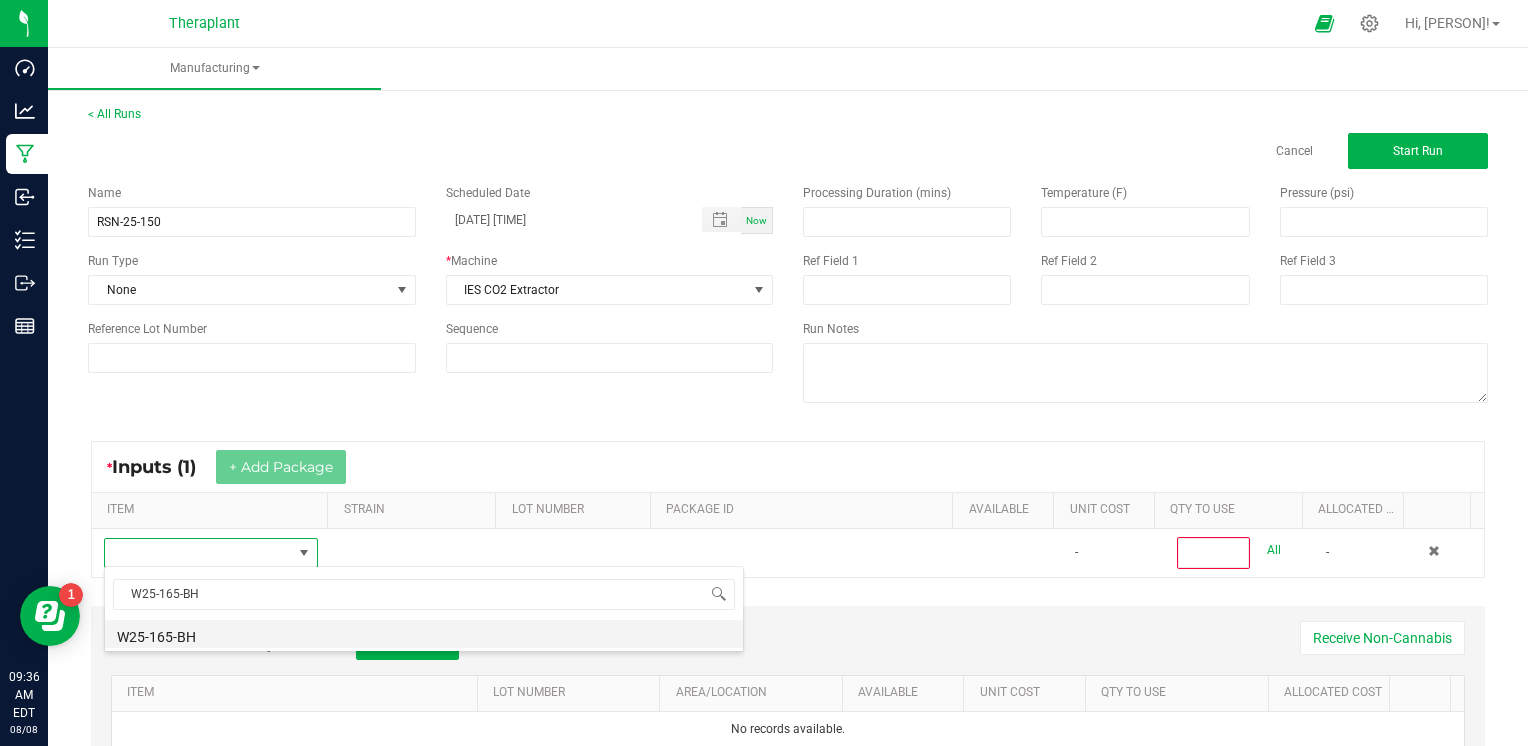 click on "W25-165-BH" at bounding box center (424, 634) 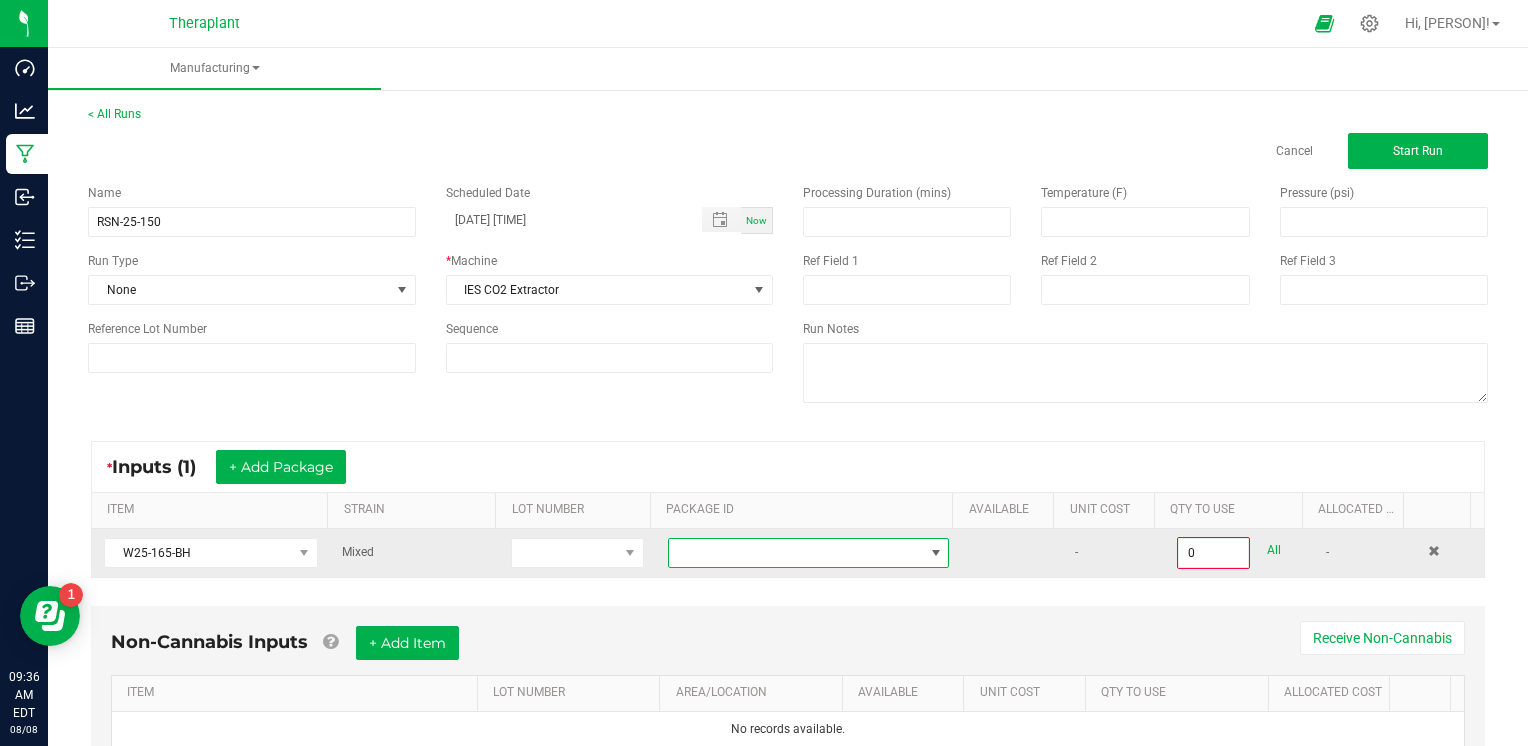 click at bounding box center [796, 553] 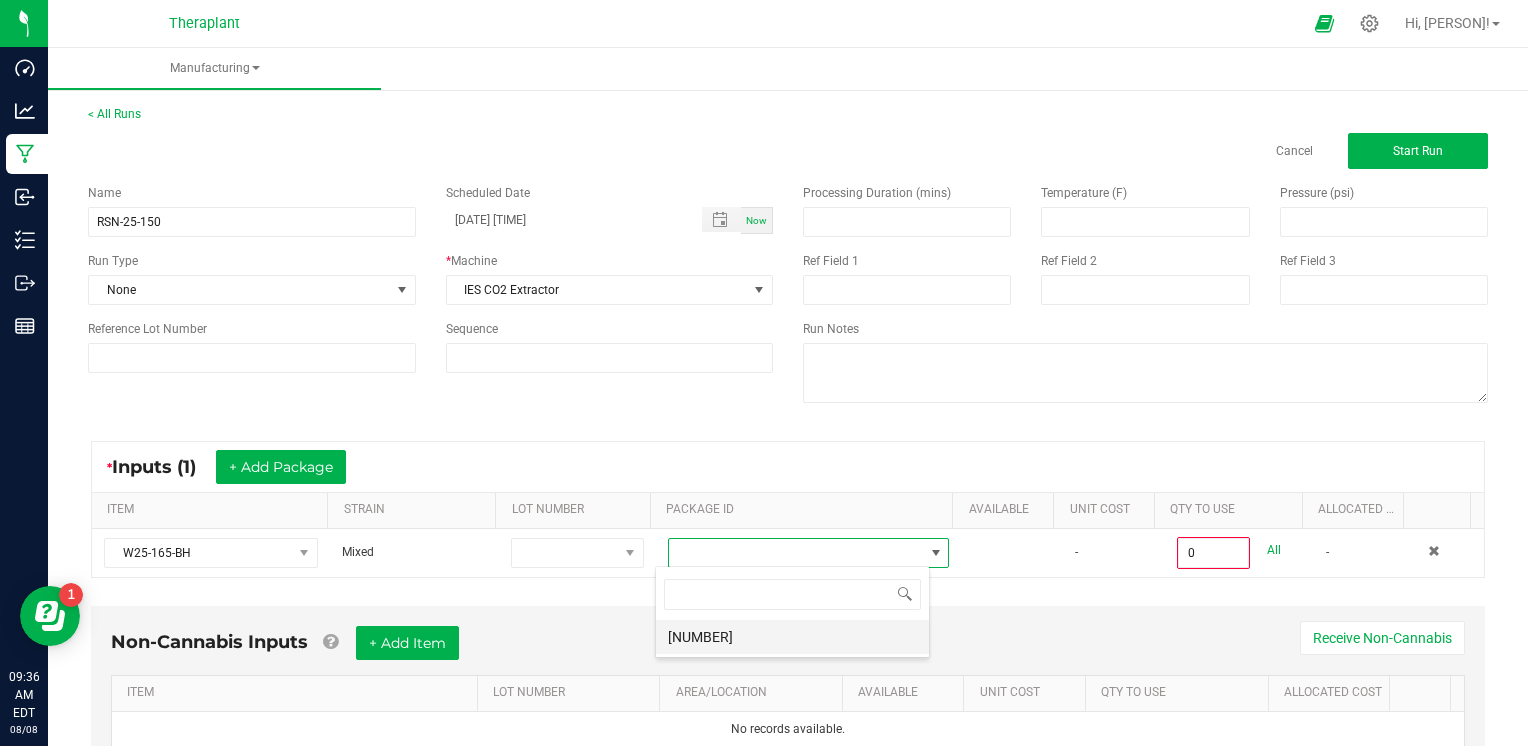 click on "[NUMBER]" at bounding box center (792, 637) 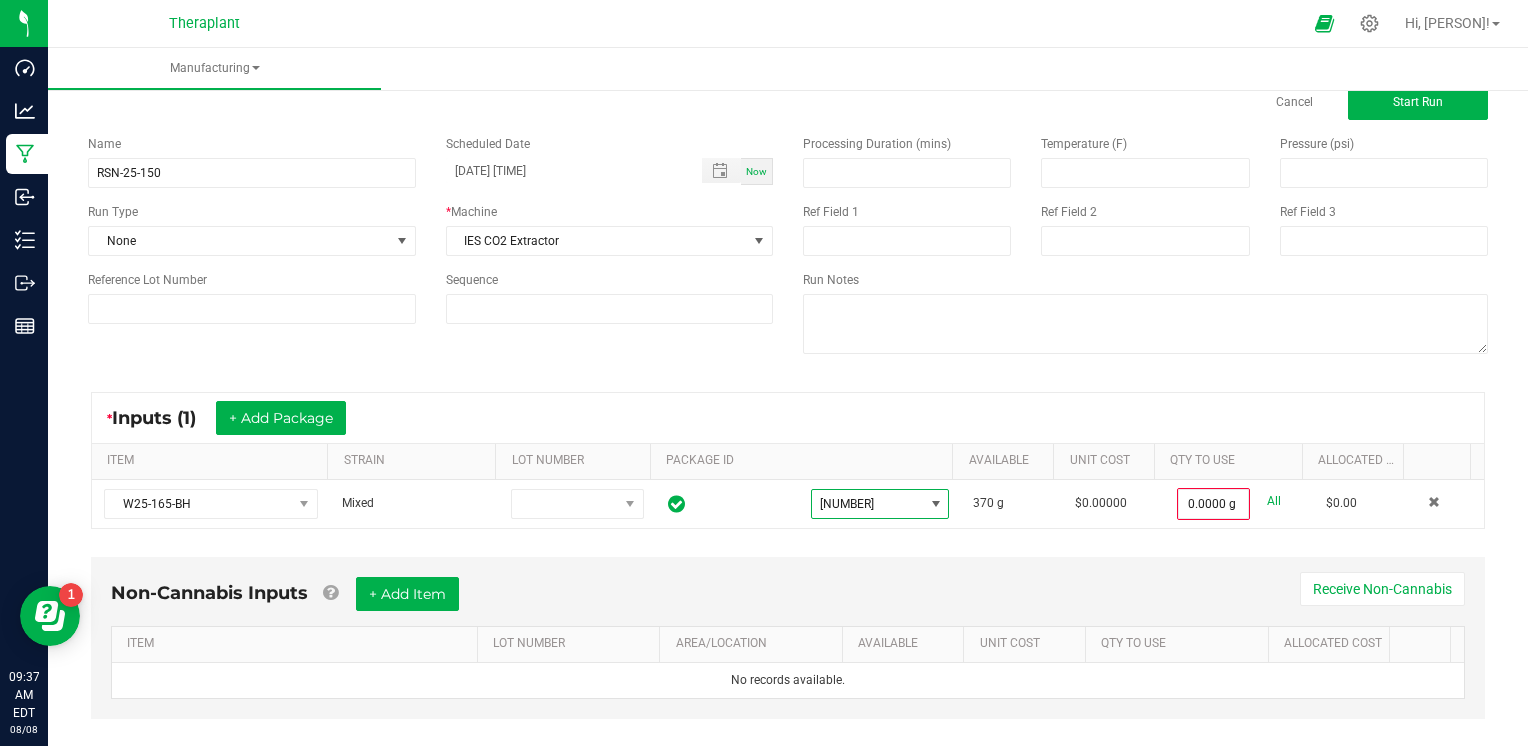 scroll, scrollTop: 76, scrollLeft: 0, axis: vertical 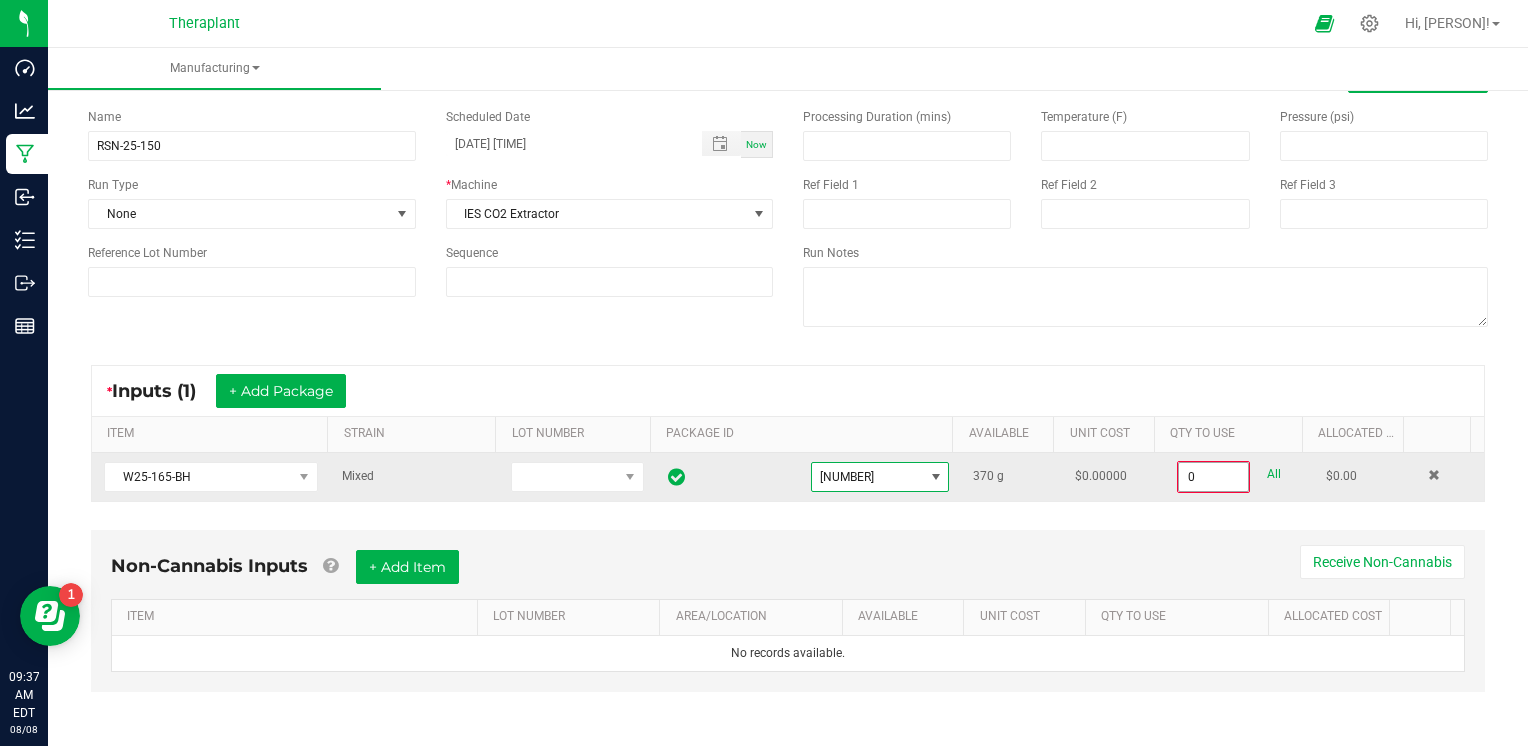 click on "0" at bounding box center [1213, 477] 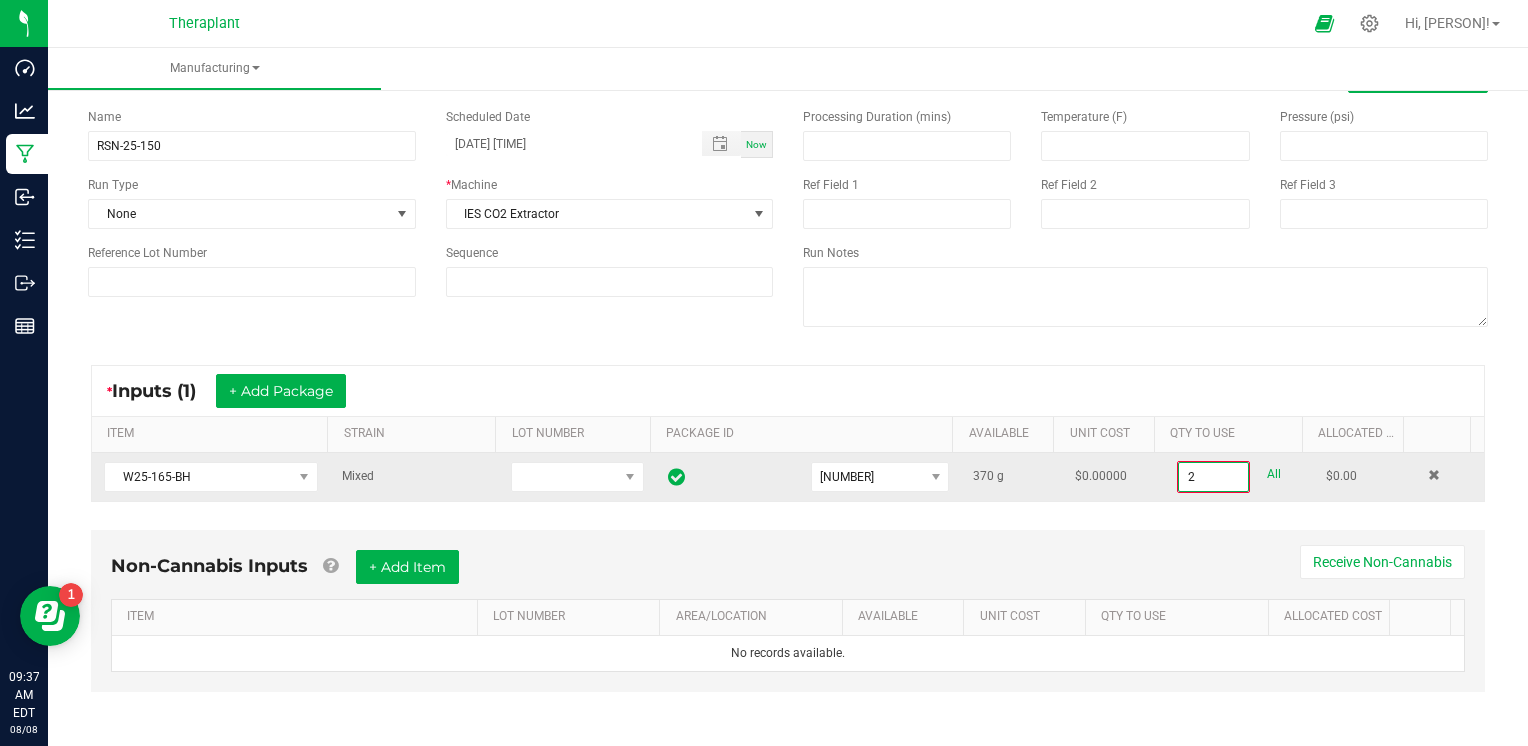 scroll, scrollTop: 74, scrollLeft: 0, axis: vertical 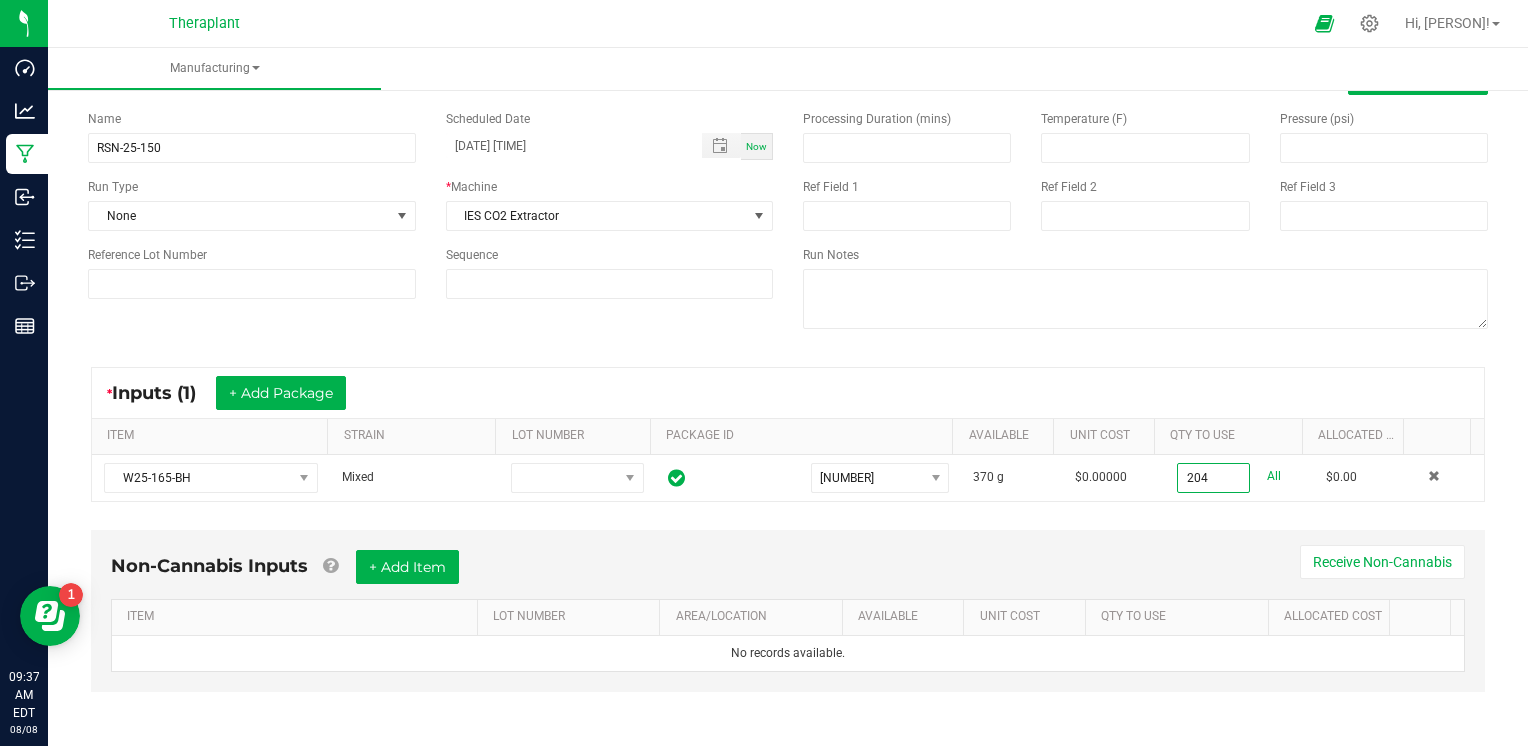 type on "204.0000 g" 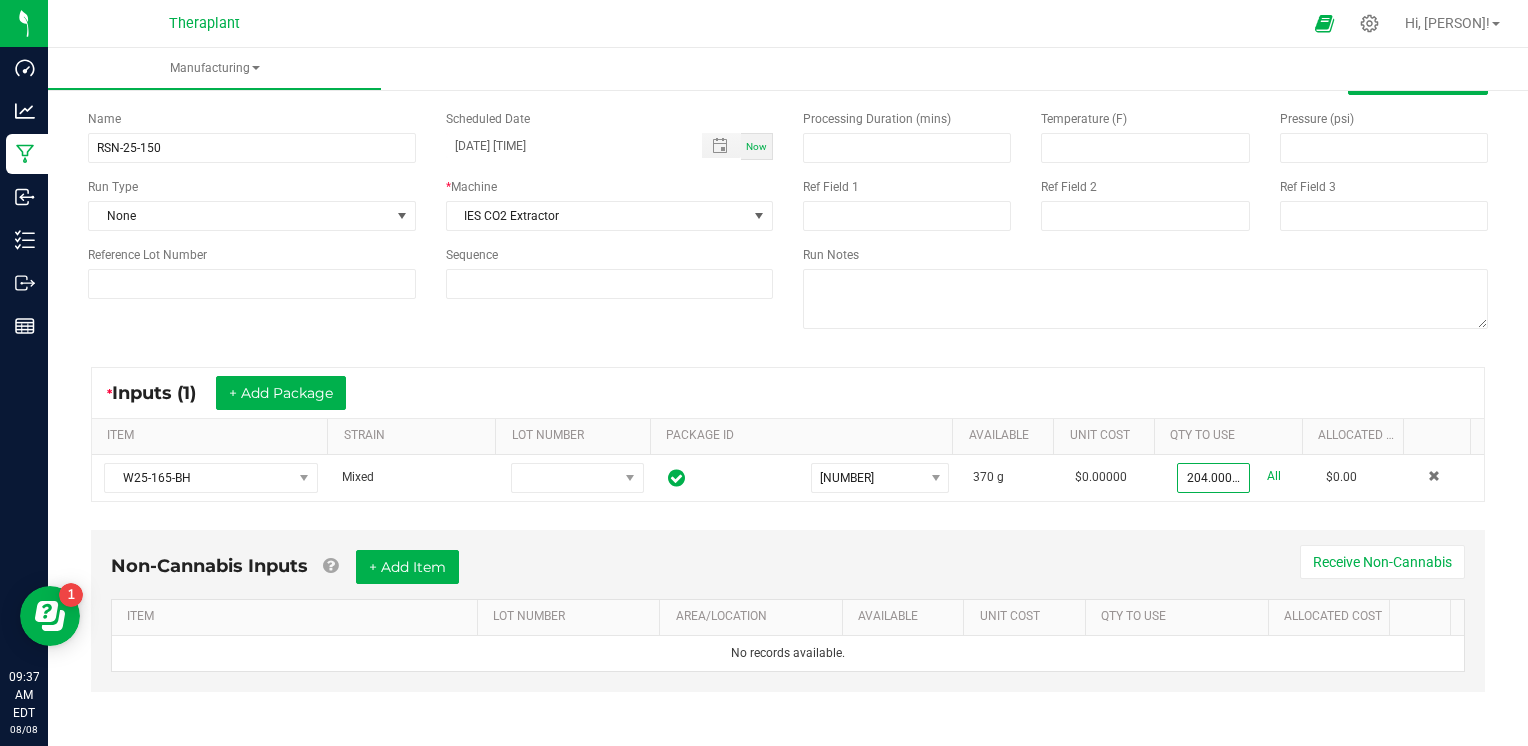 click on "*    Inputs (1)   + Add Package  ITEM STRAIN LOT NUMBER PACKAGE ID AVAILABLE Unit Cost QTY TO USE Allocated Cost W25-165-BH  Mixed
[NUMBER] 370  g  $0.00000  204.0000 g All  $0.00" at bounding box center [788, 434] 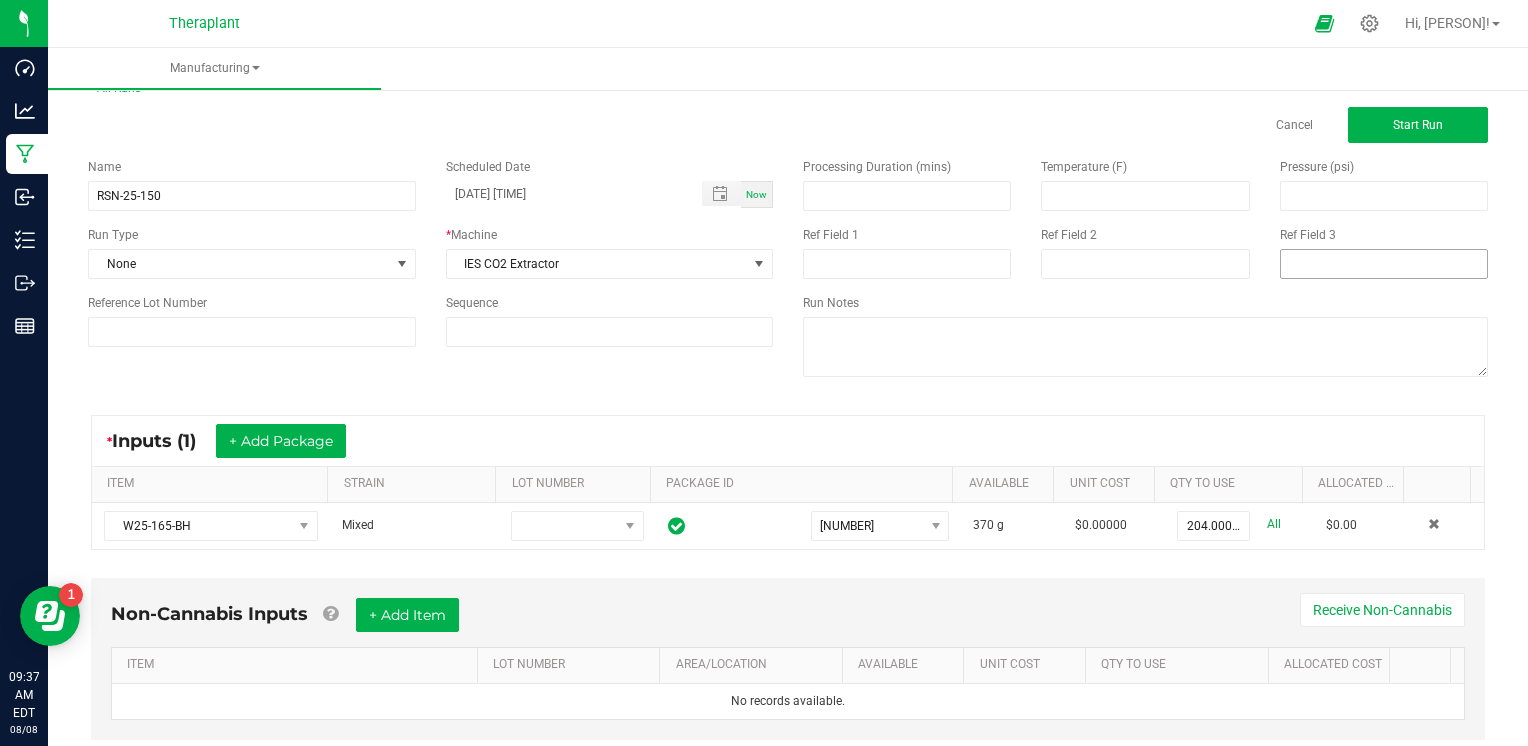 scroll, scrollTop: 0, scrollLeft: 0, axis: both 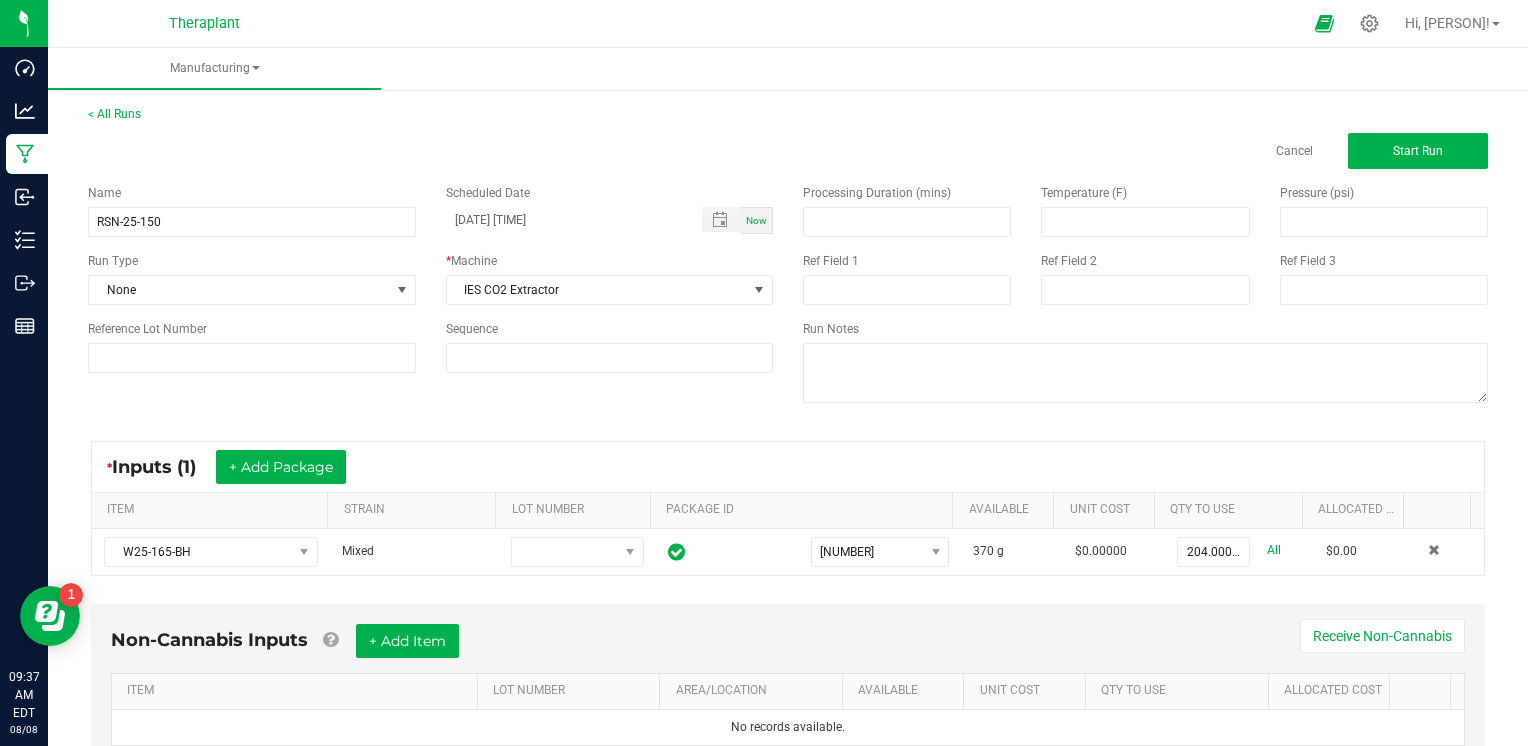 click on "< All Runs   Cancel   Start Run" at bounding box center (788, 137) 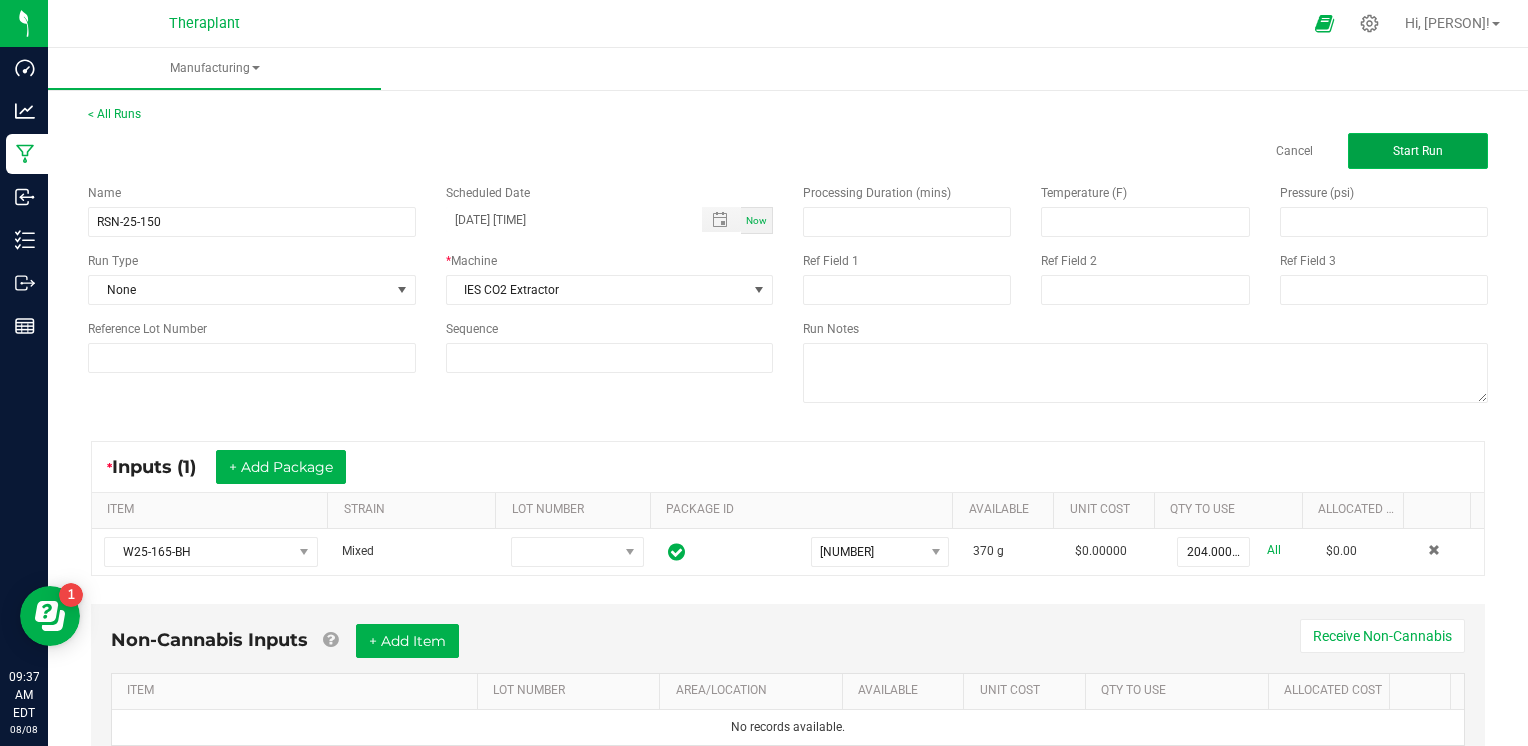 click on "Start Run" 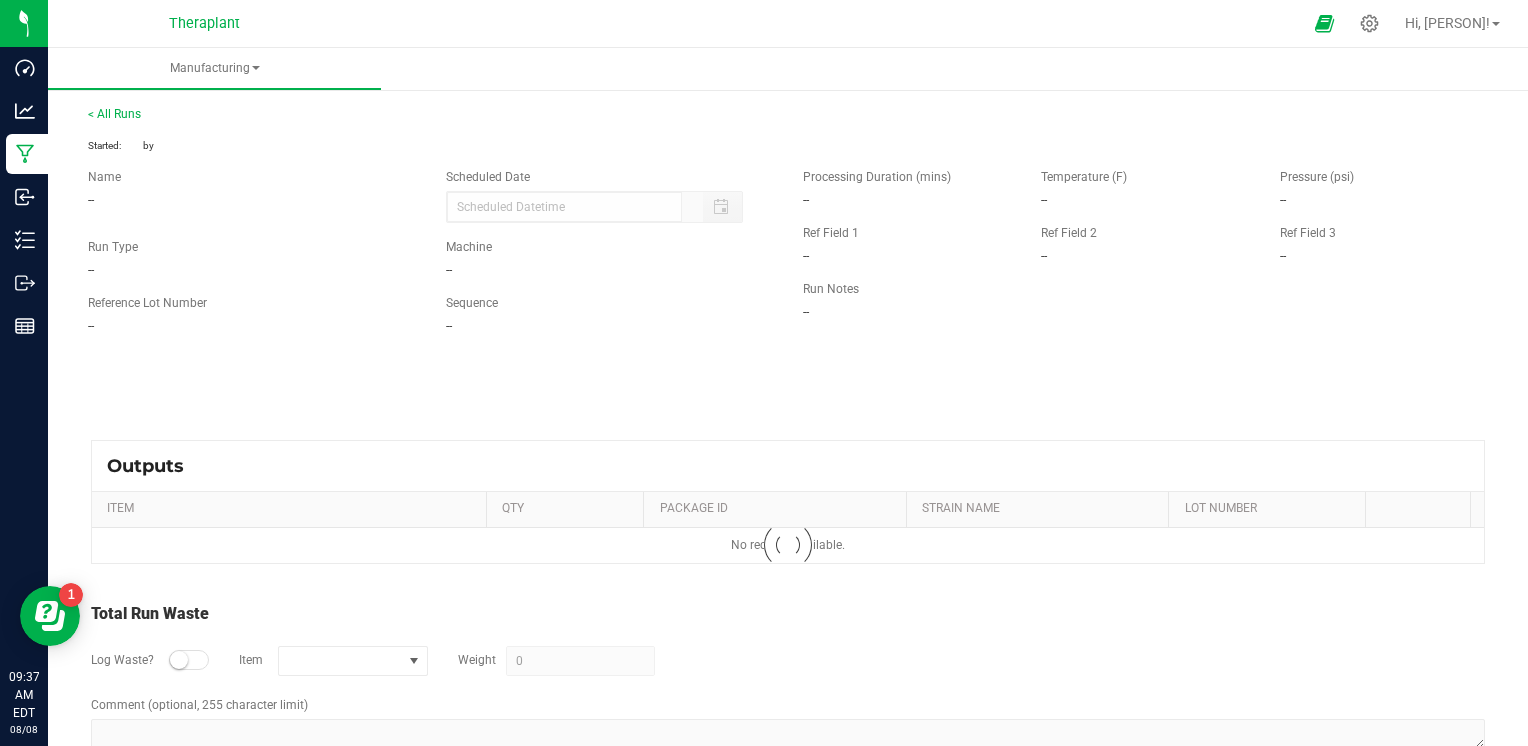 type on "[DATE] [TIME]" 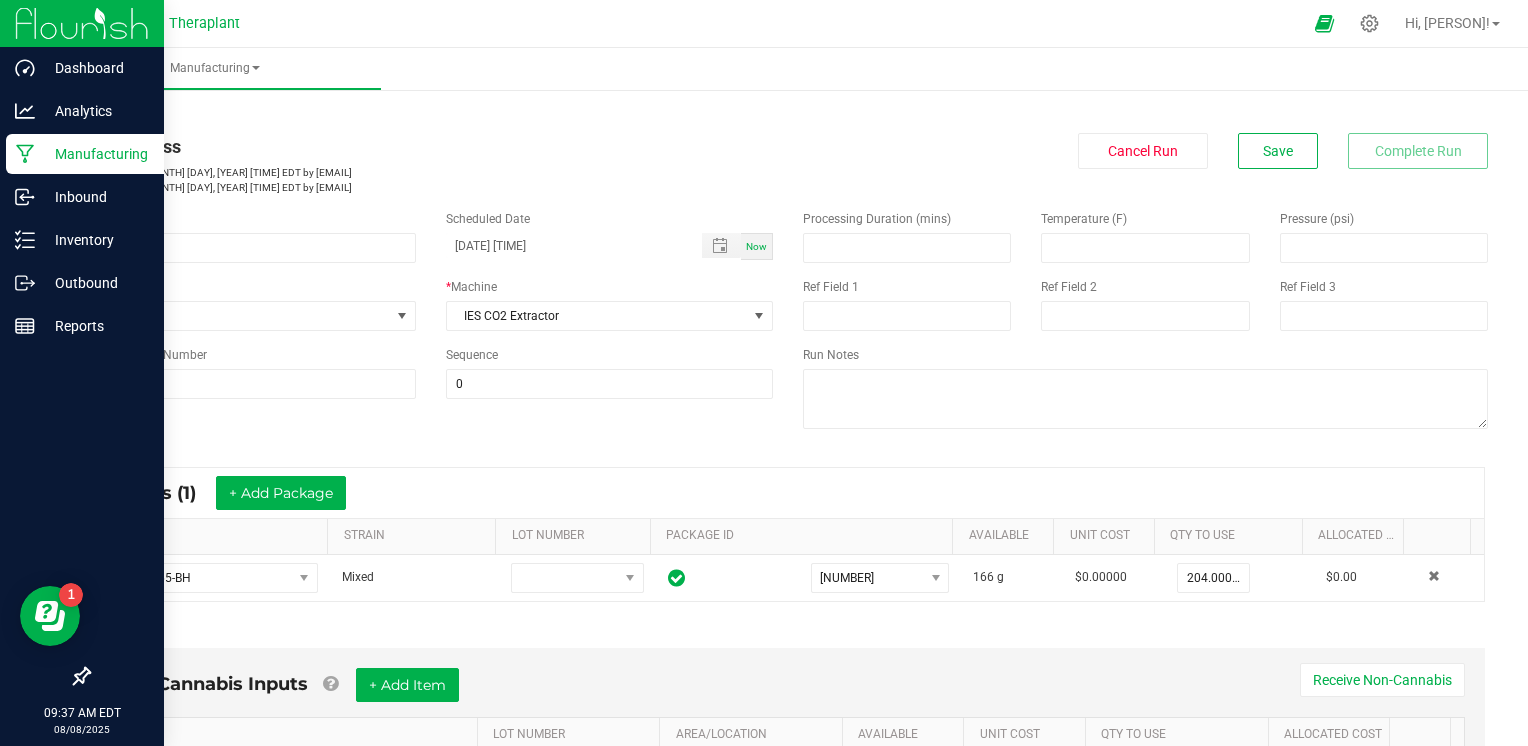 click on "Manufacturing" at bounding box center [95, 154] 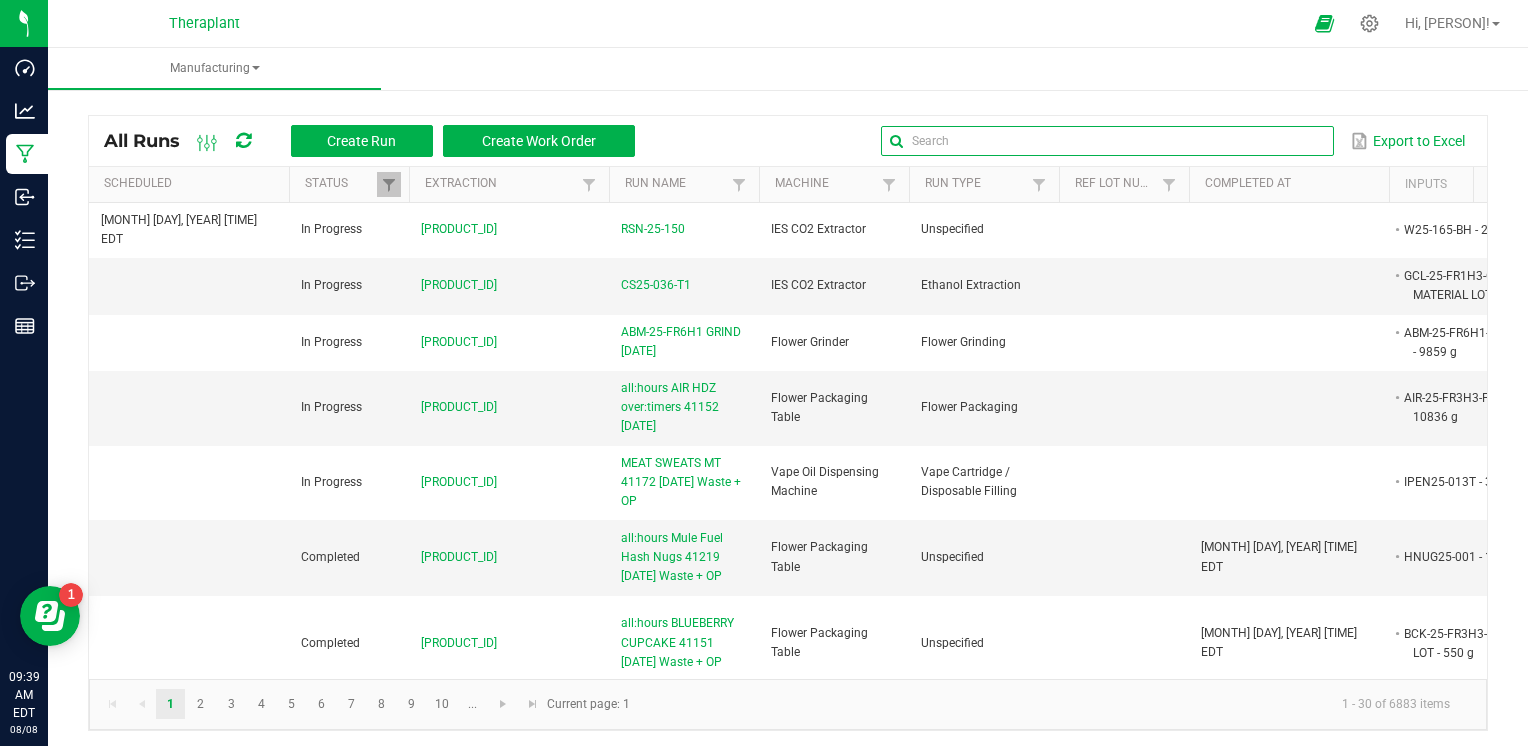 click at bounding box center (1107, 141) 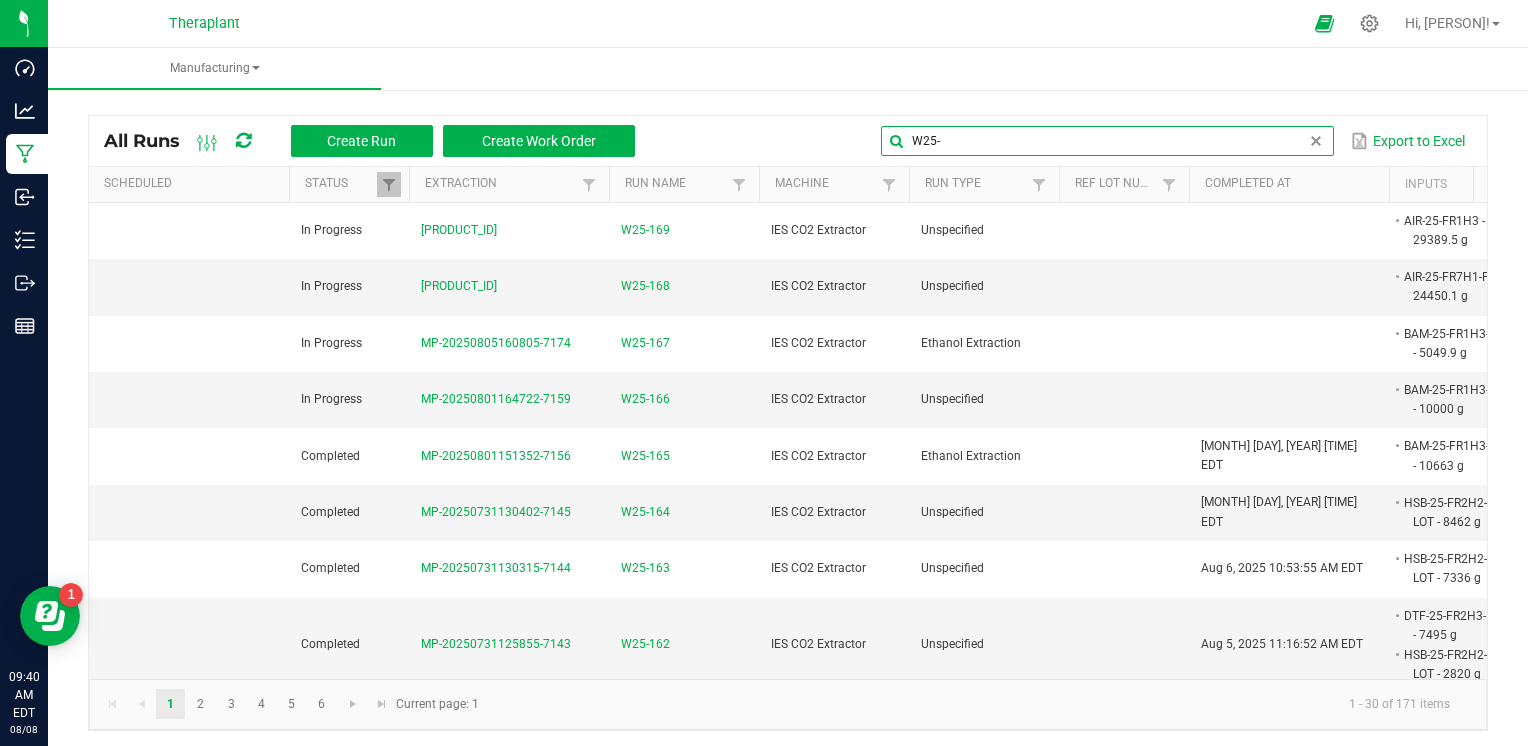 type on "W25-" 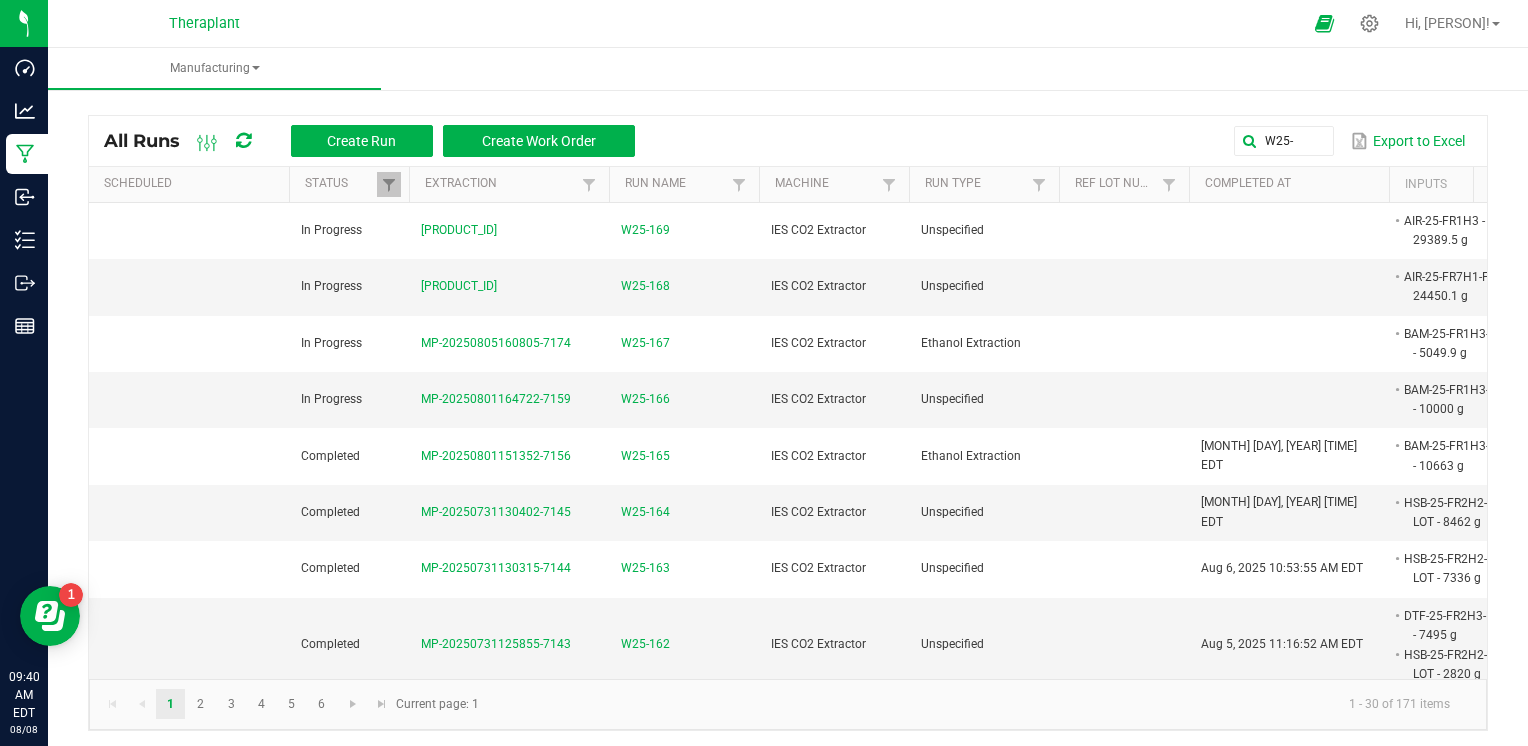 scroll, scrollTop: 0, scrollLeft: 176, axis: horizontal 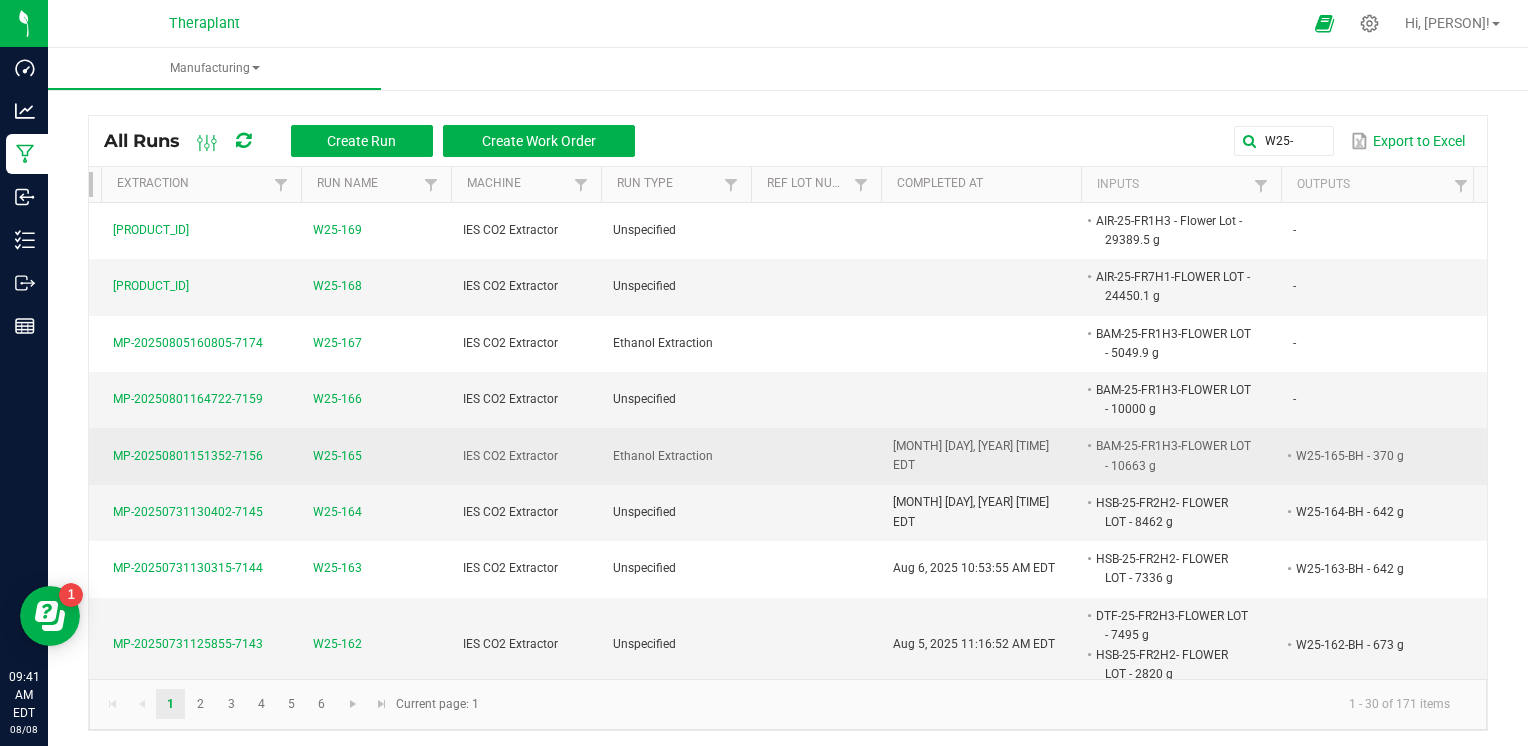 click on "W25-165" at bounding box center [337, 456] 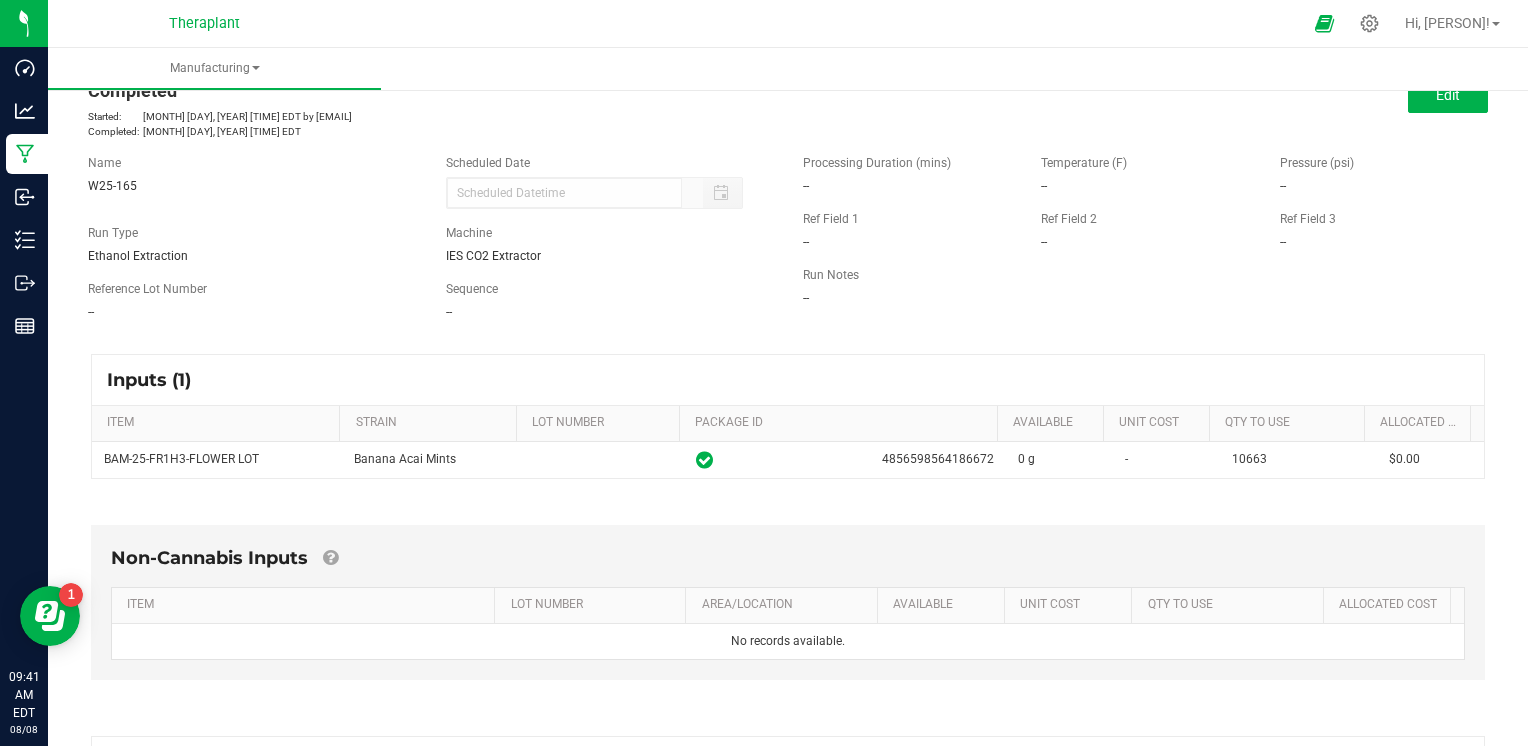 scroll, scrollTop: 364, scrollLeft: 0, axis: vertical 